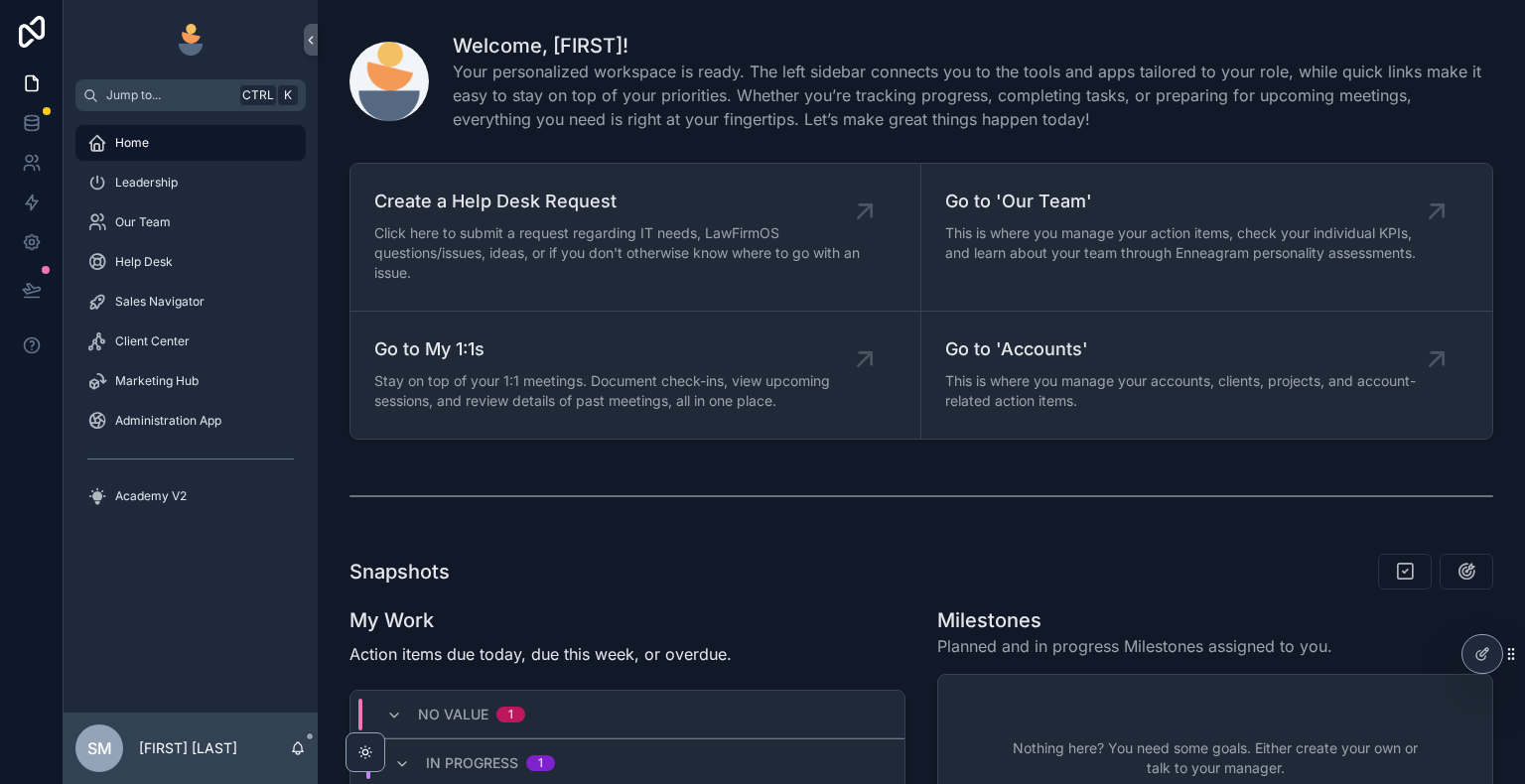 scroll, scrollTop: 0, scrollLeft: 0, axis: both 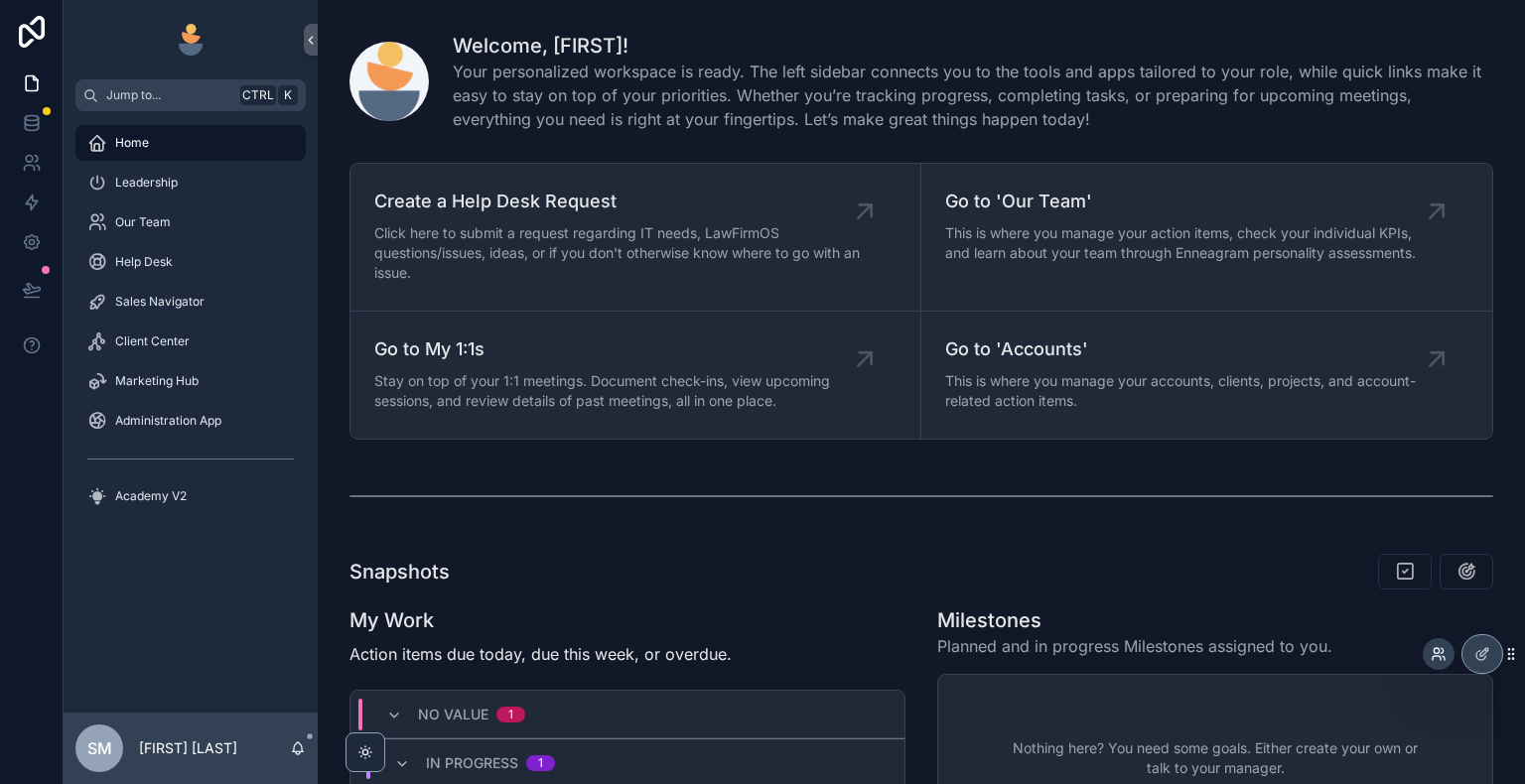 click 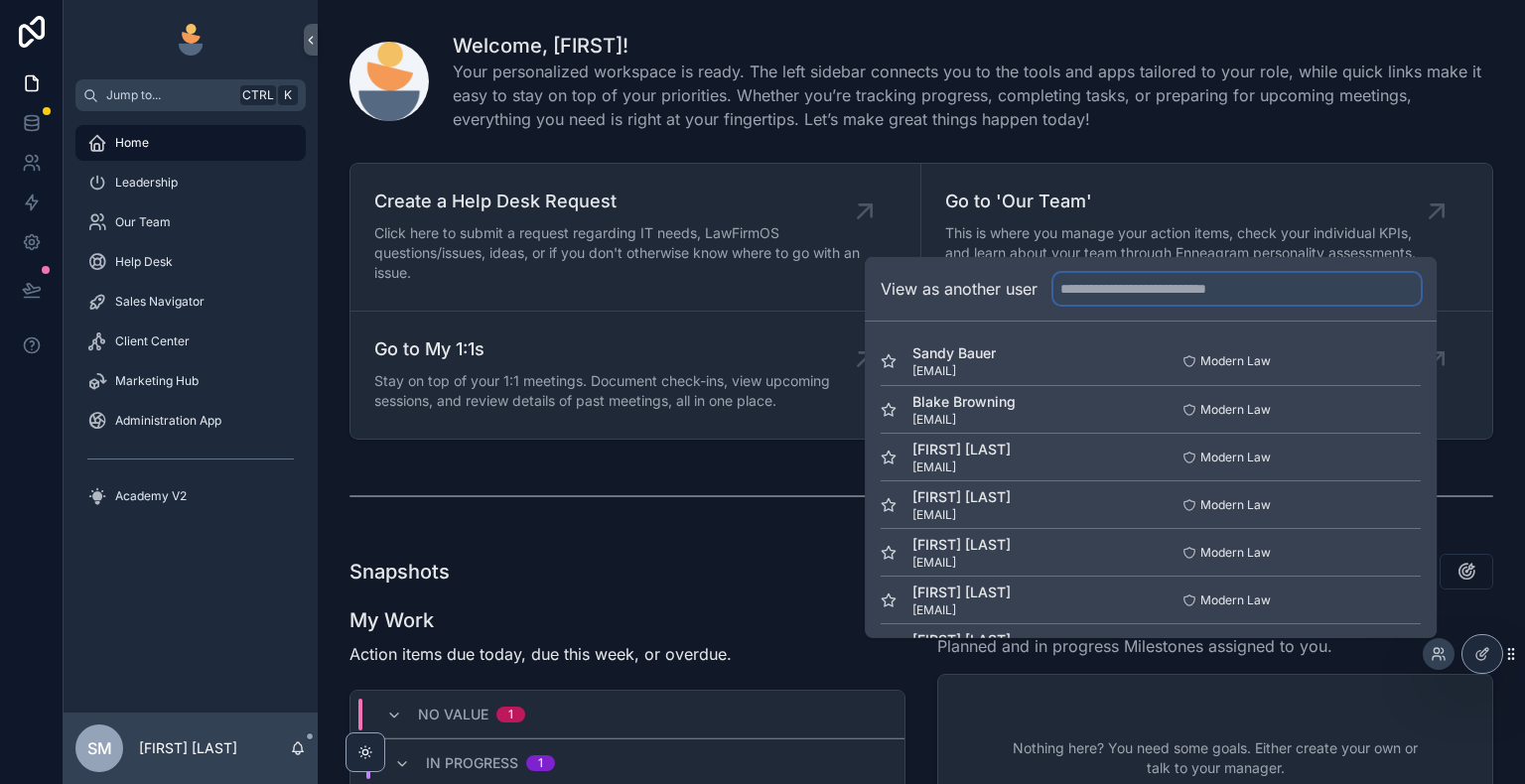 click at bounding box center [1237, 289] 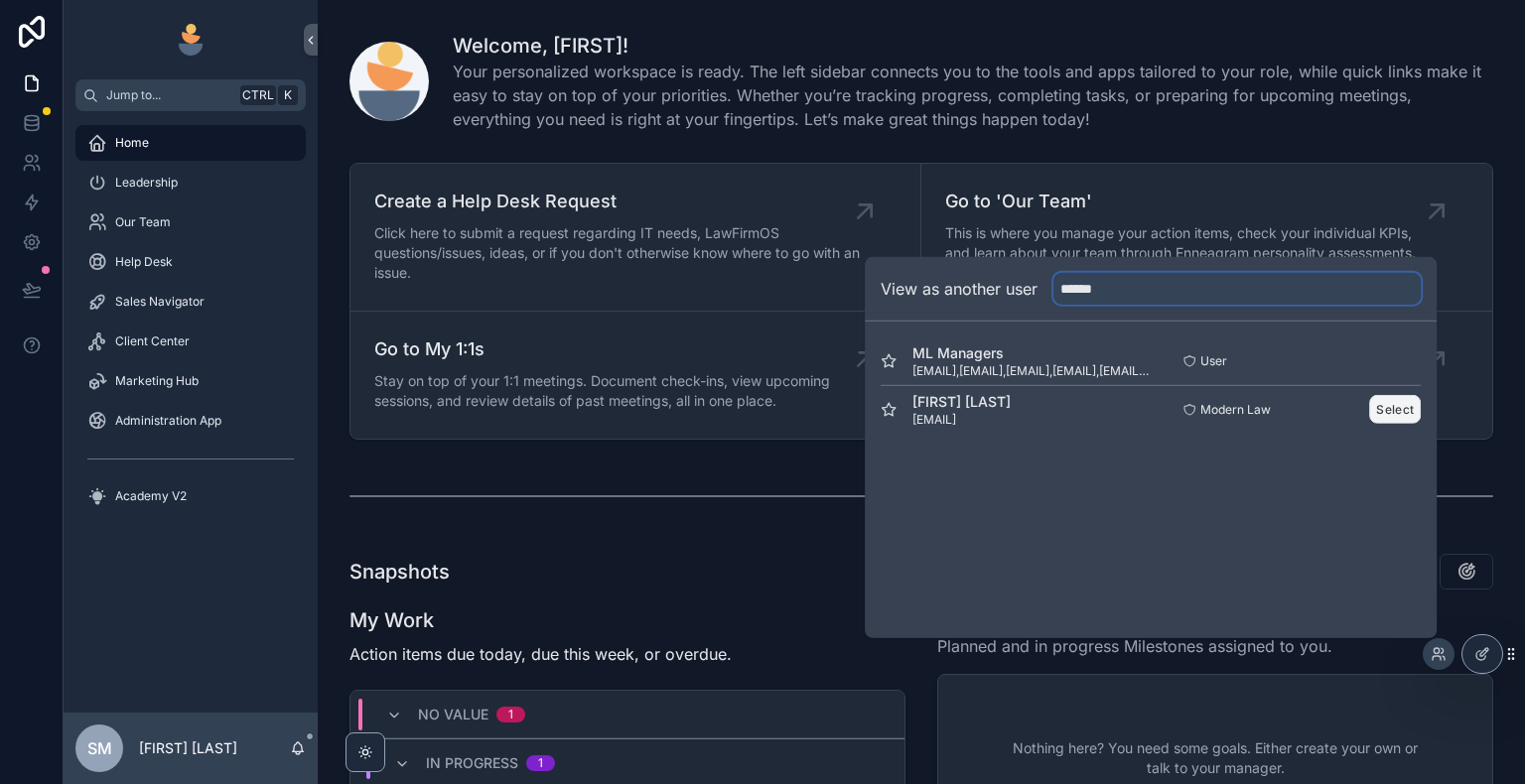 type on "******" 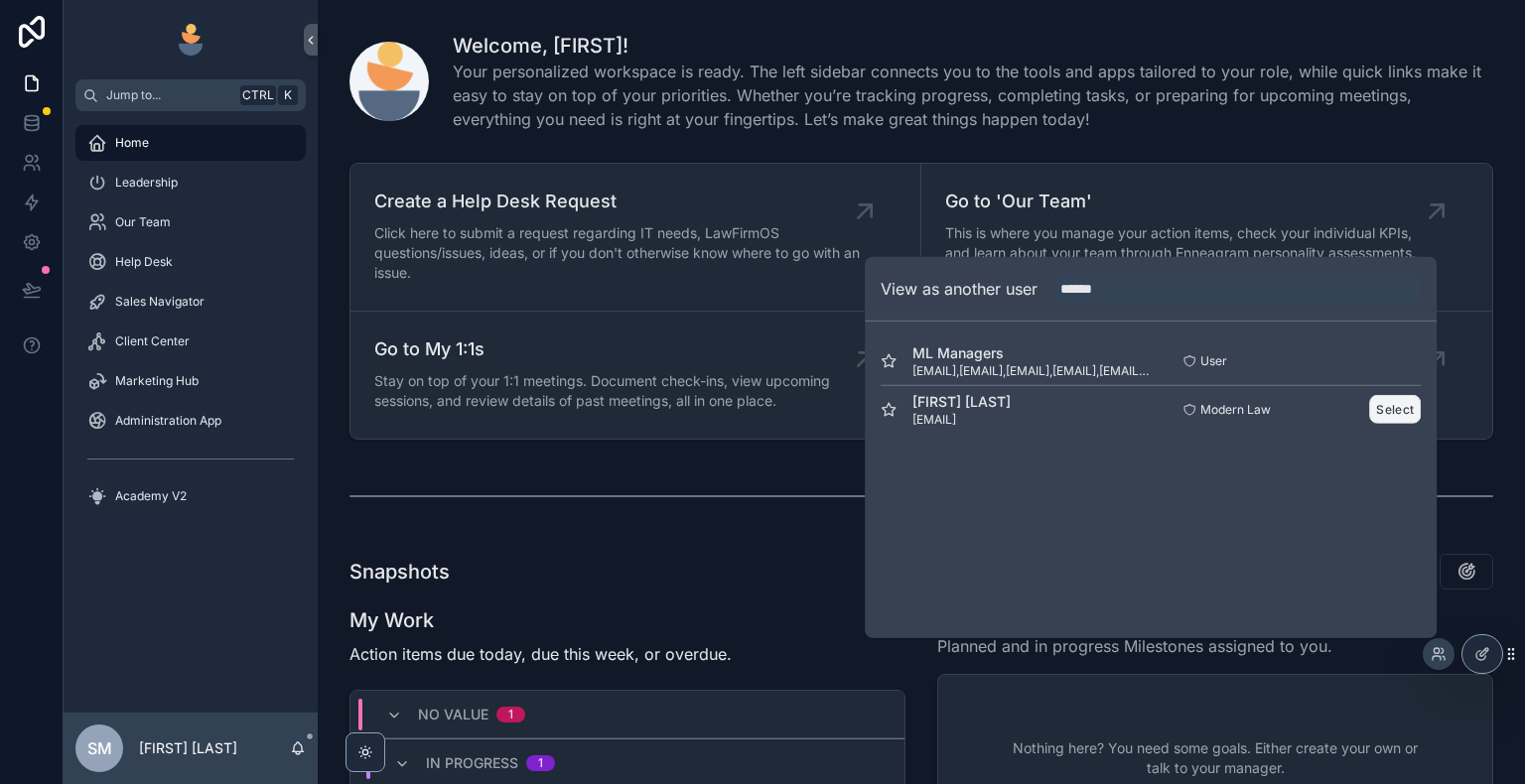 click on "Select" at bounding box center (1395, 409) 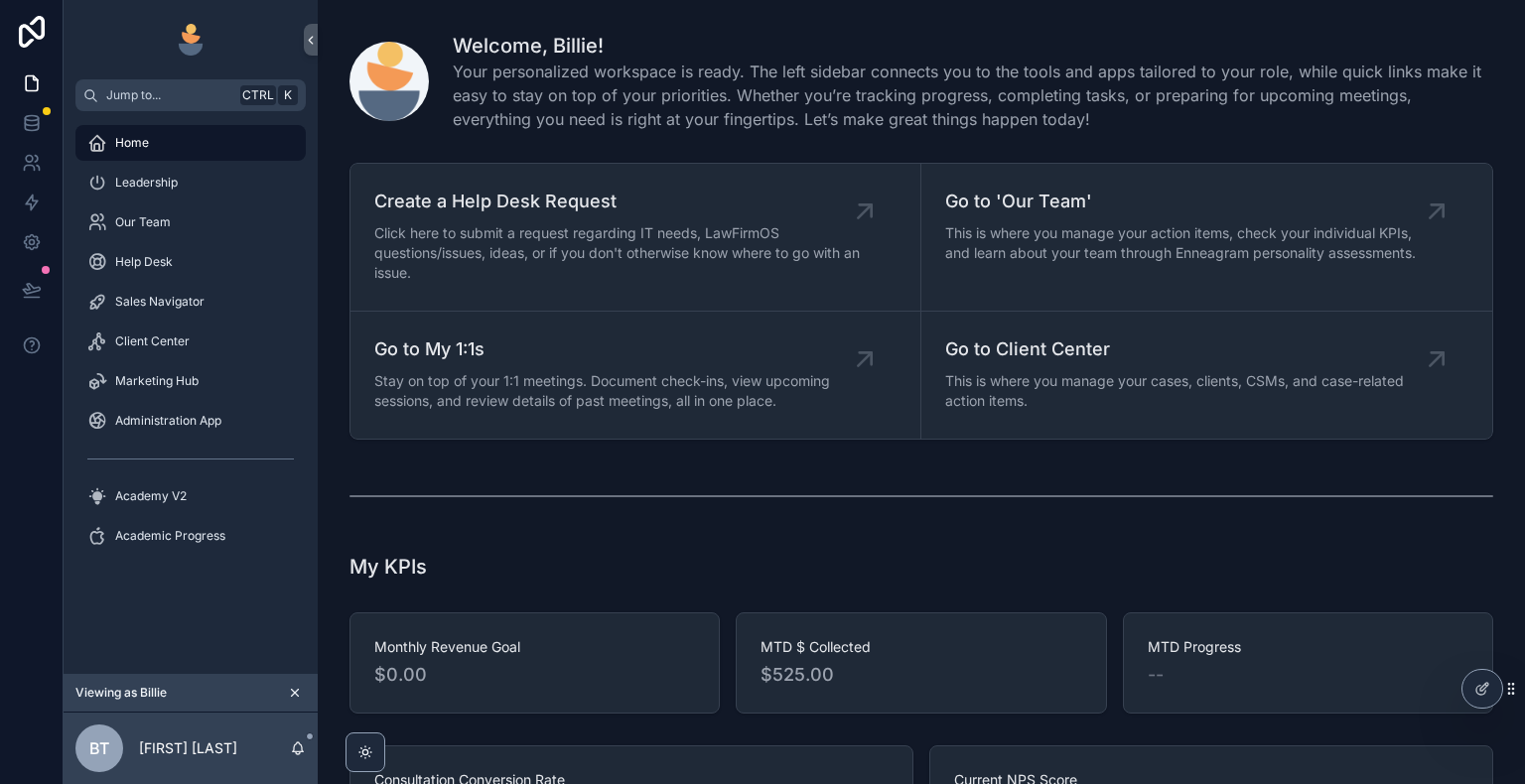 scroll, scrollTop: 0, scrollLeft: 0, axis: both 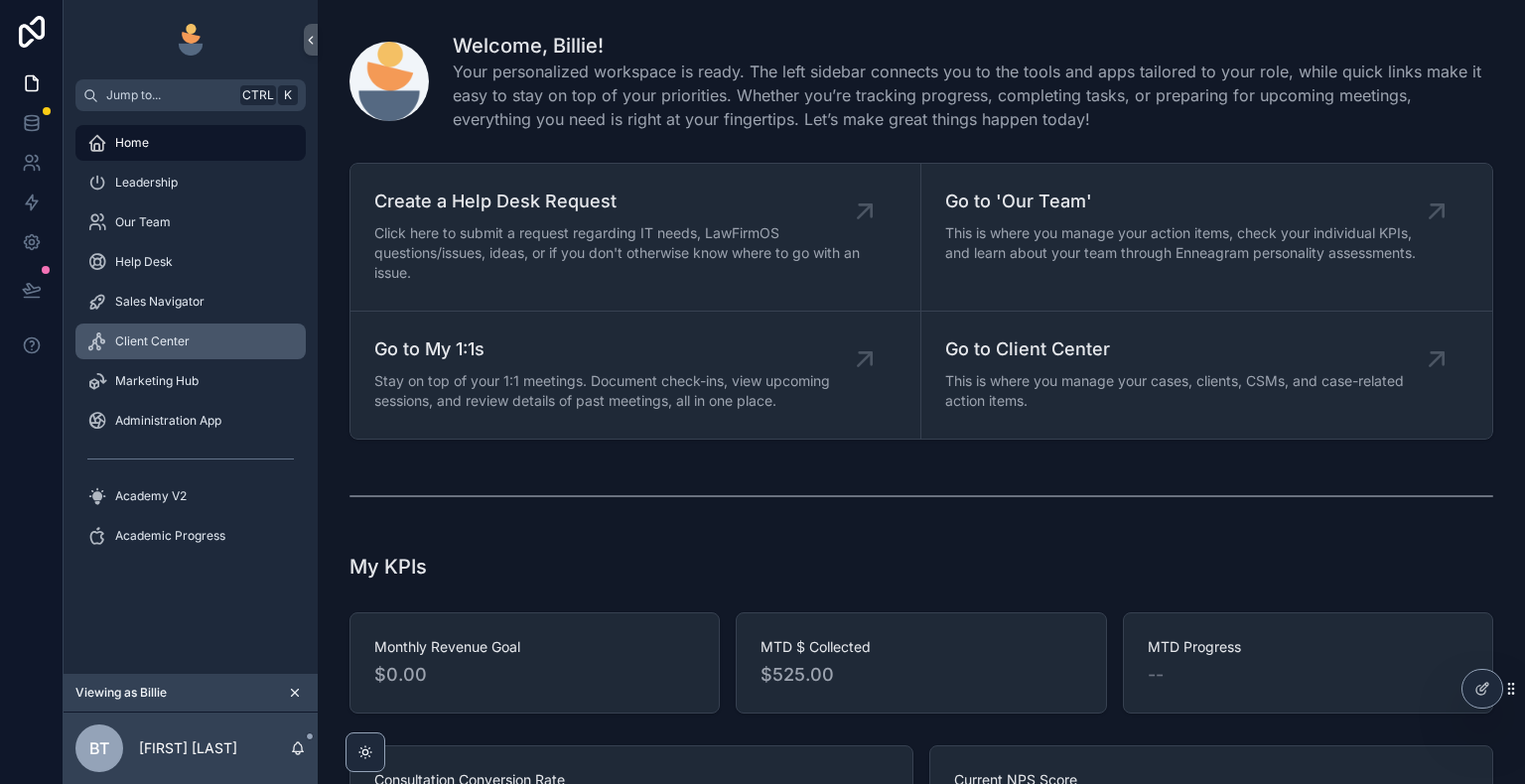 click on "Client Center" at bounding box center [191, 341] 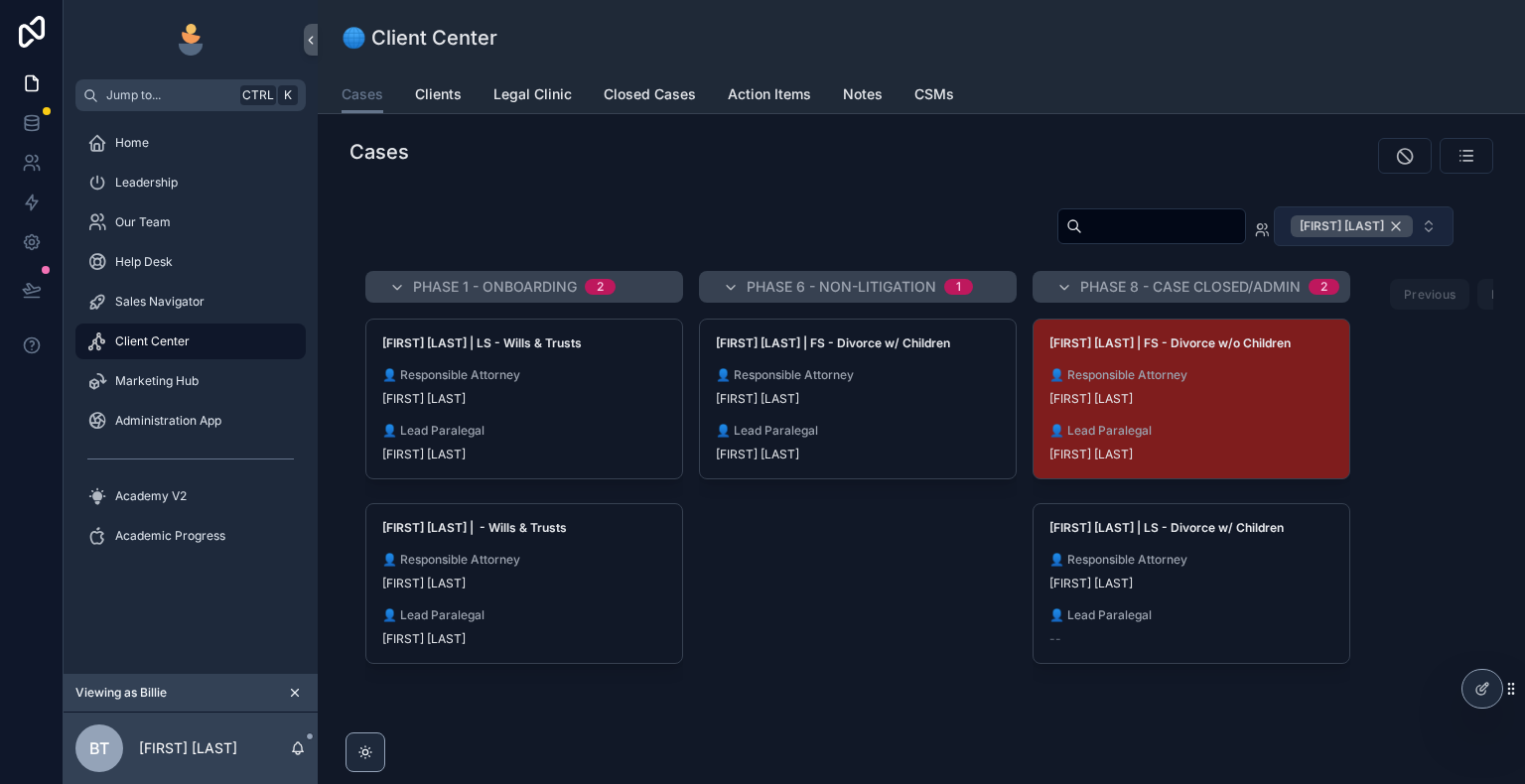 click on "[FIRST] [LAST]" at bounding box center (1351, 226) 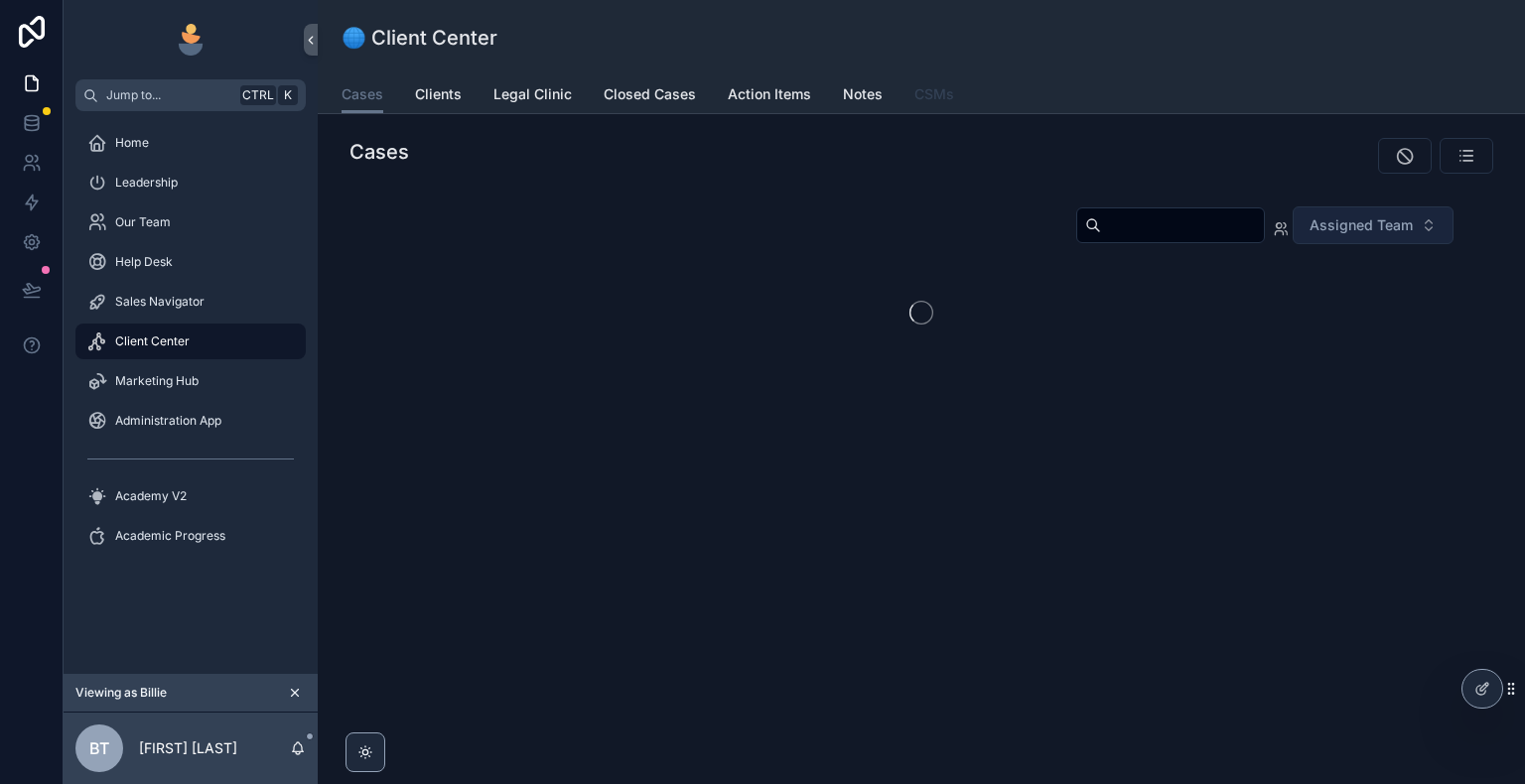 click on "CSMs" at bounding box center [934, 94] 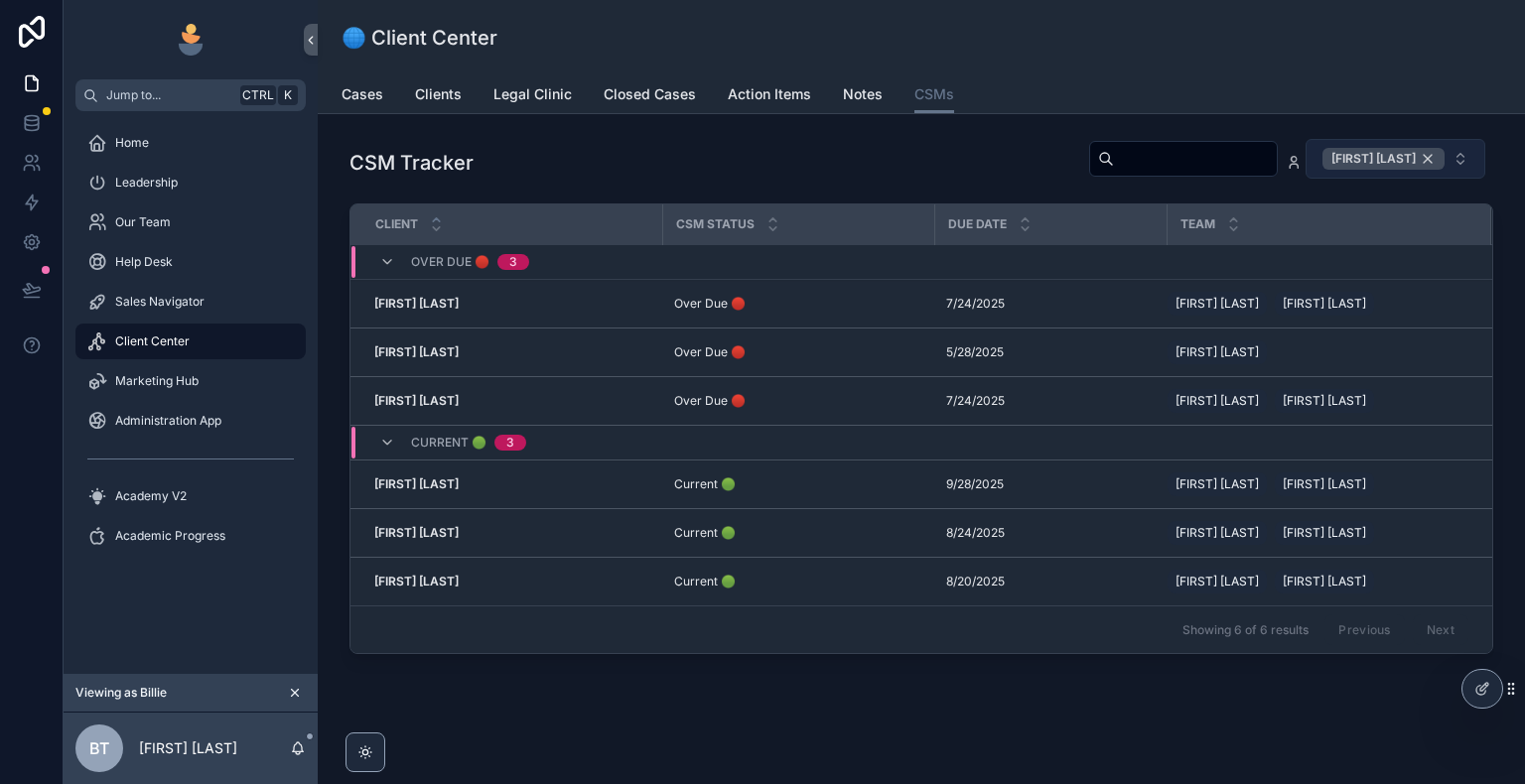 click on "[FIRST] [LAST]" at bounding box center [1383, 159] 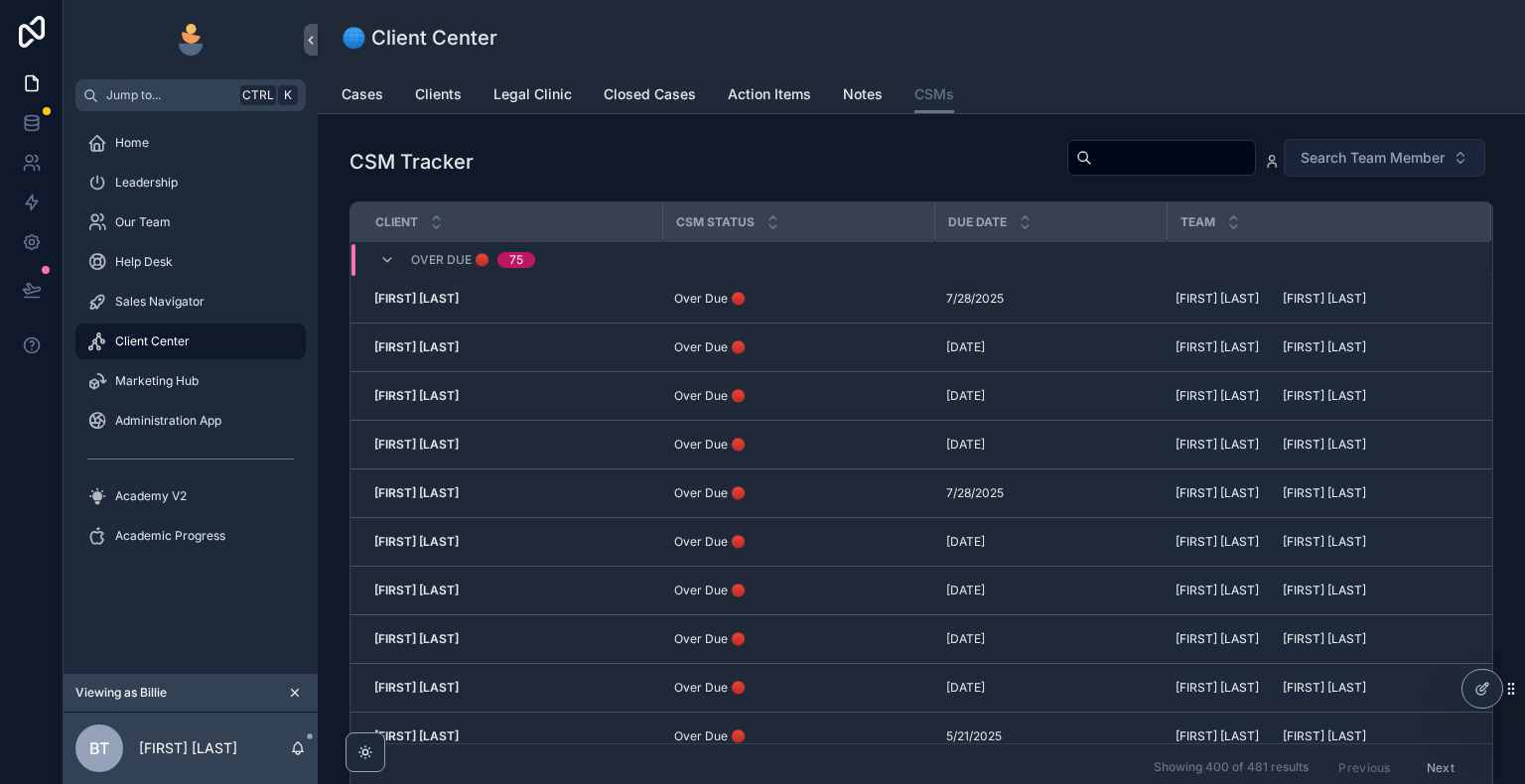 scroll, scrollTop: 0, scrollLeft: 0, axis: both 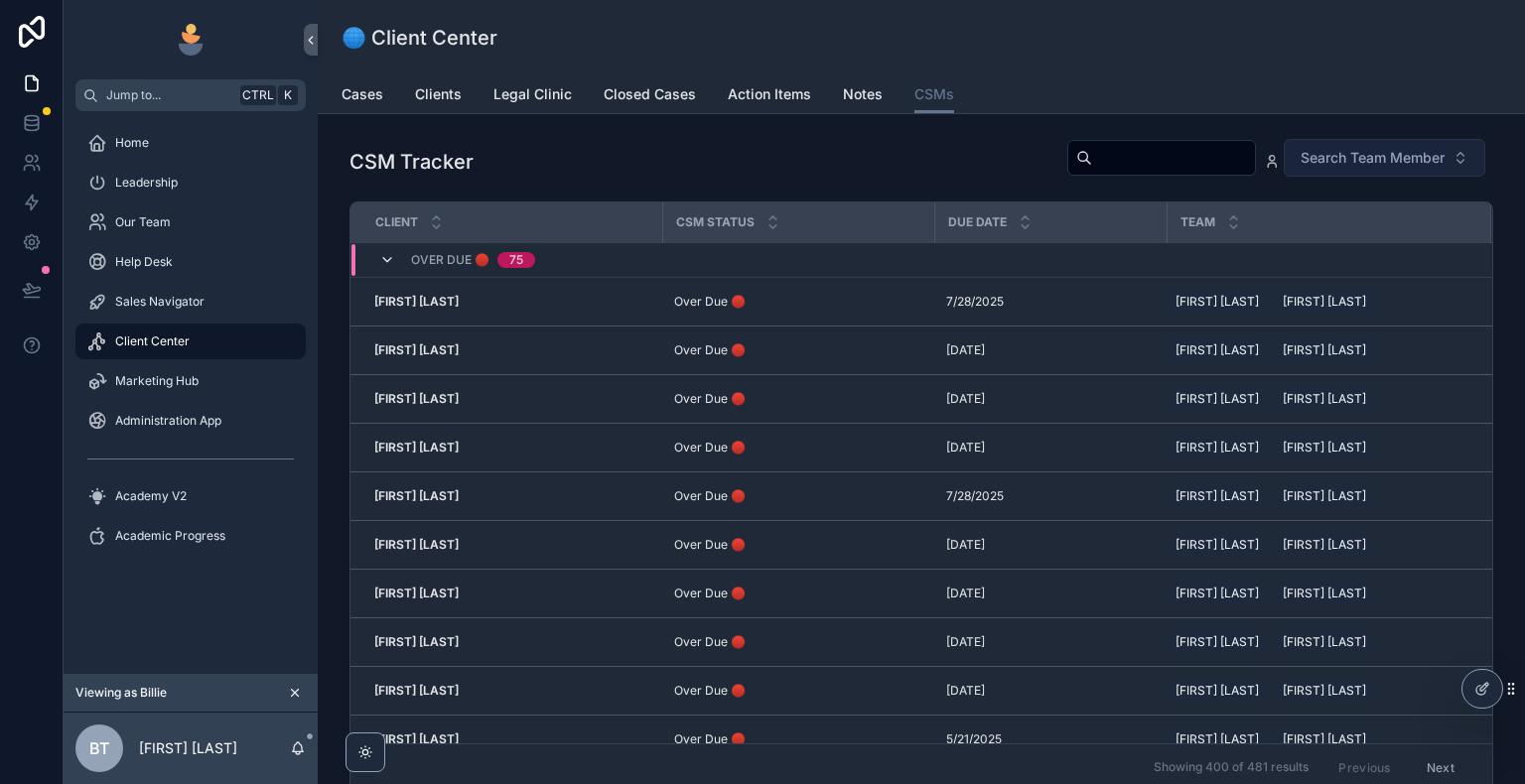 click at bounding box center [387, 260] 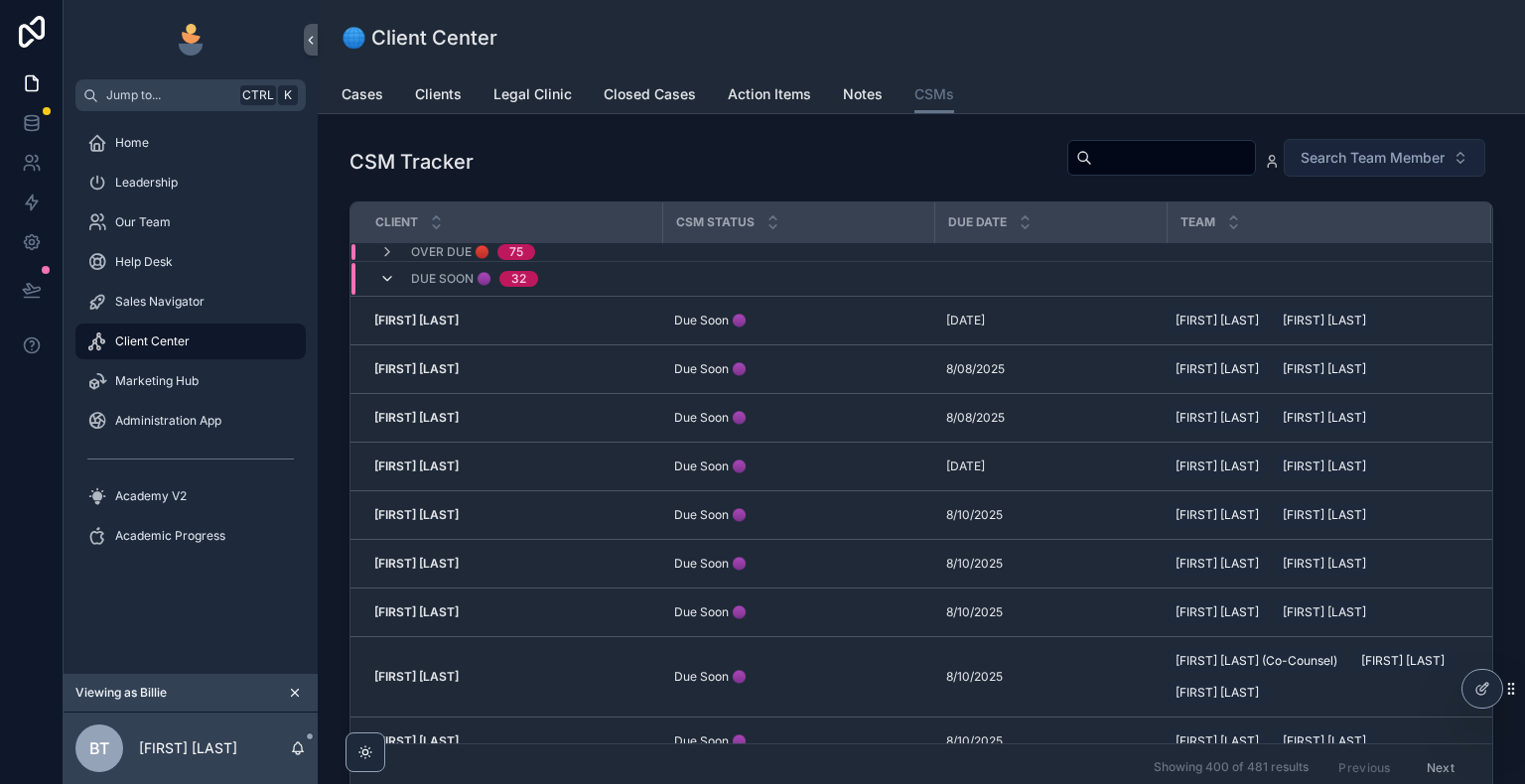 click at bounding box center [387, 279] 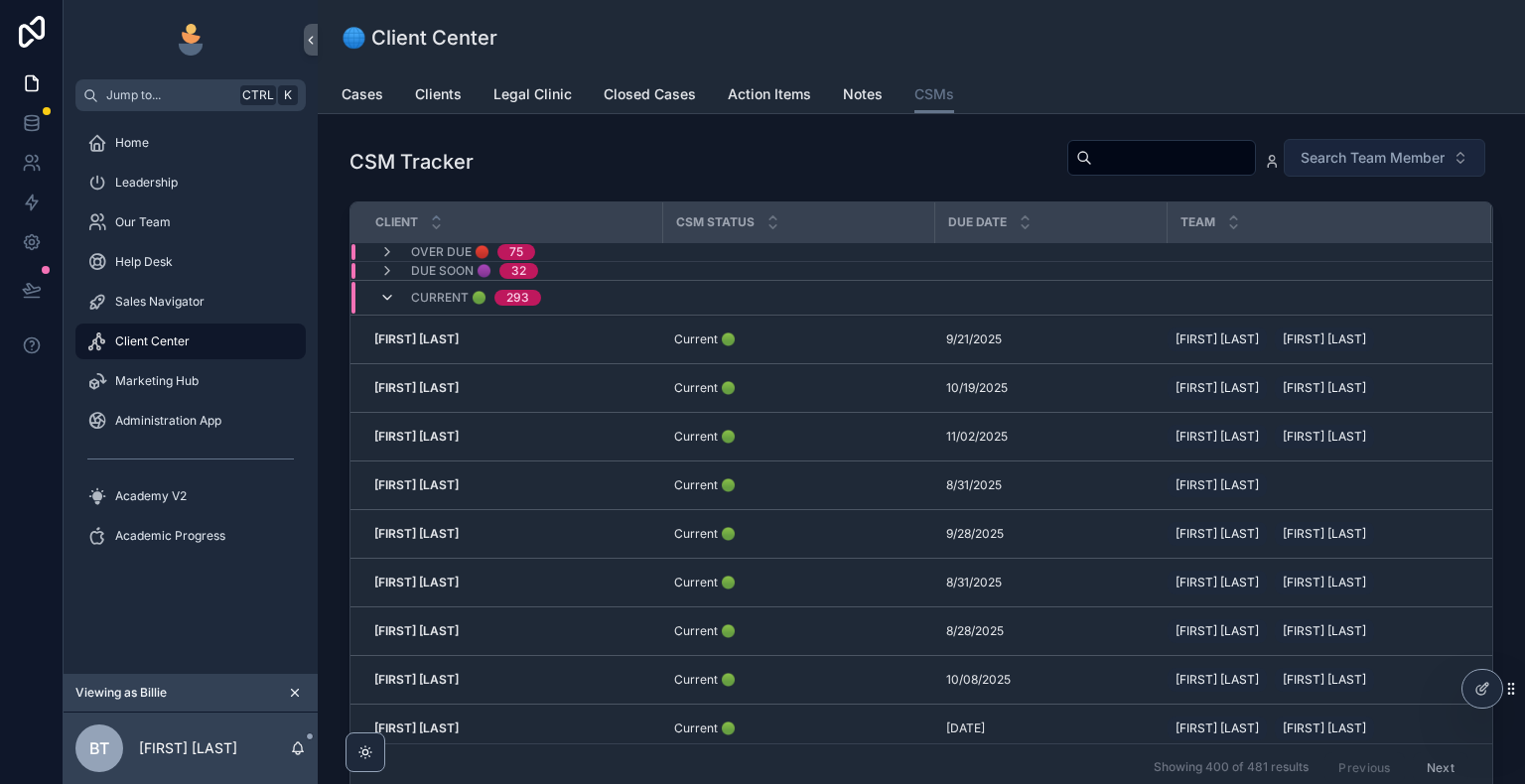 click at bounding box center (387, 298) 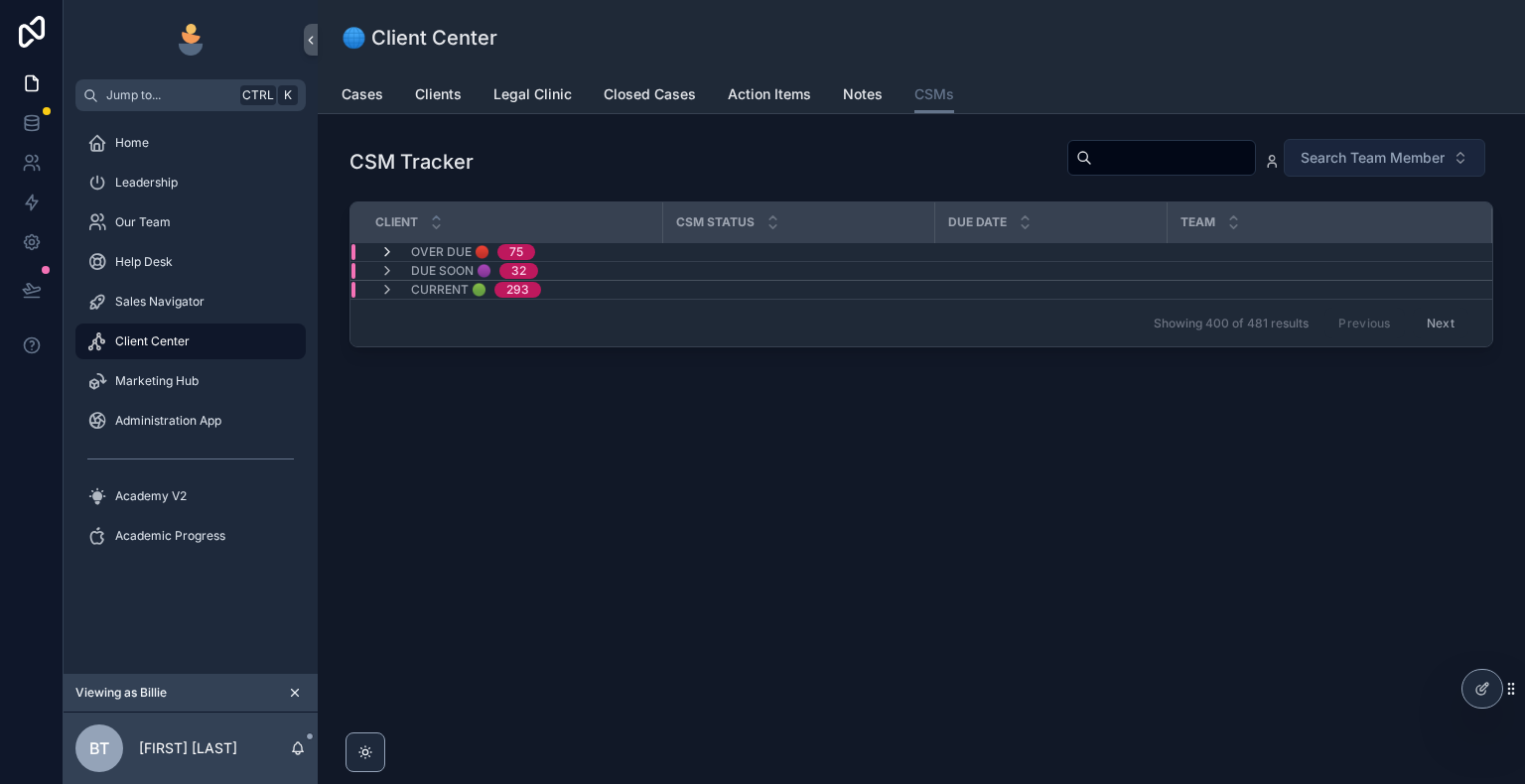 click at bounding box center (387, 252) 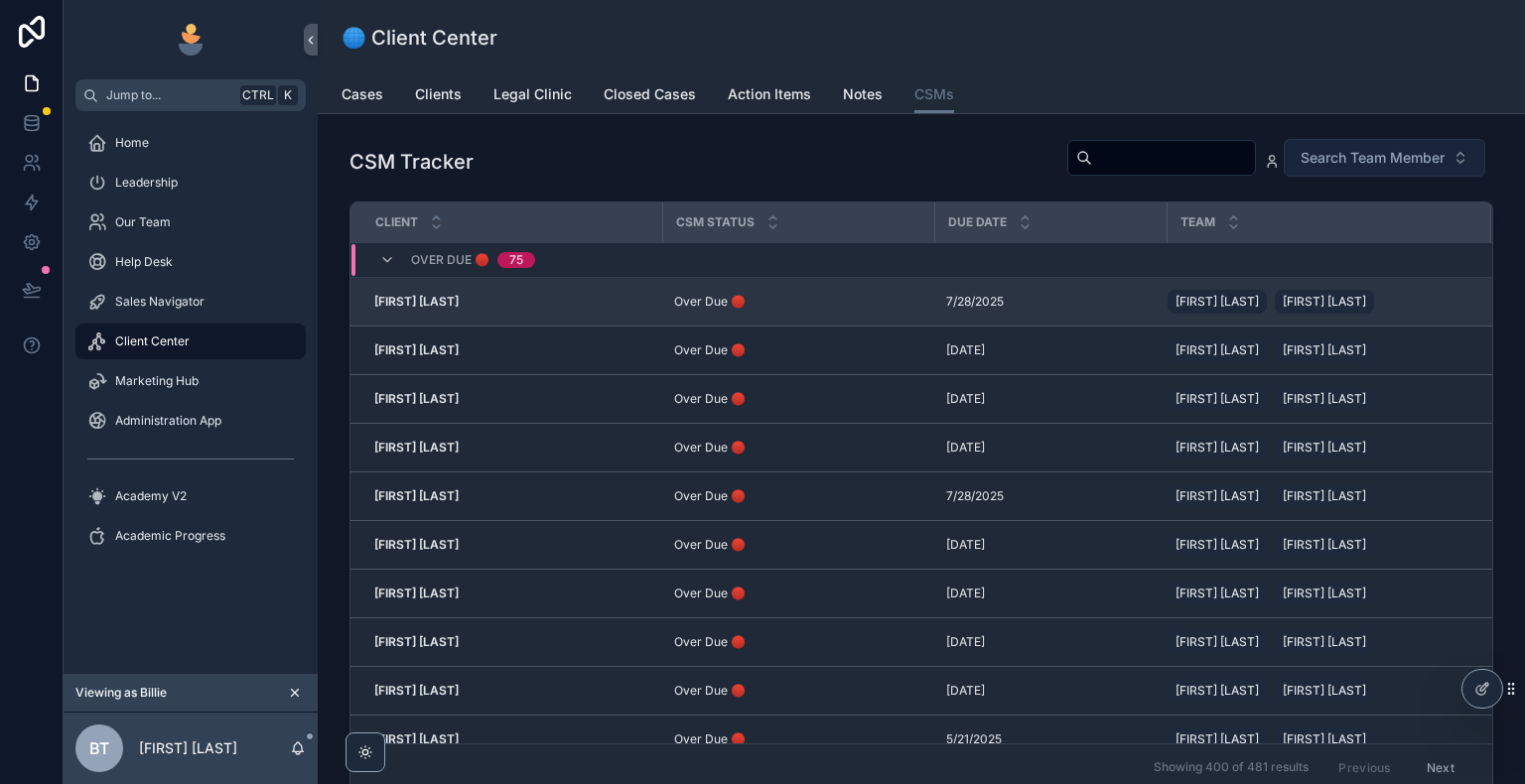 click on "Adam Majestic Adam Majestic" at bounding box center (512, 302) 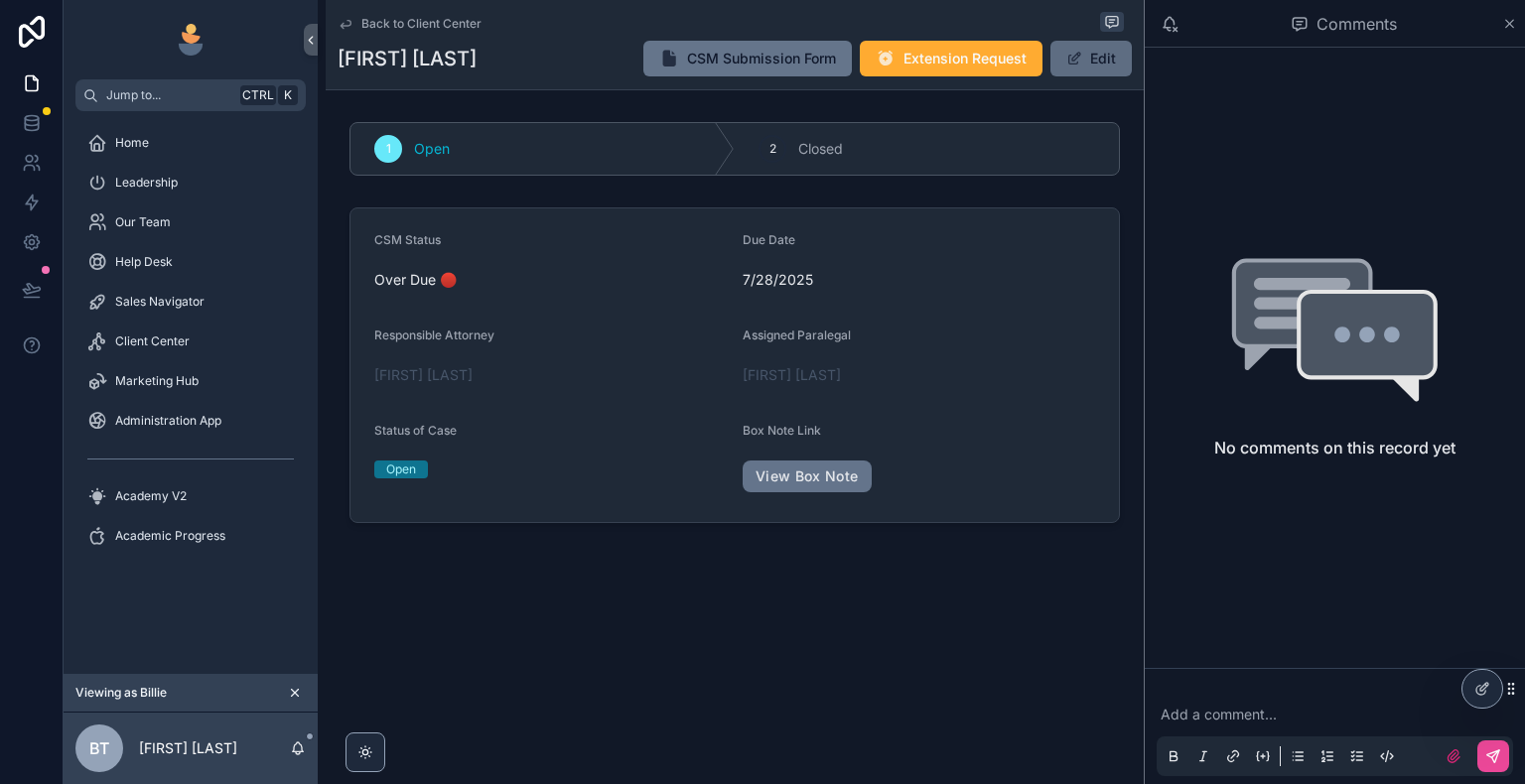 click on "Edit" at bounding box center (1091, 59) 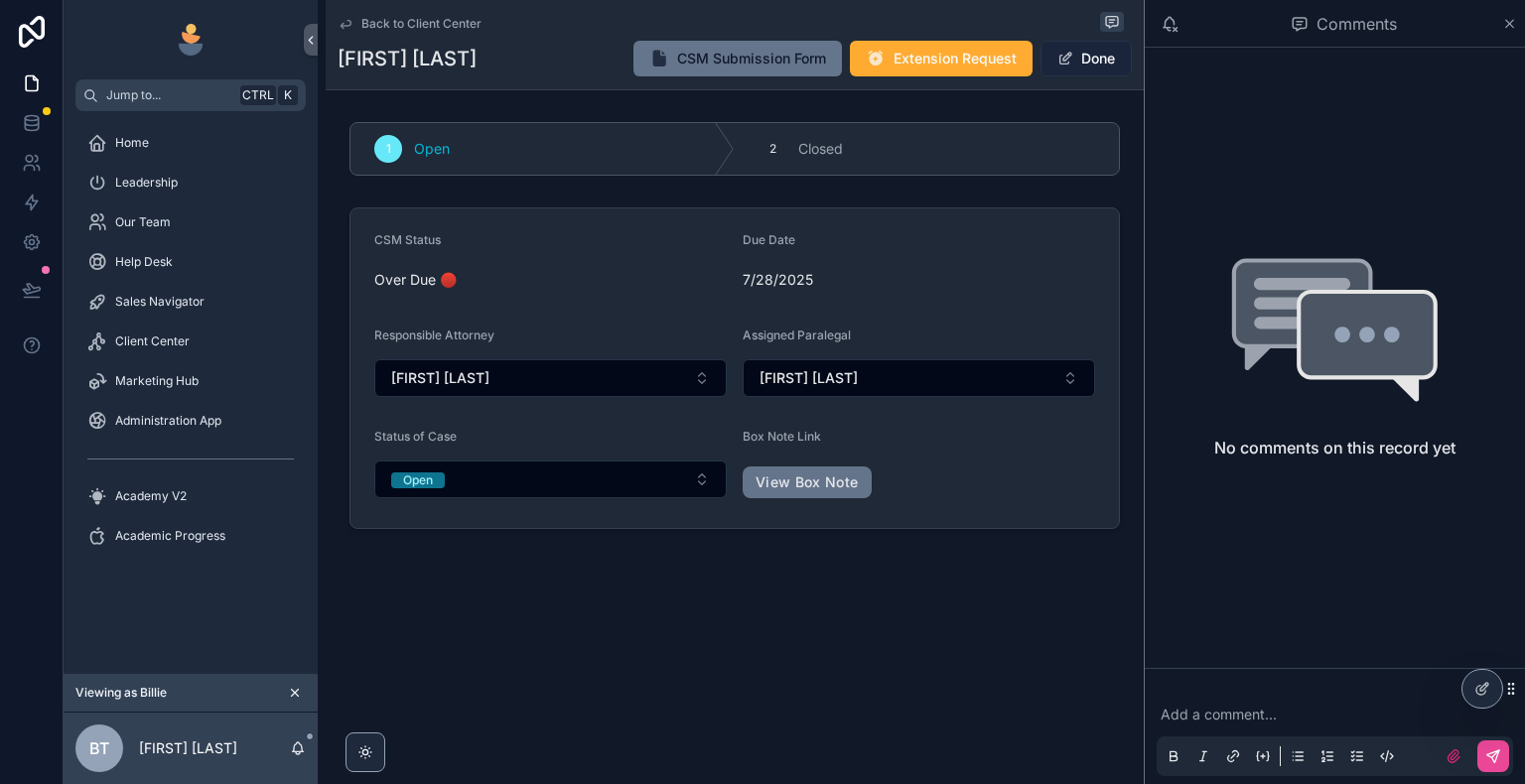 click at bounding box center (1065, 59) 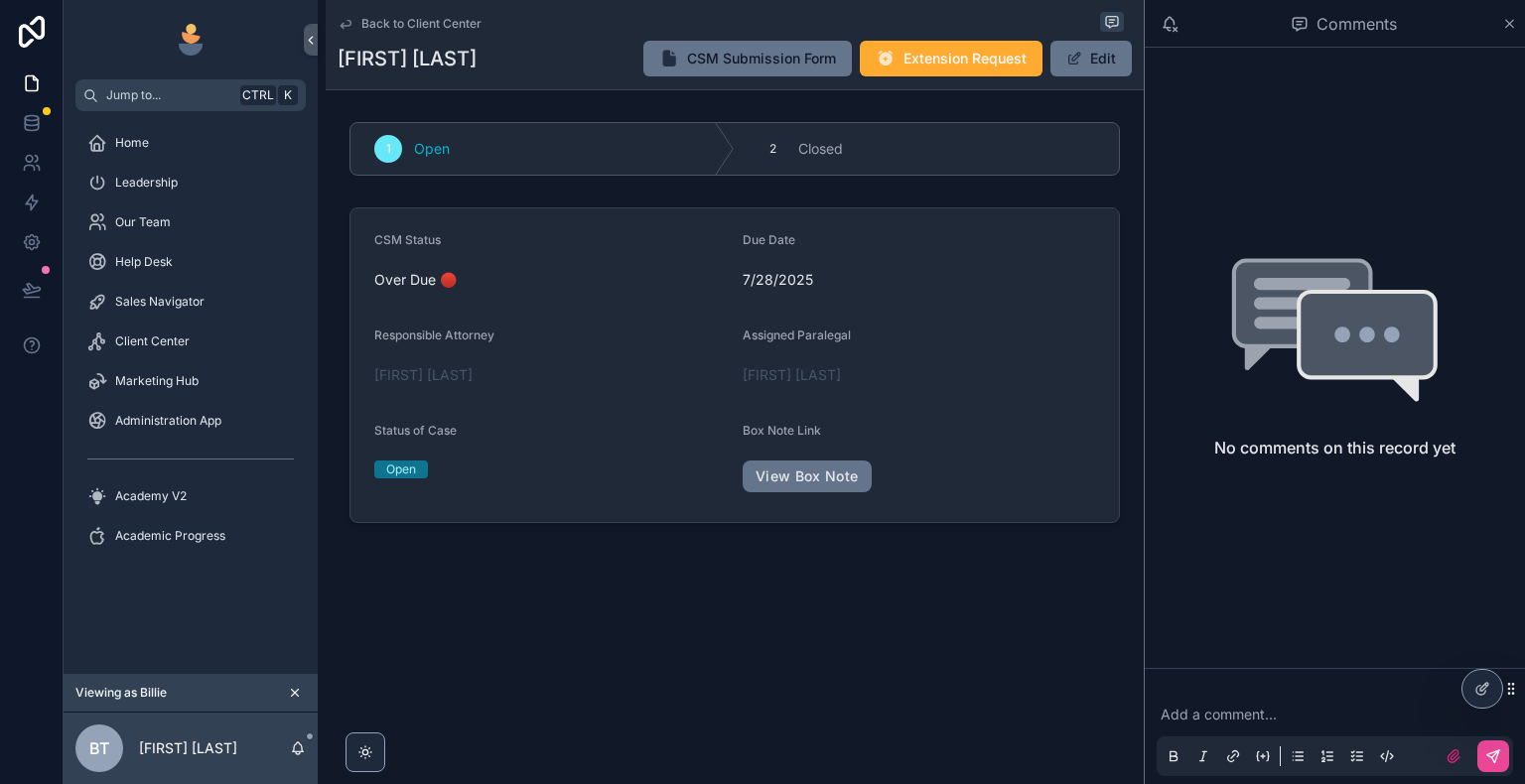 click 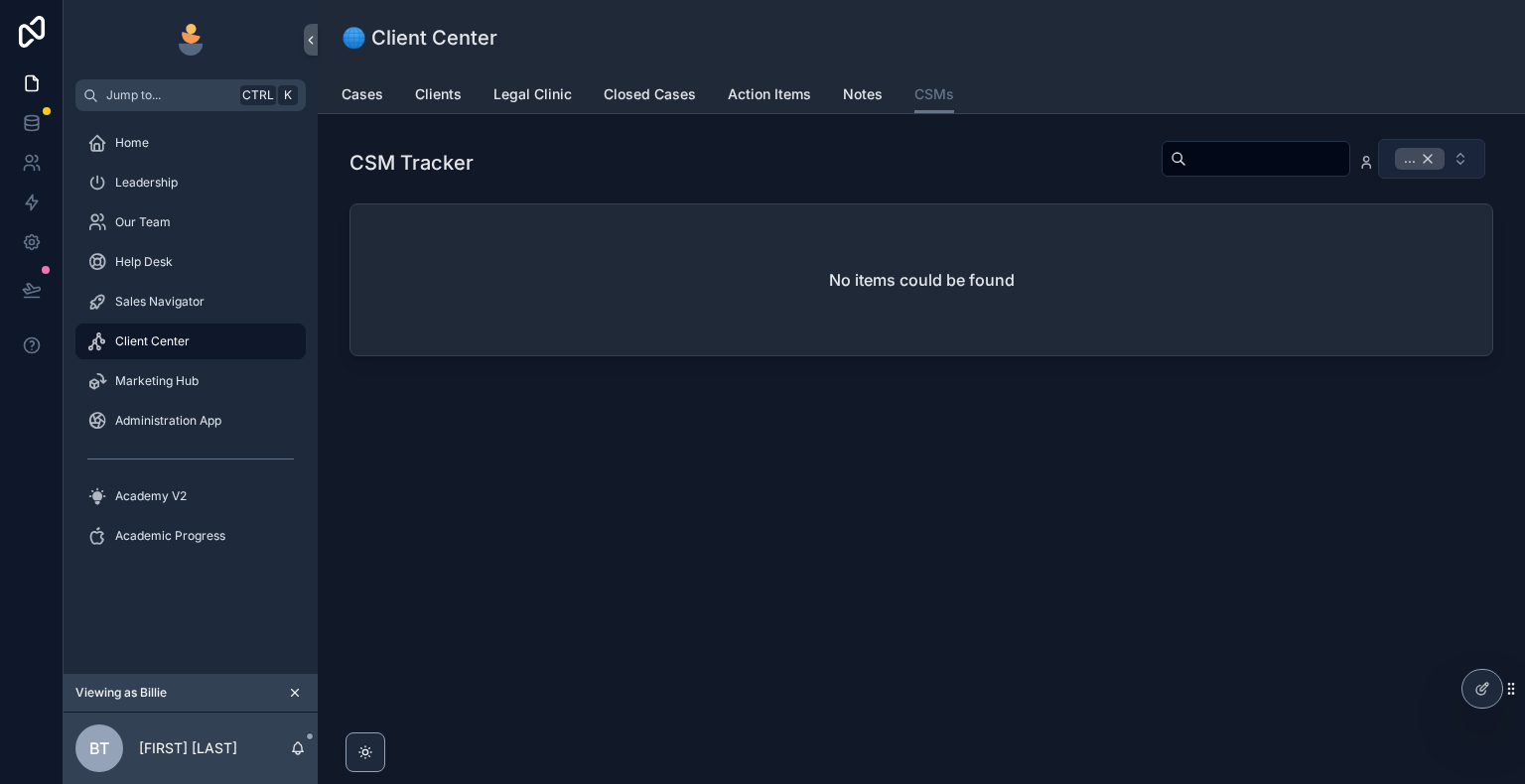 click on "..." at bounding box center [1420, 159] 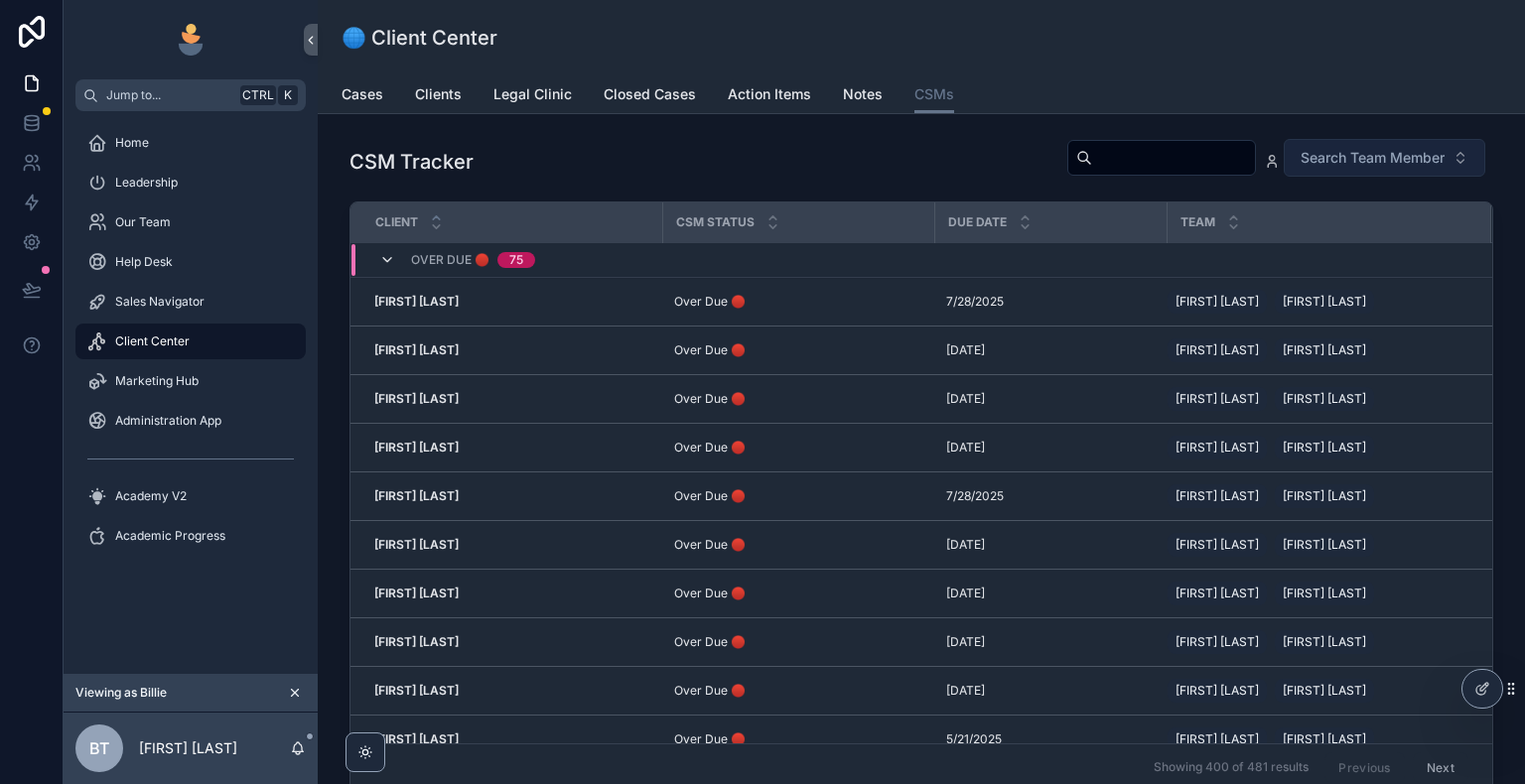 click at bounding box center (387, 260) 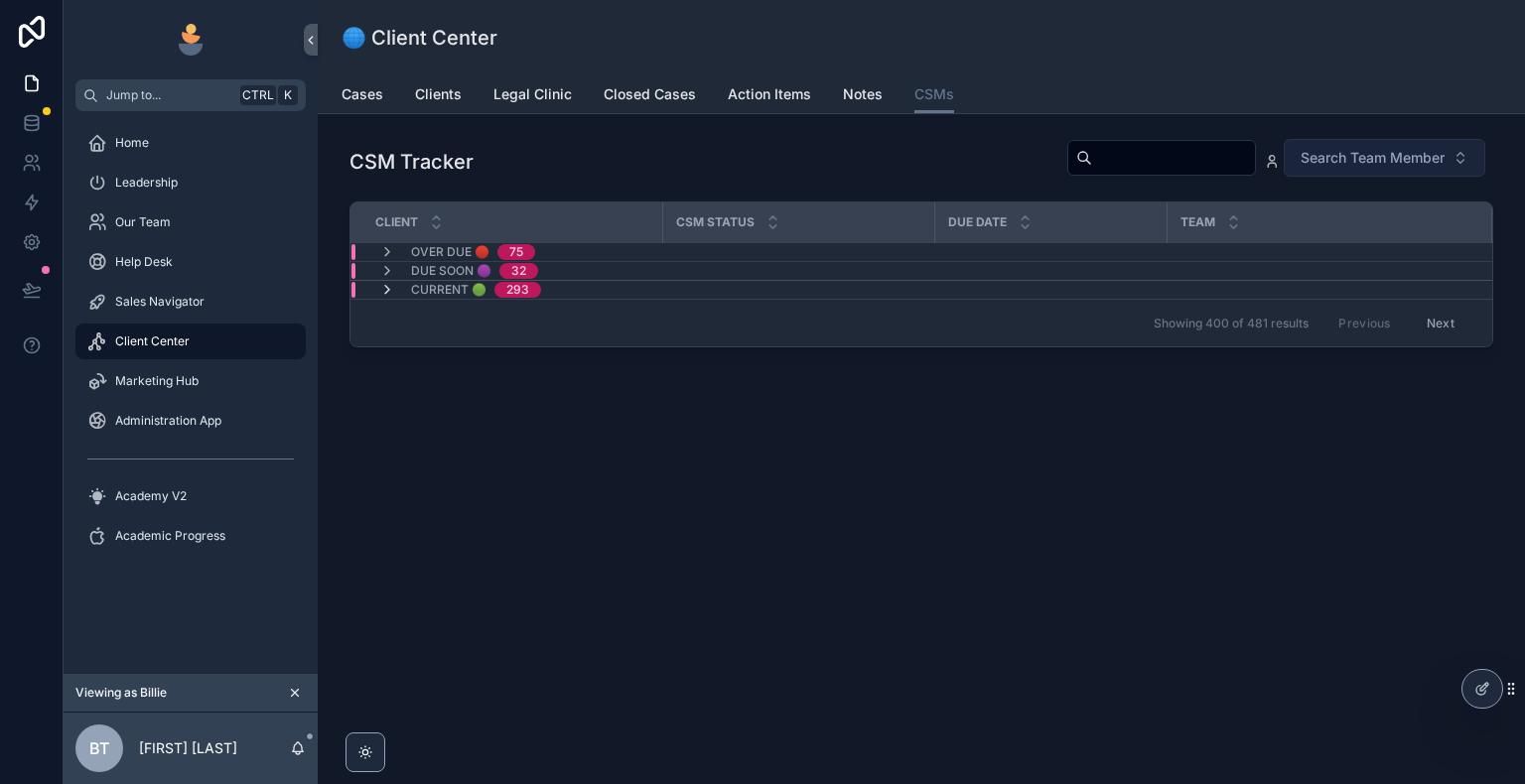 click at bounding box center [387, 290] 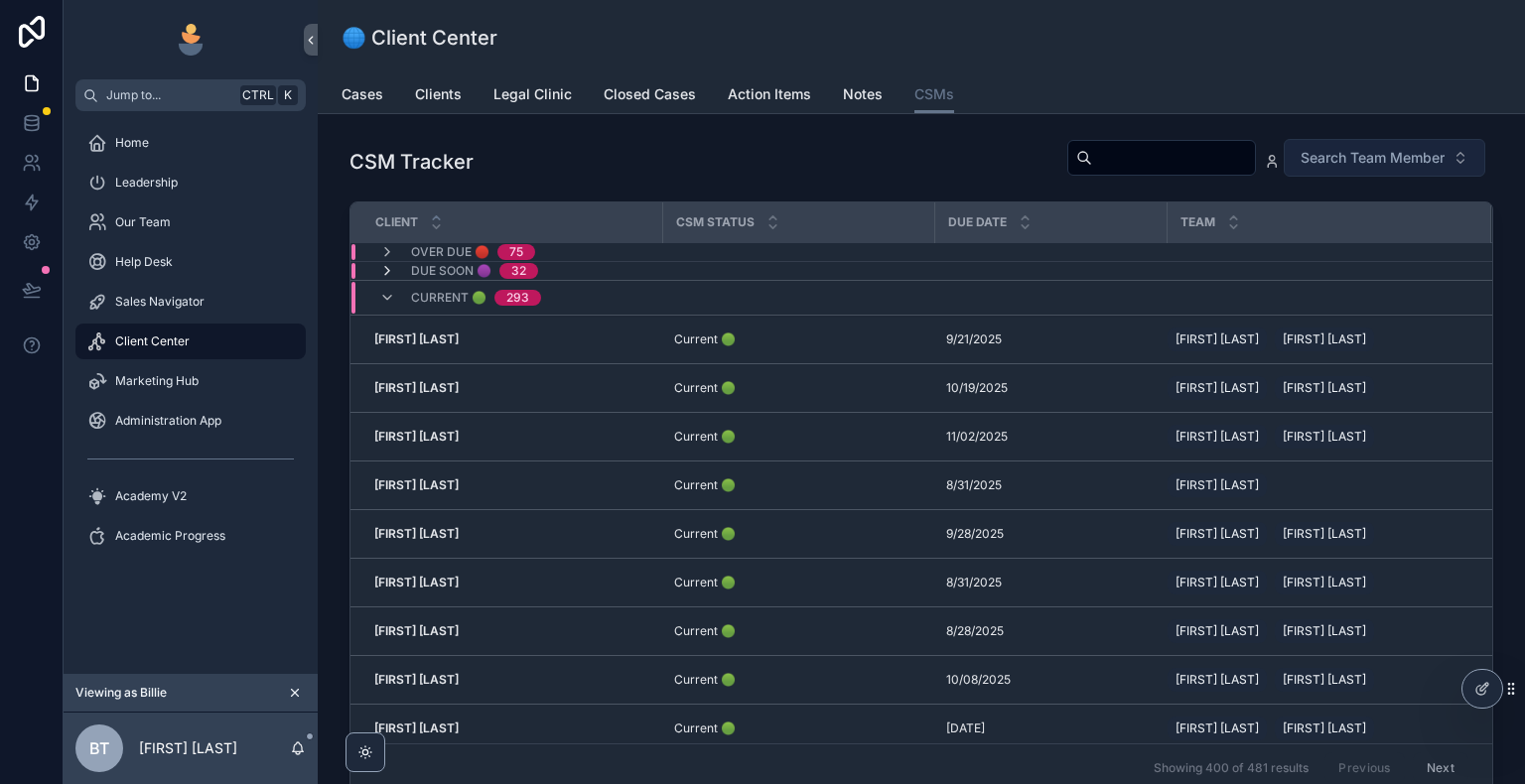 click at bounding box center (387, 271) 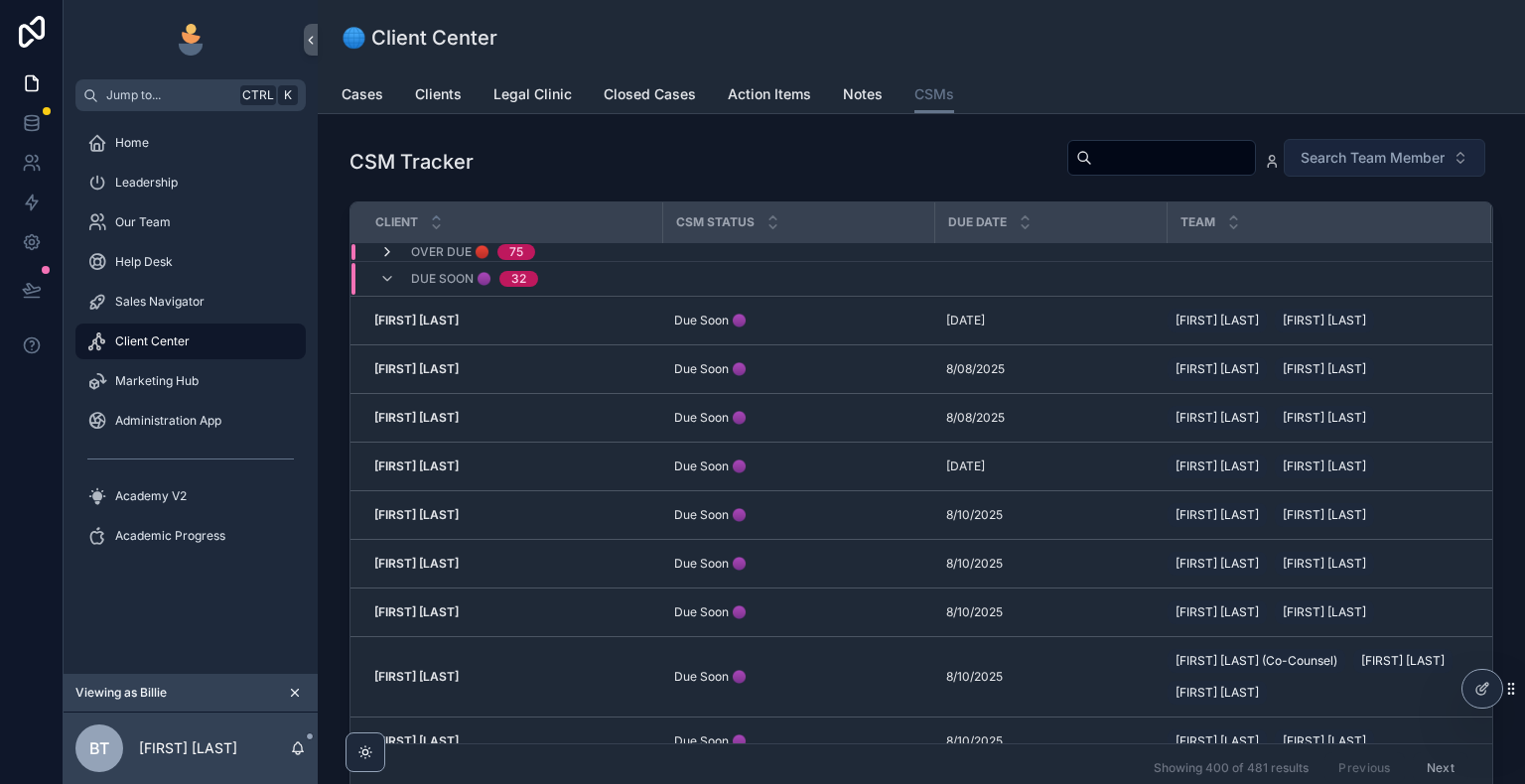 click at bounding box center [387, 252] 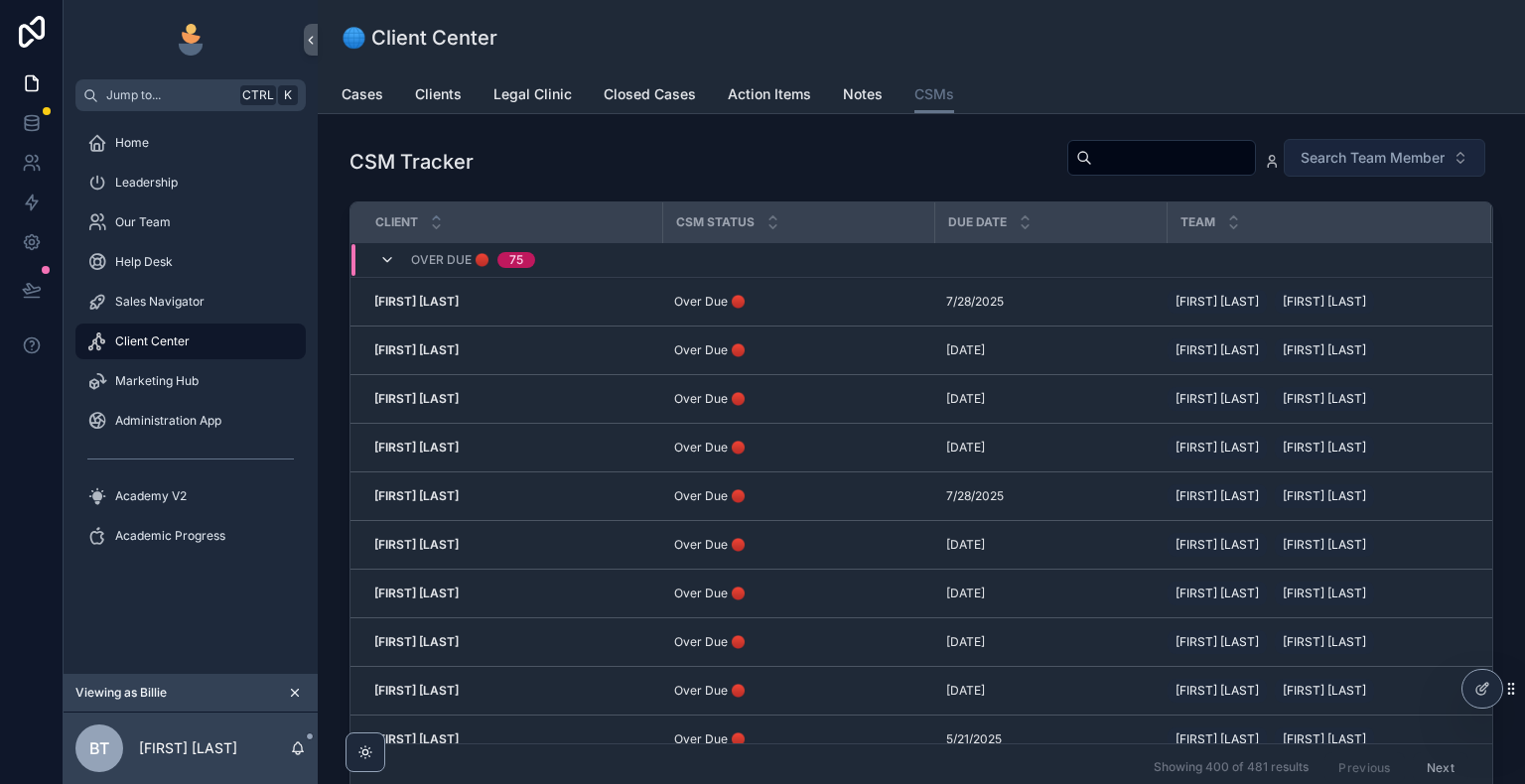 click at bounding box center (387, 260) 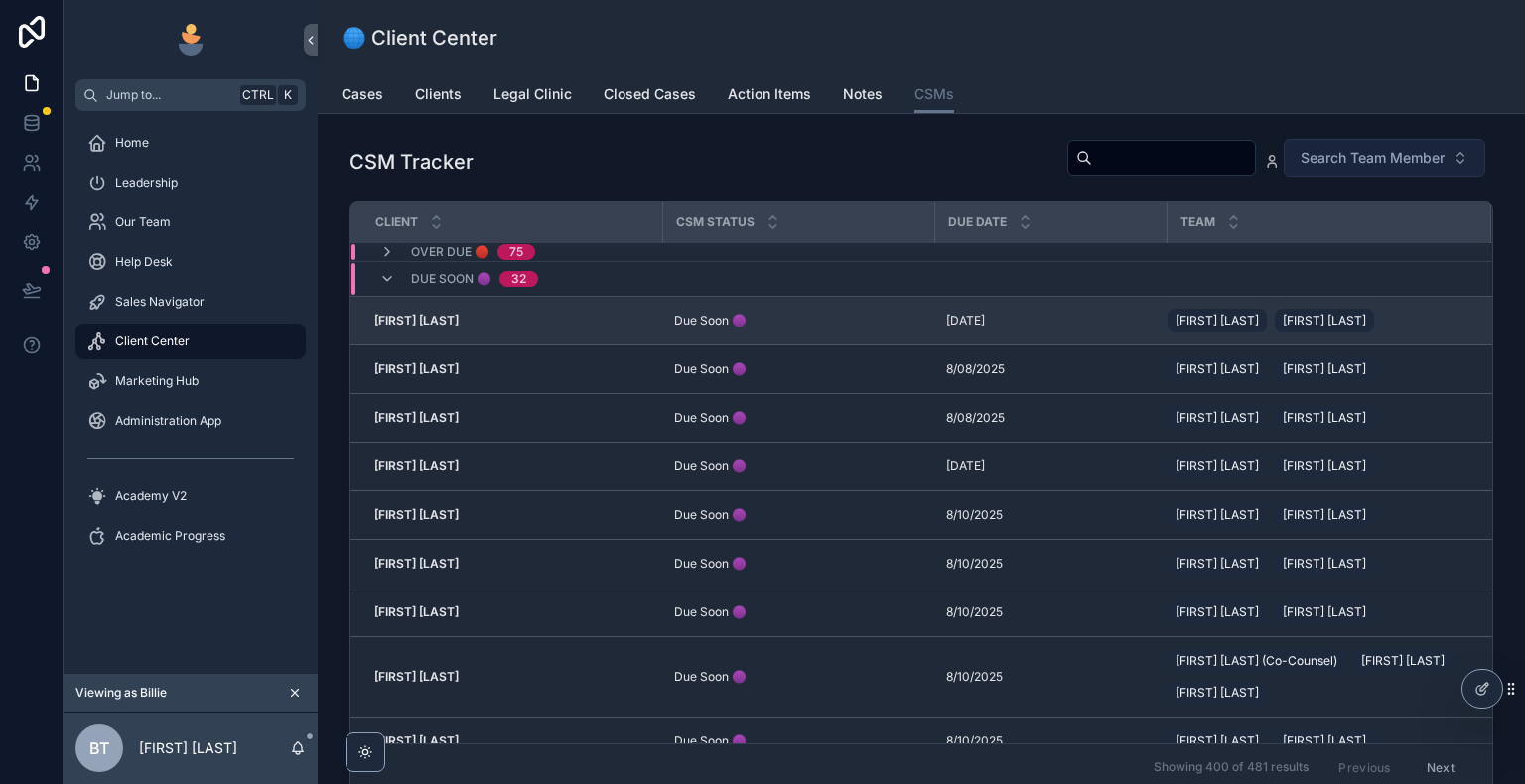 click on "Amanda Thomas Amanda Thomas" at bounding box center [512, 321] 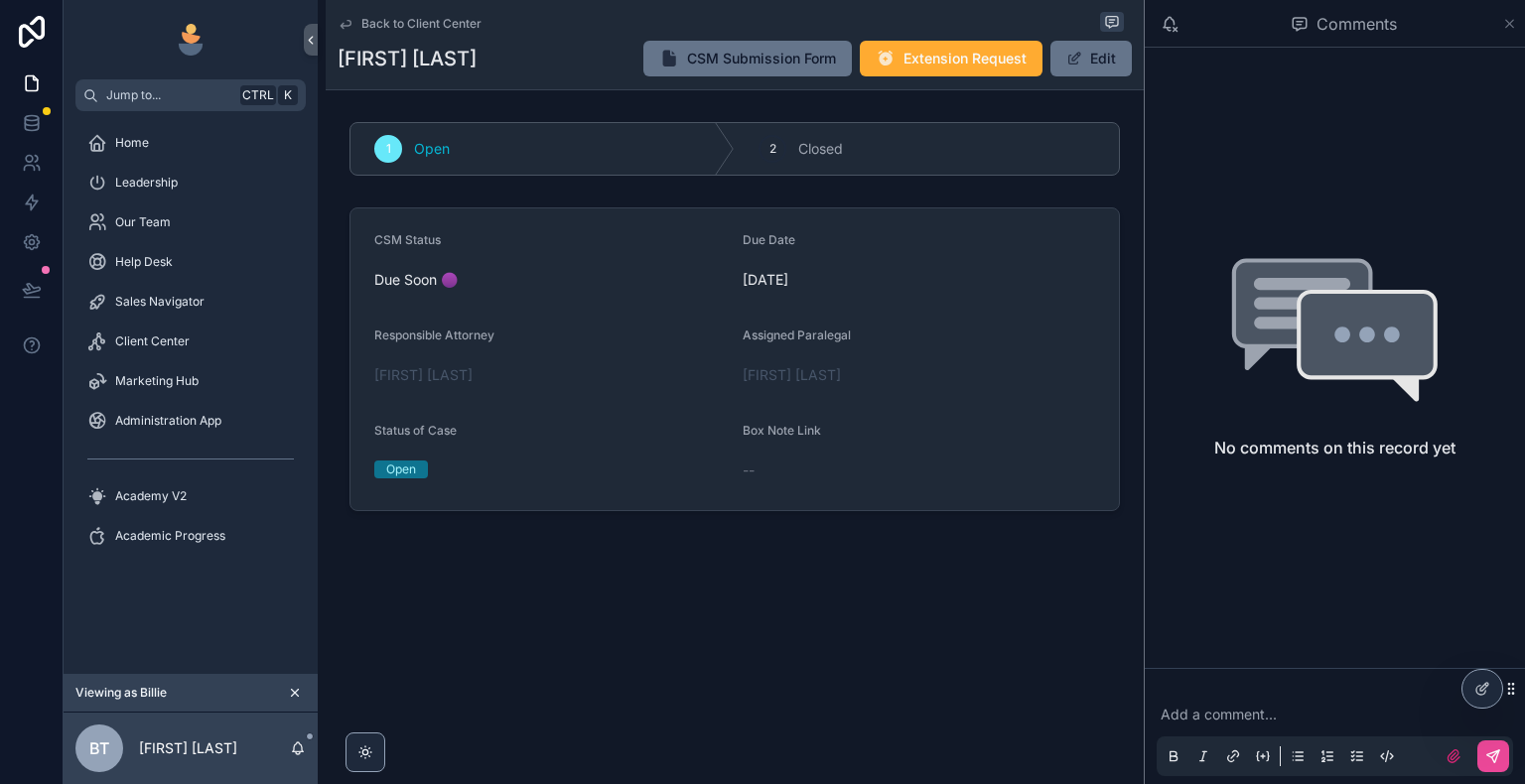 click 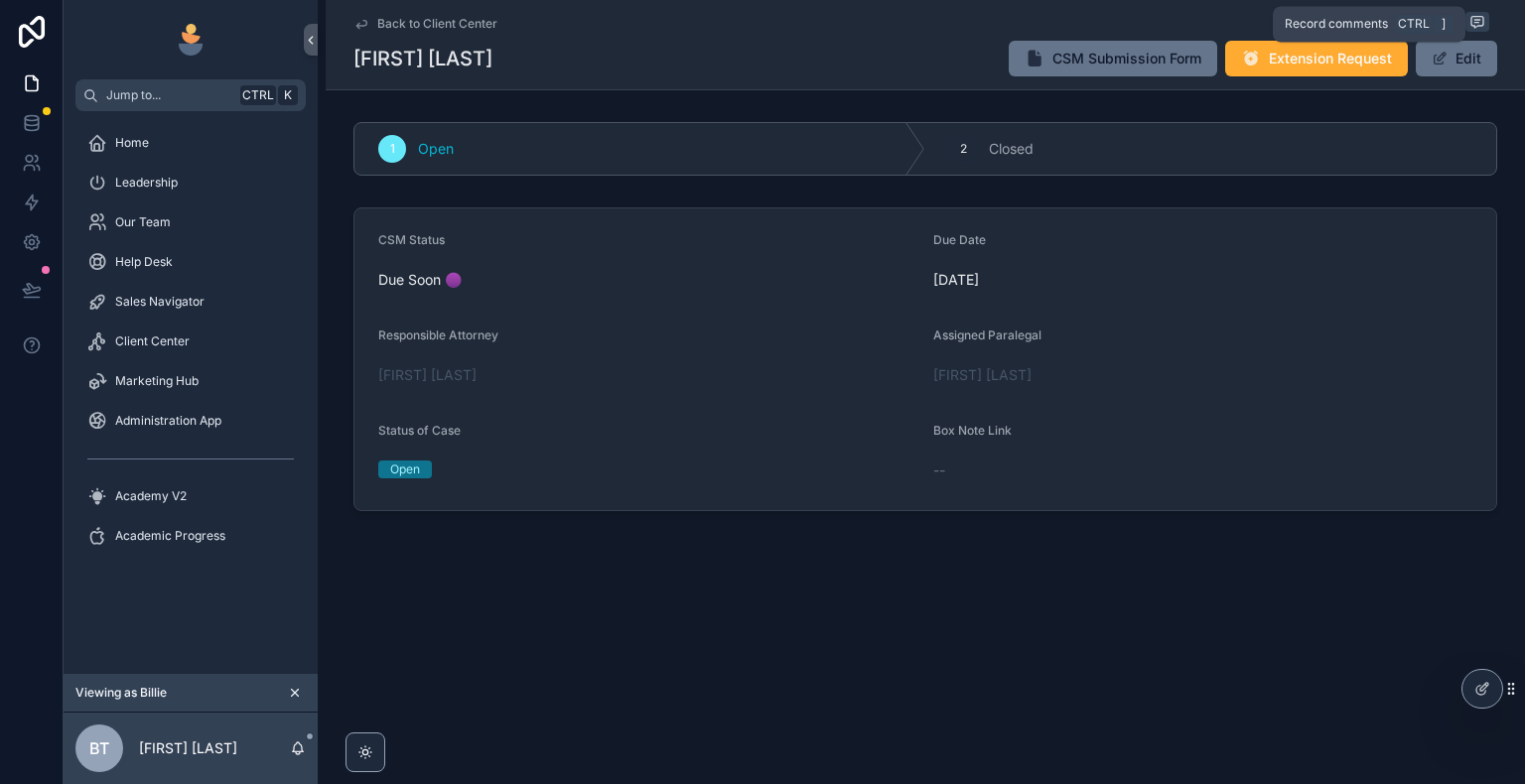click 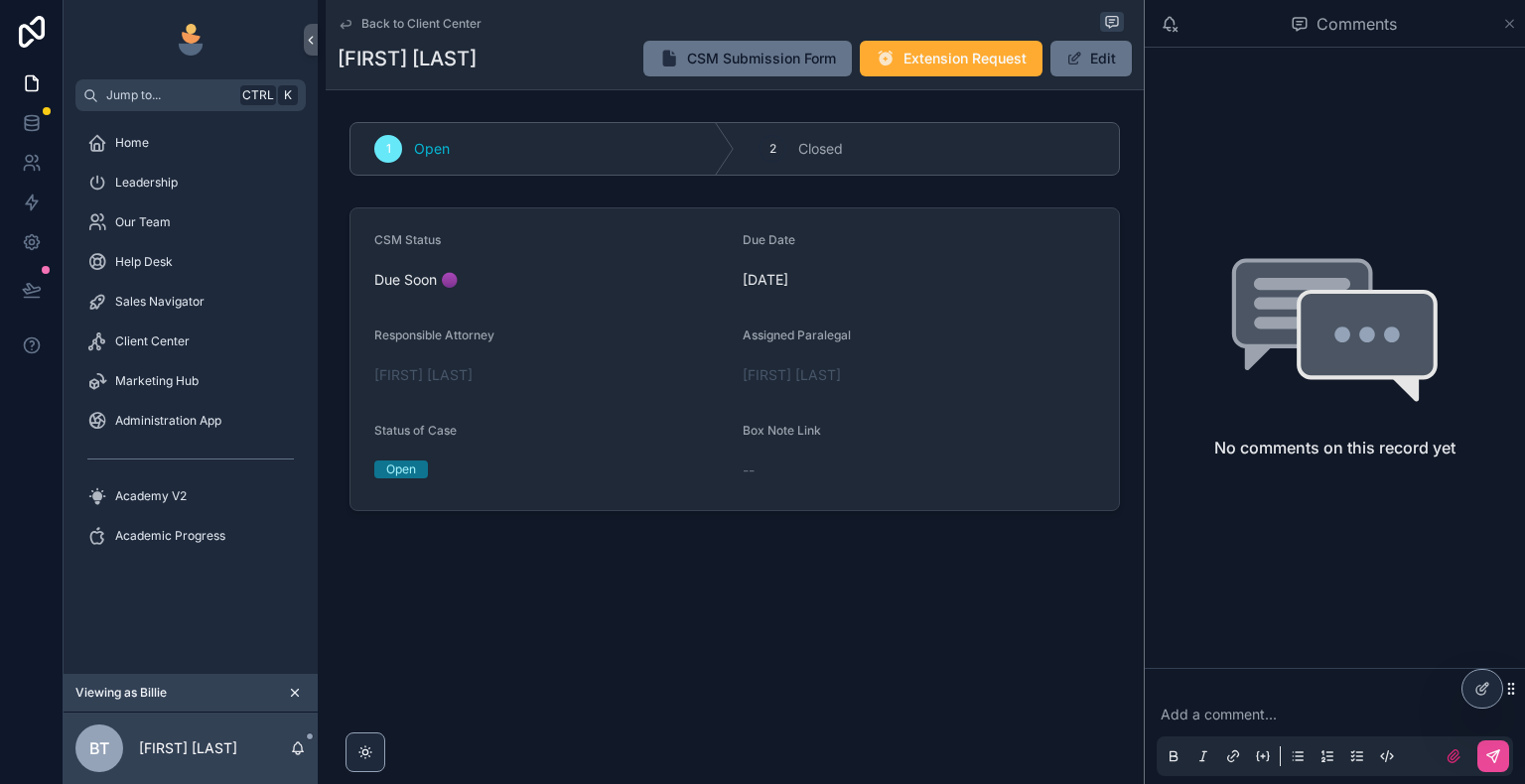 click 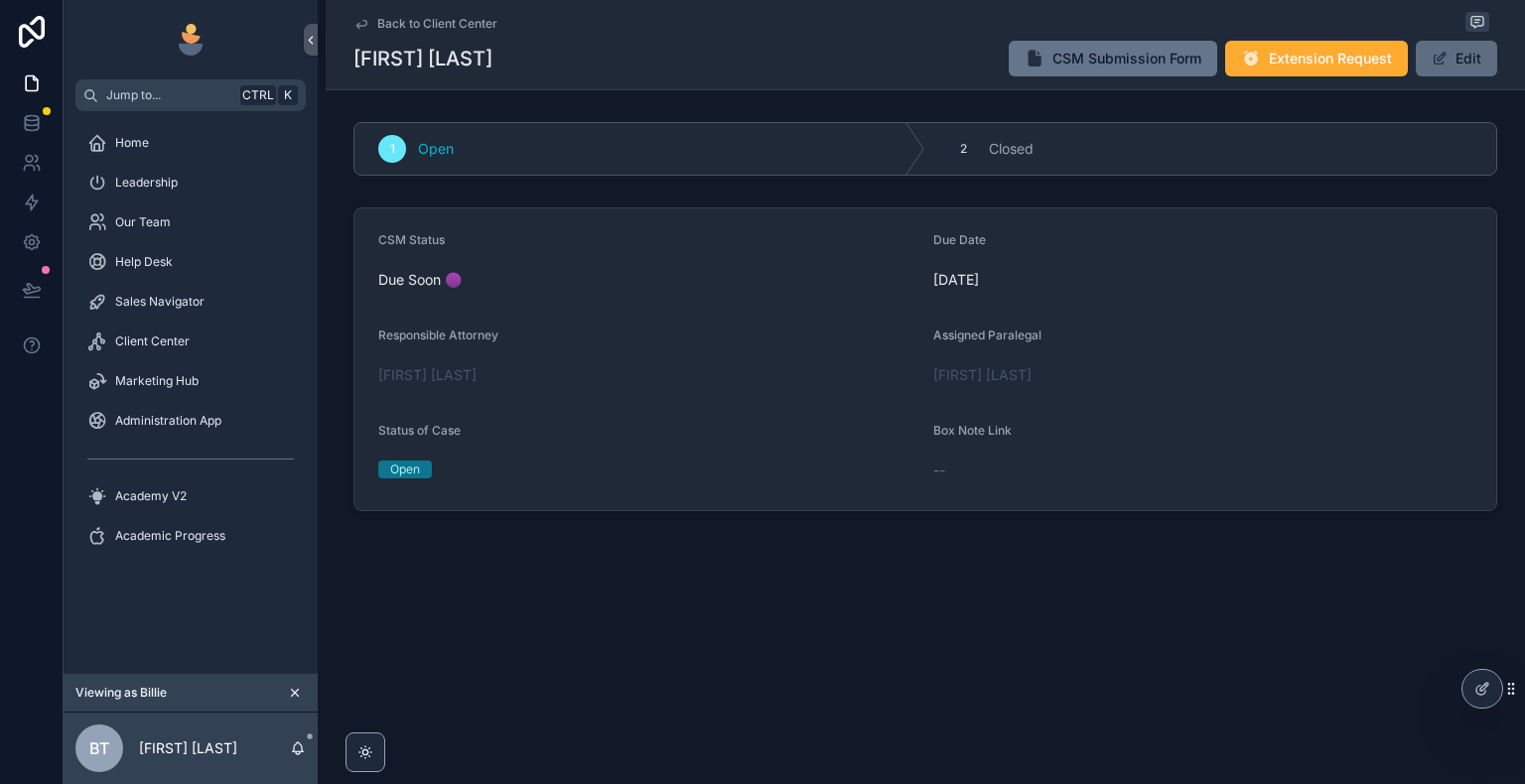 click at bounding box center [1440, 59] 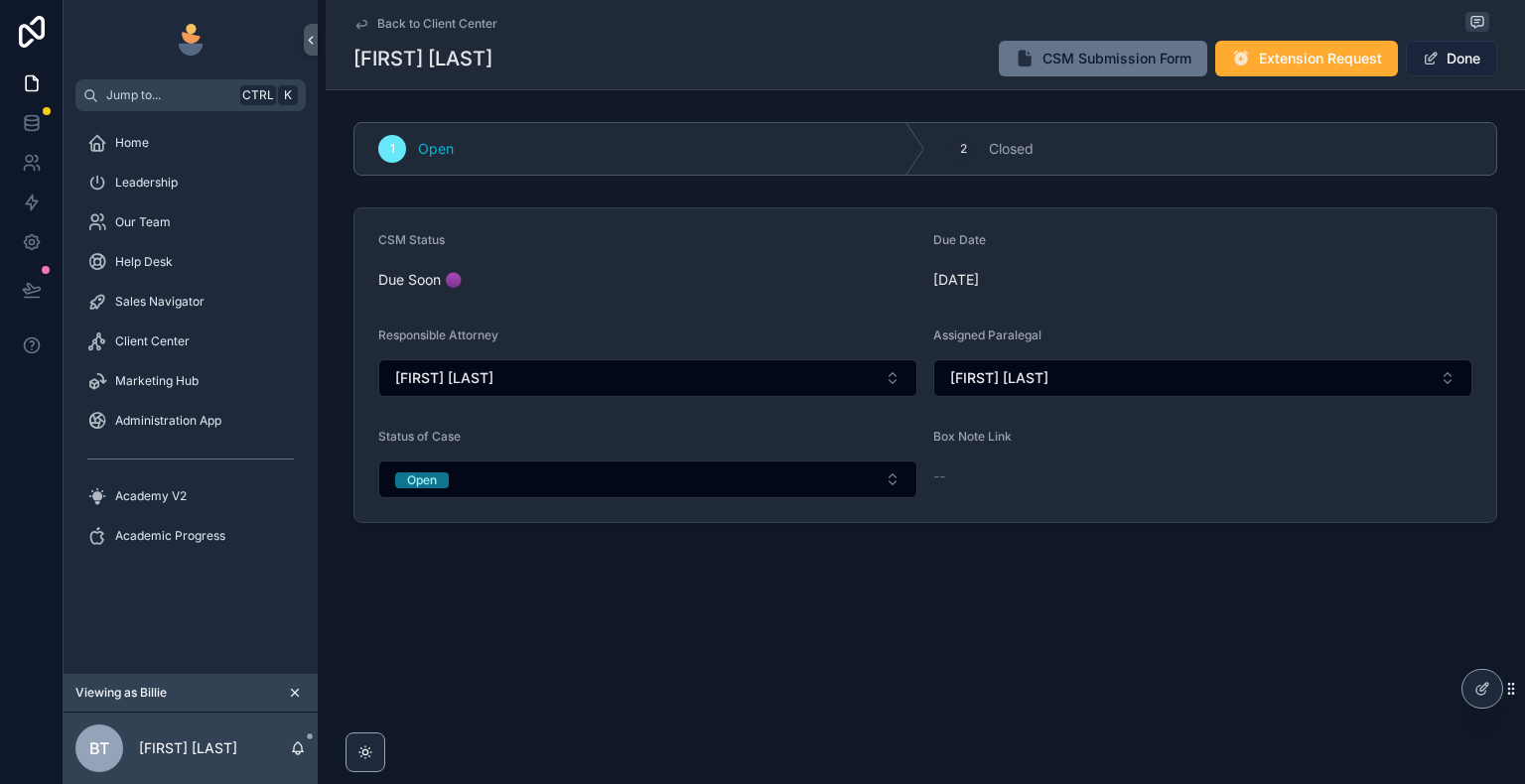 click on "Done" at bounding box center [1452, 59] 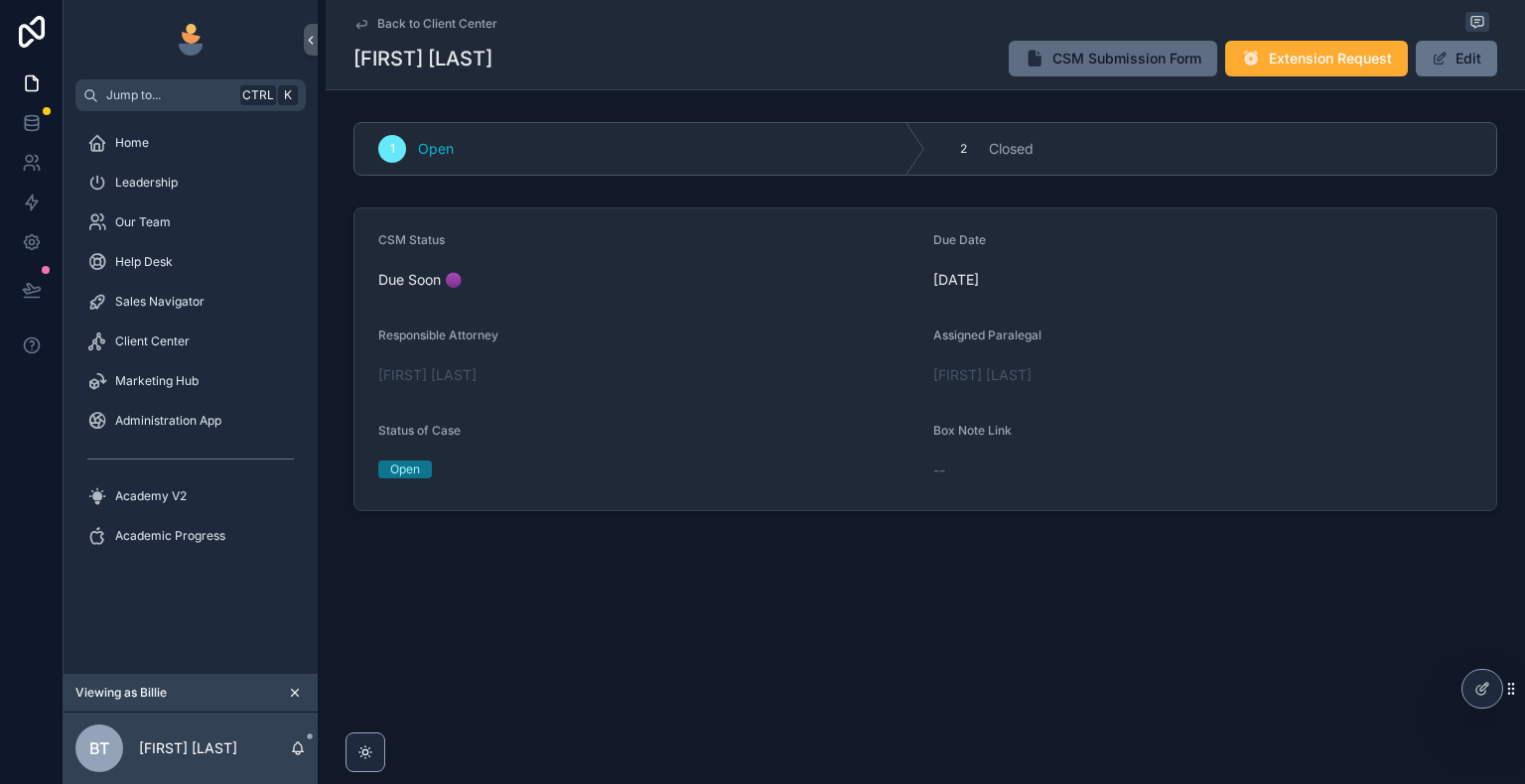 click on "CSM Submission Form" at bounding box center (1127, 59) 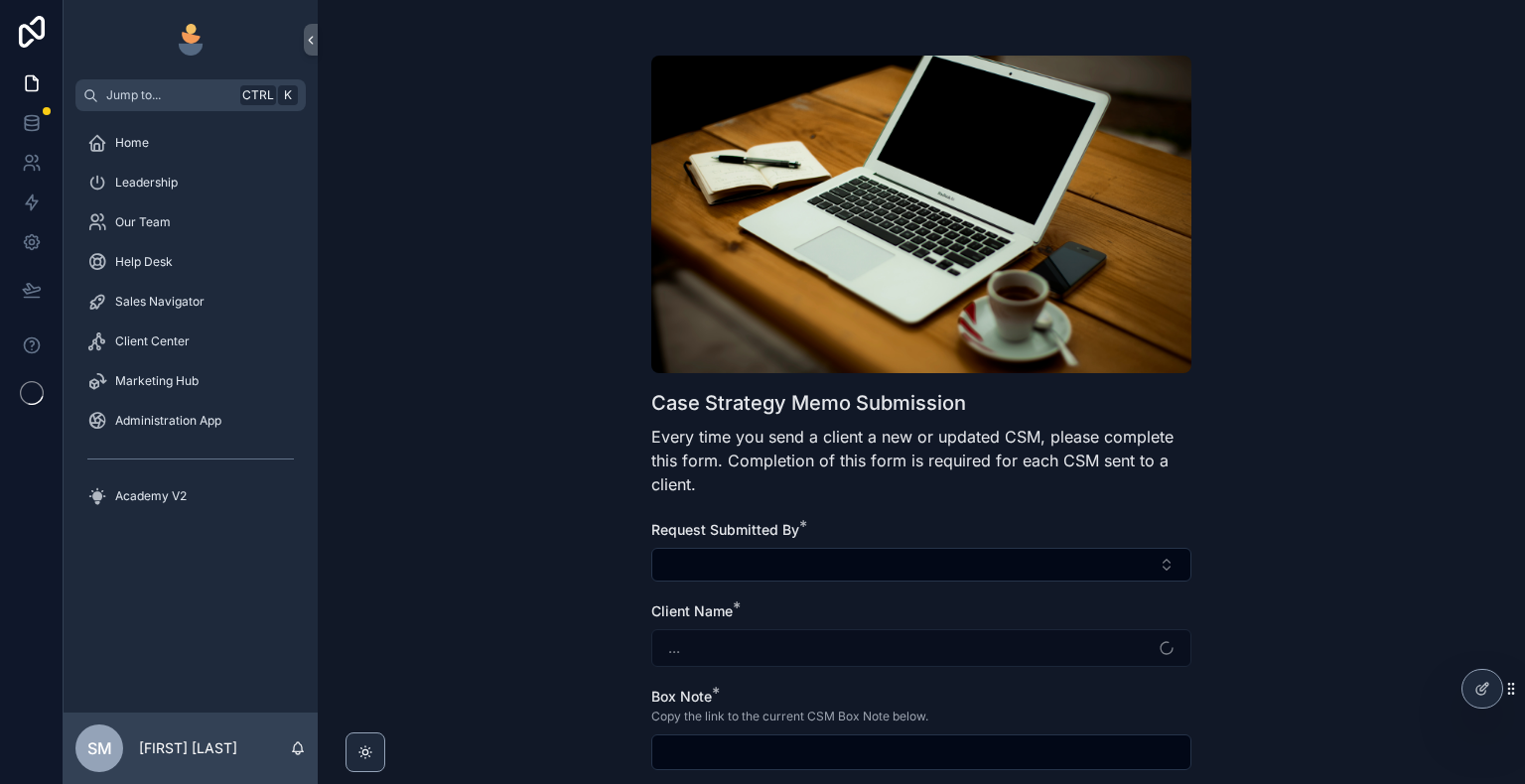 scroll, scrollTop: 0, scrollLeft: 0, axis: both 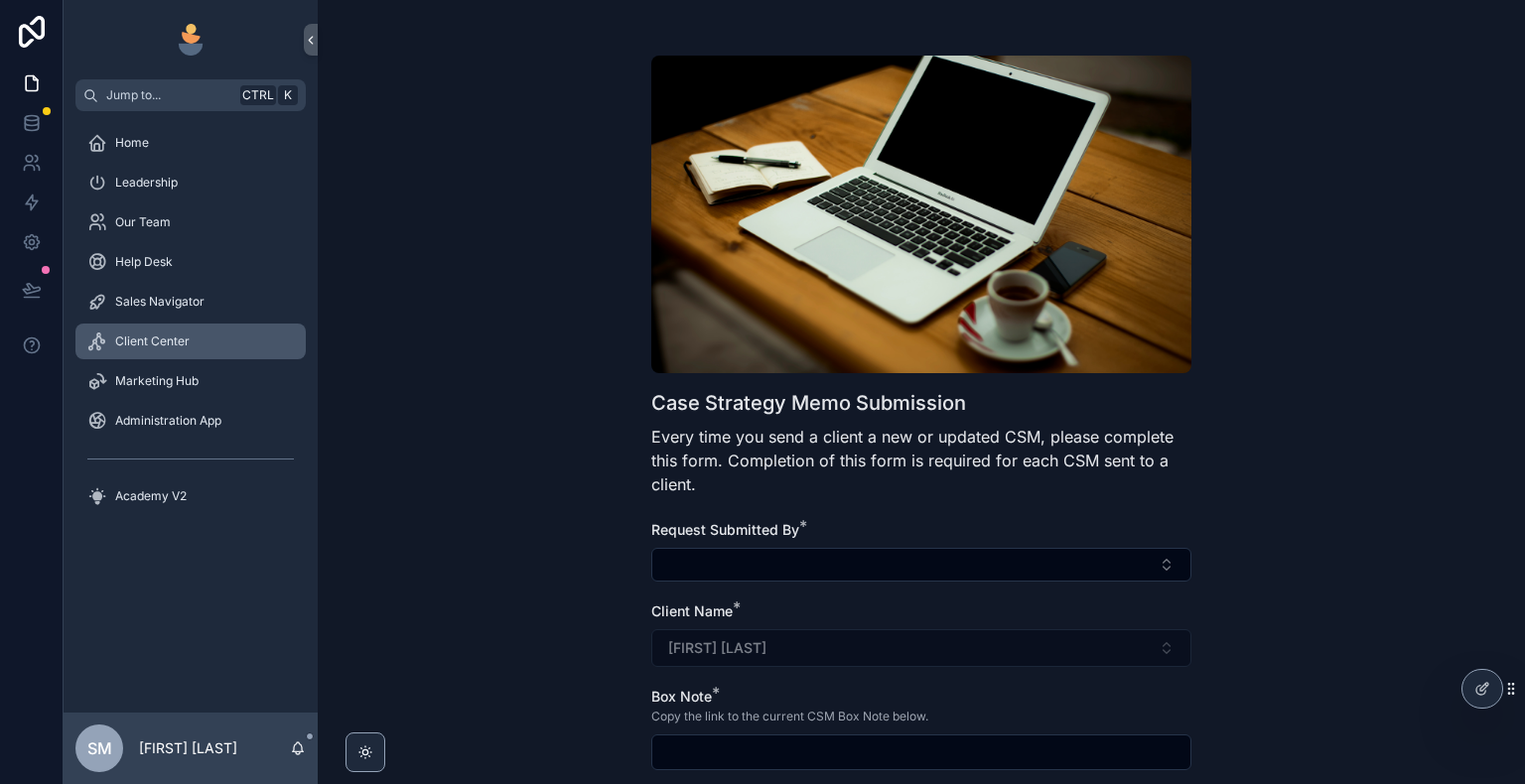click on "Client Center" at bounding box center [152, 341] 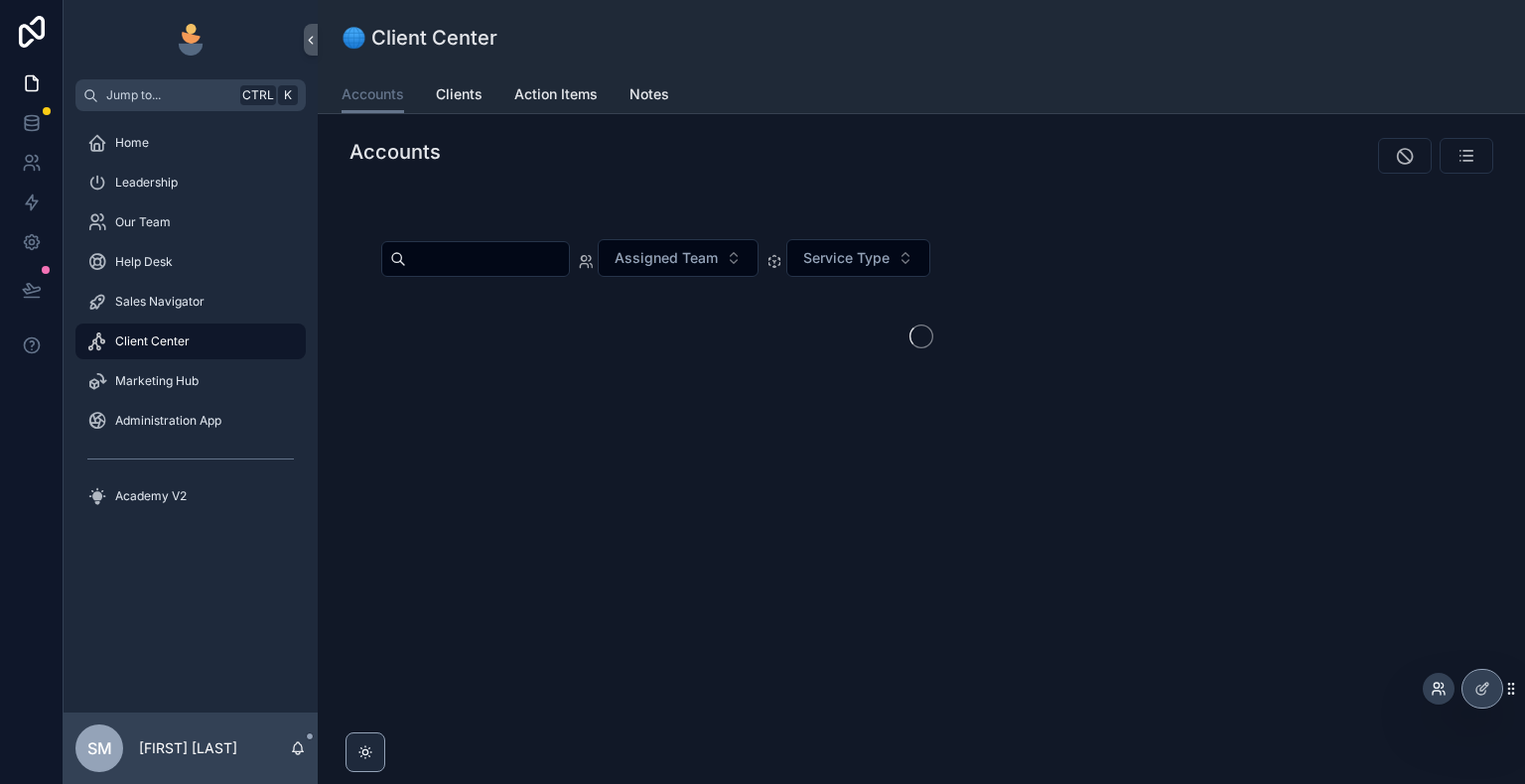 click 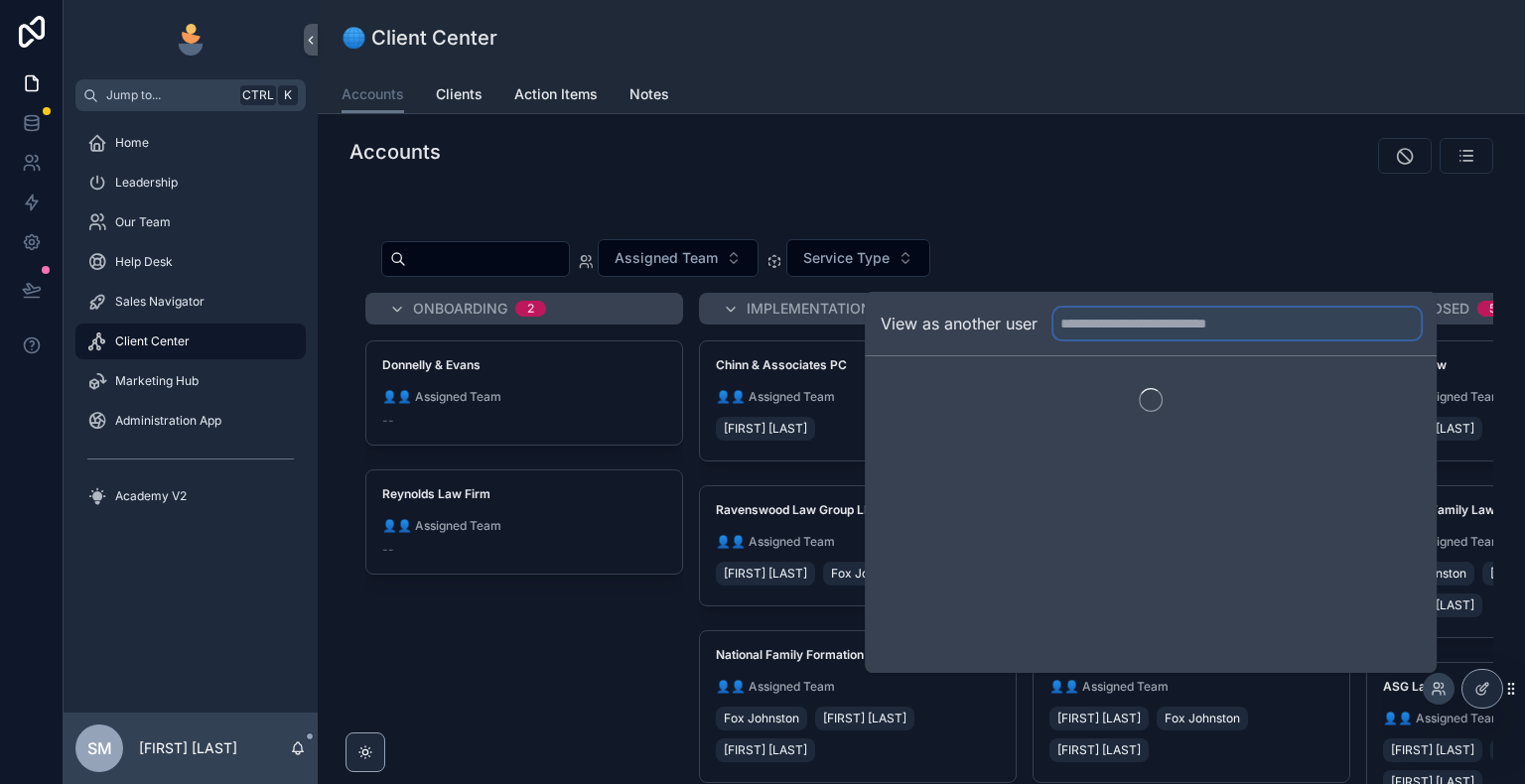 click at bounding box center [1237, 324] 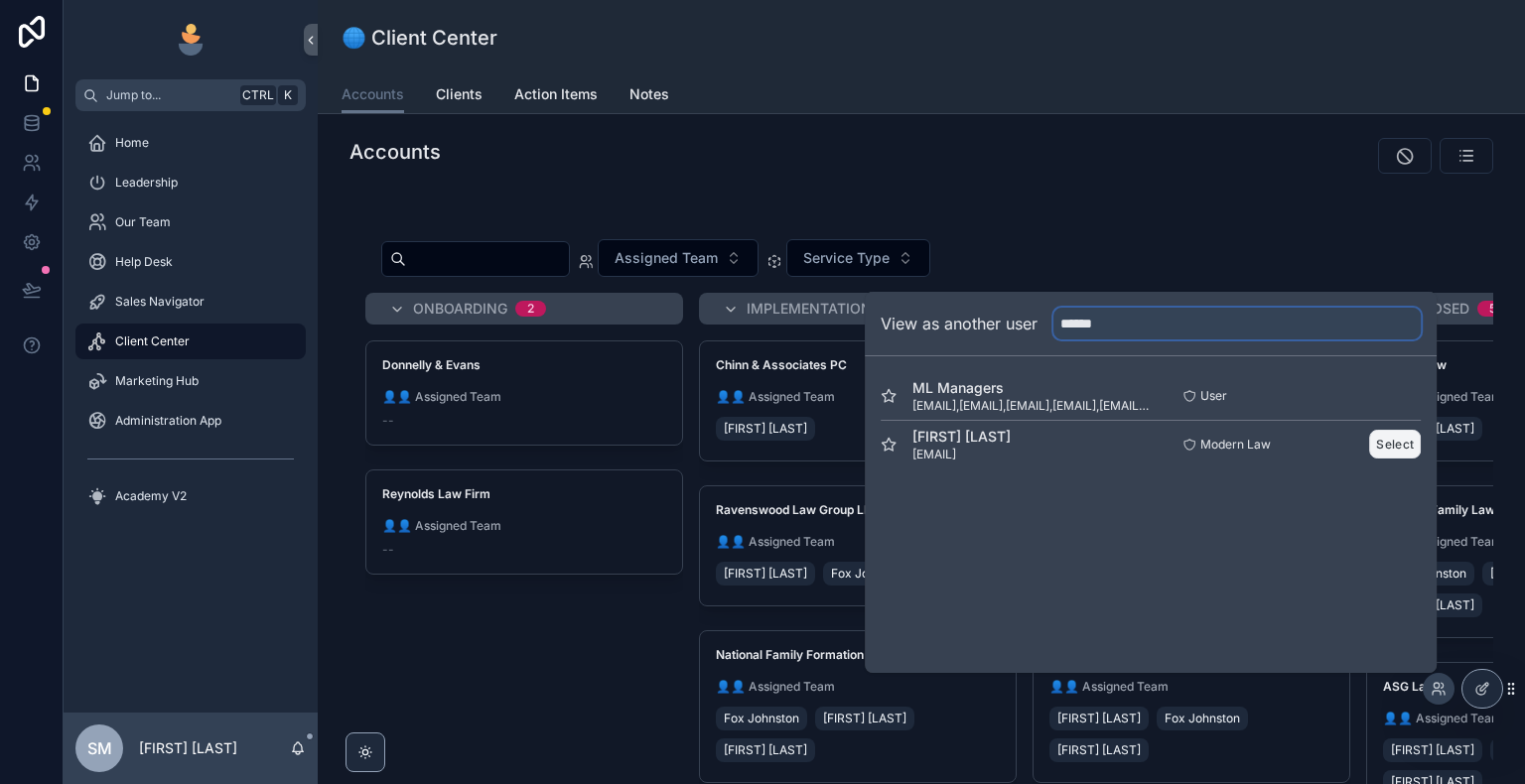 type on "******" 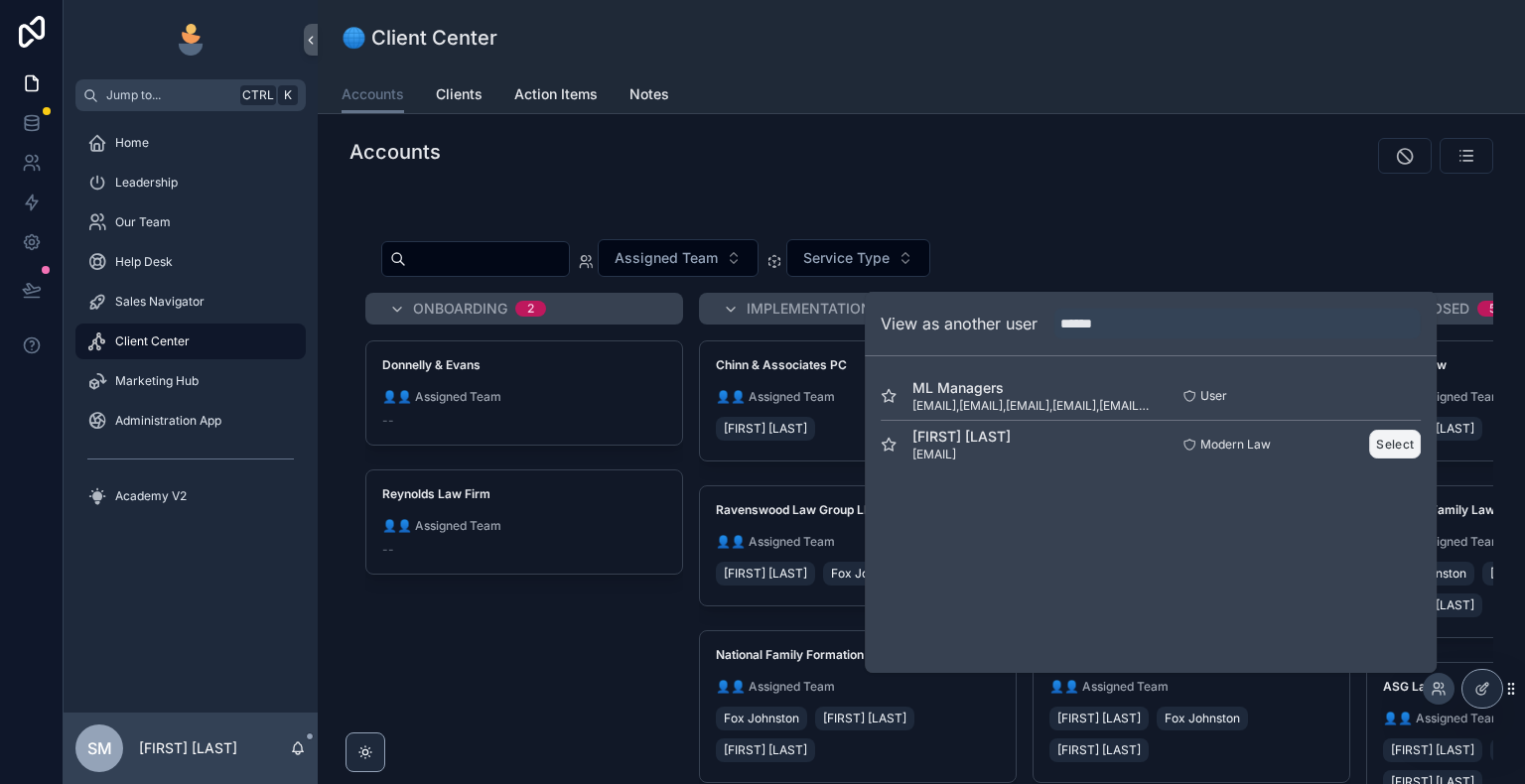click on "Select" at bounding box center (1395, 444) 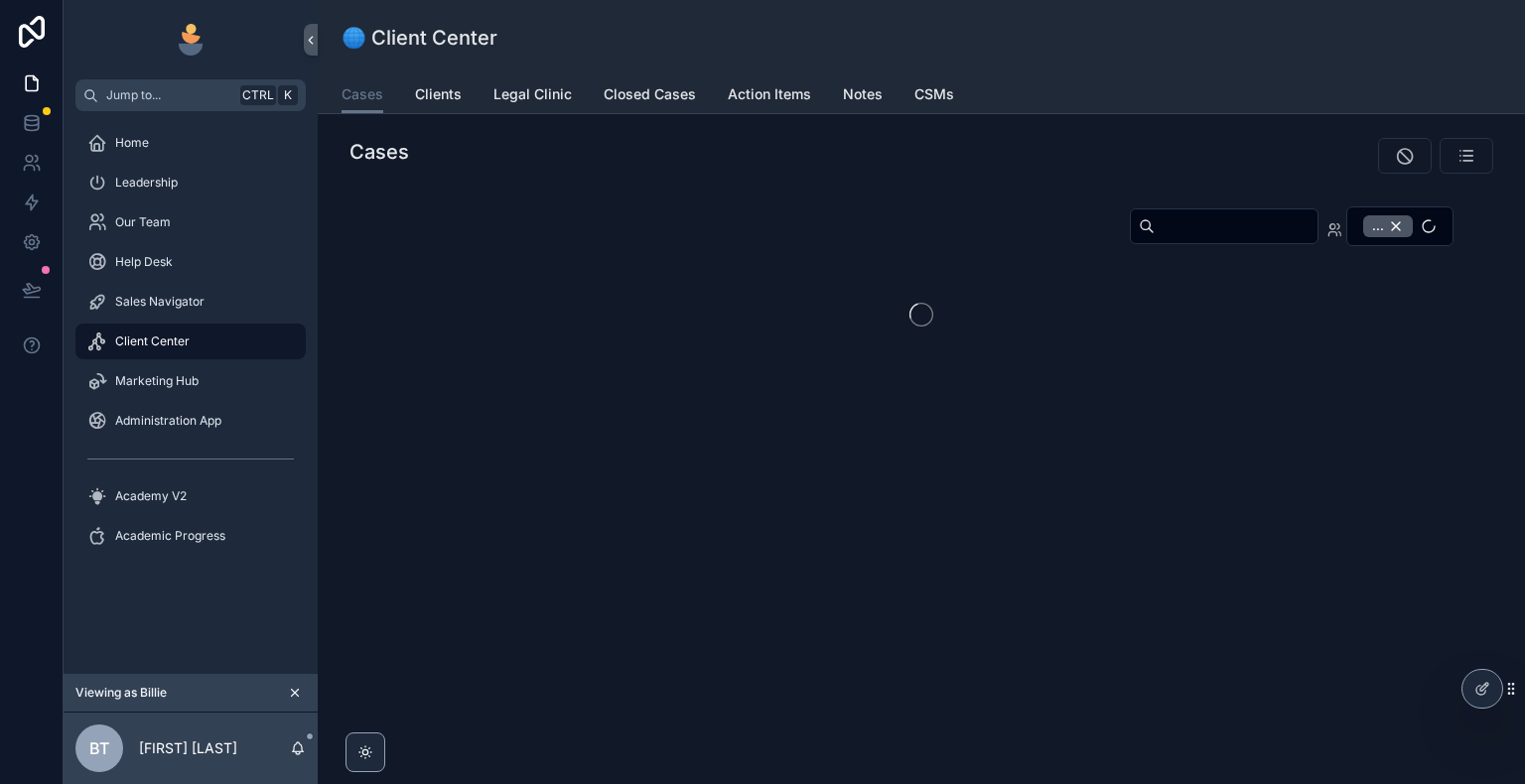 scroll, scrollTop: 0, scrollLeft: 0, axis: both 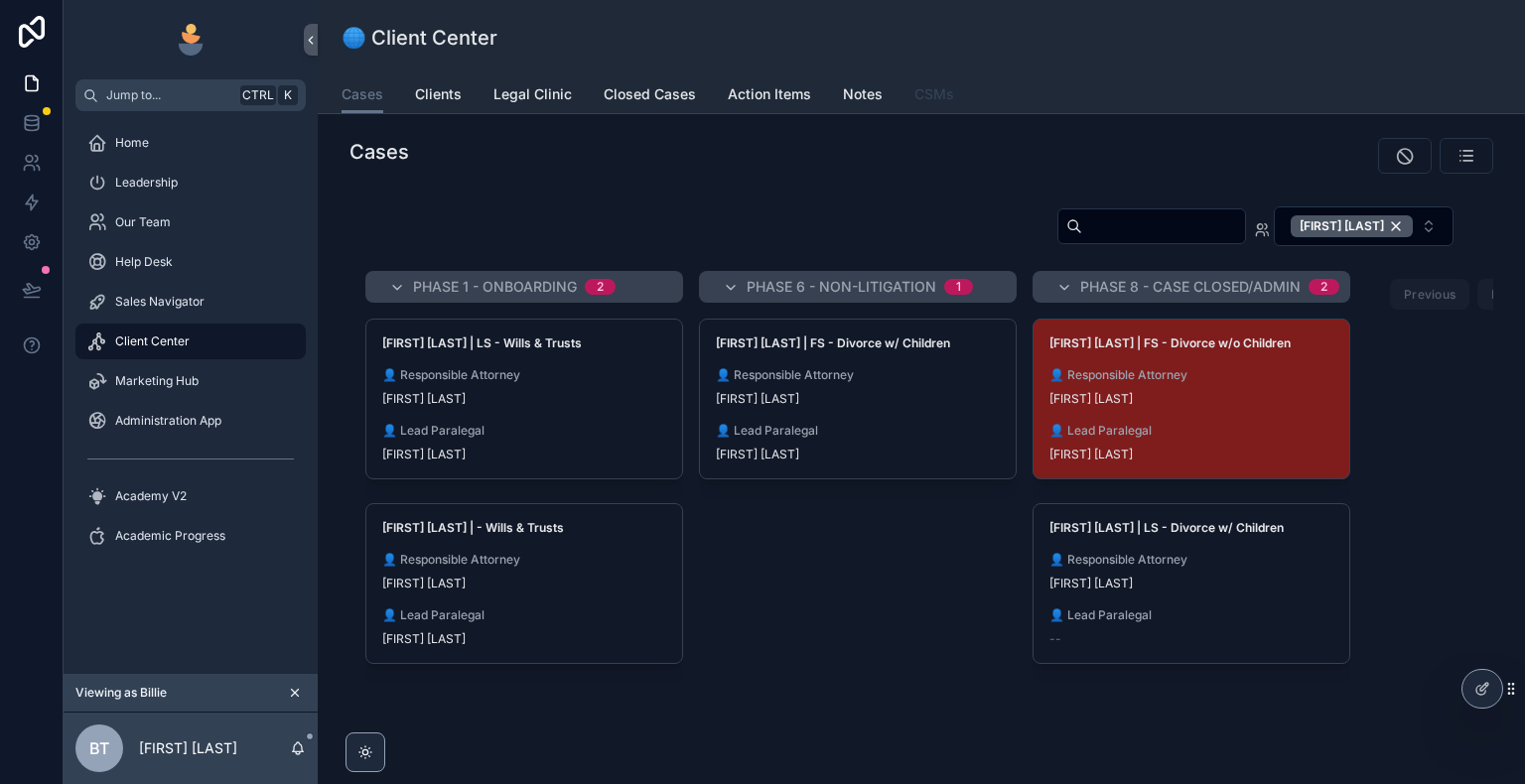 click on "CSMs" at bounding box center (934, 94) 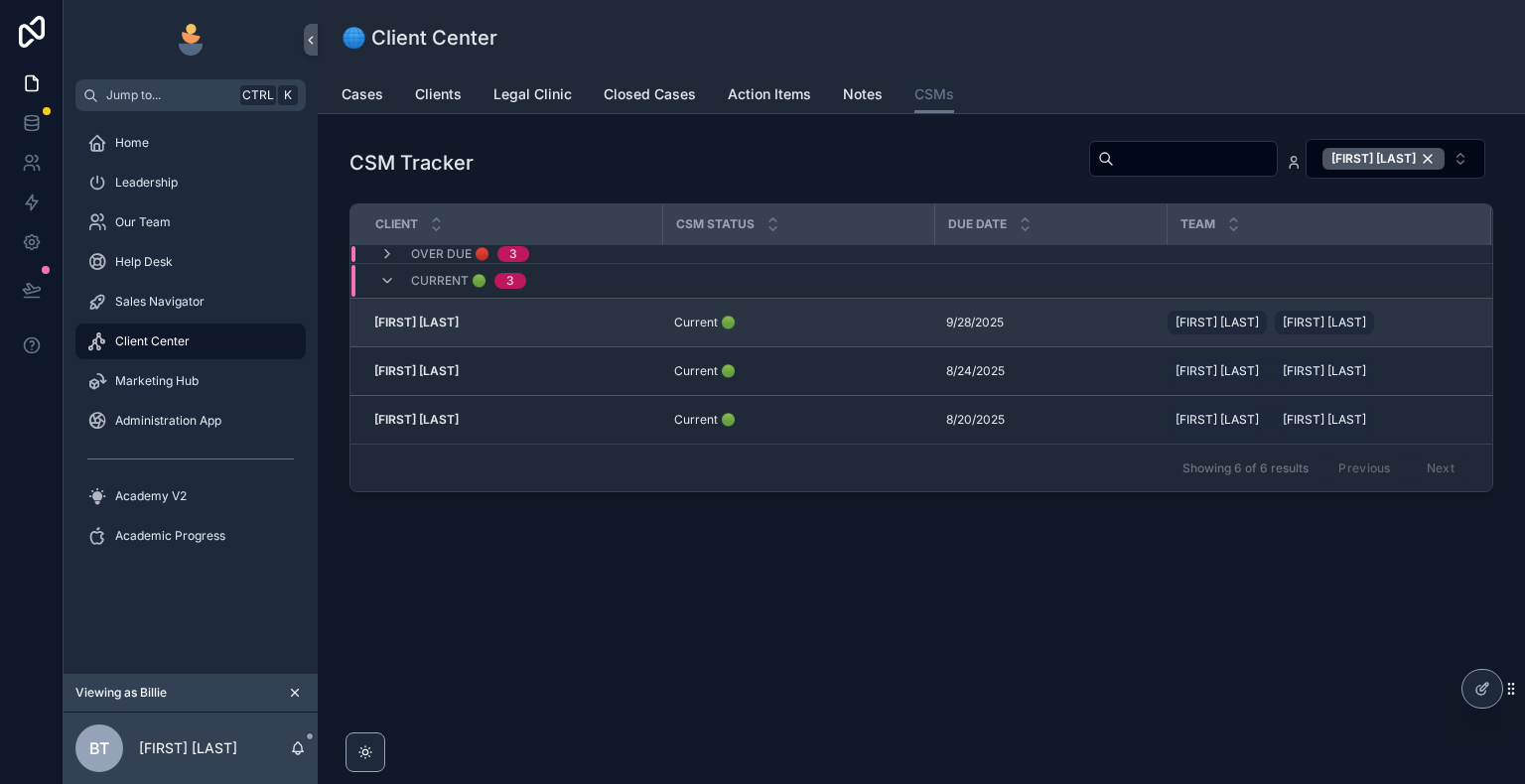 click on "Current 🟢 Current 🟢" at bounding box center [798, 323] 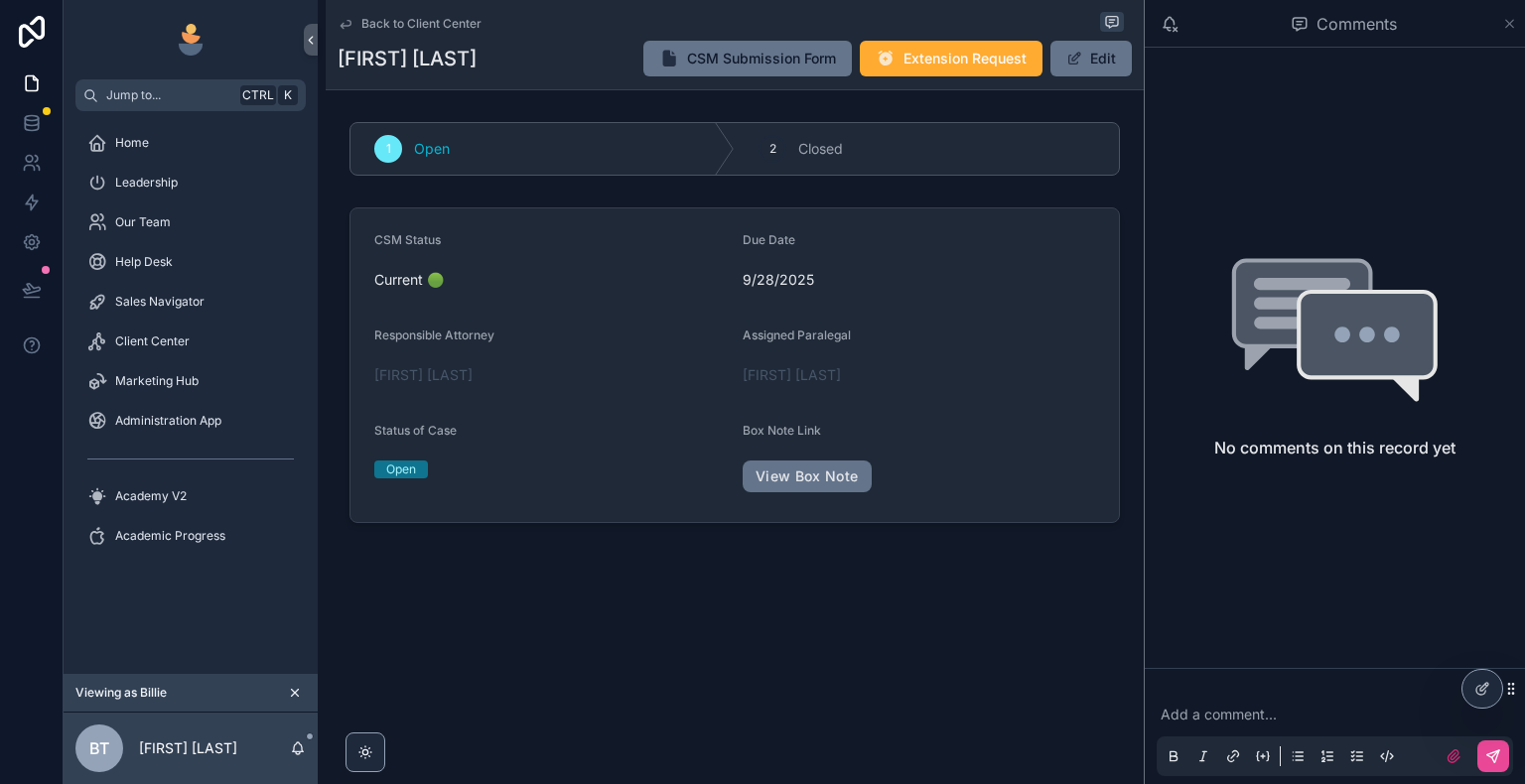 click 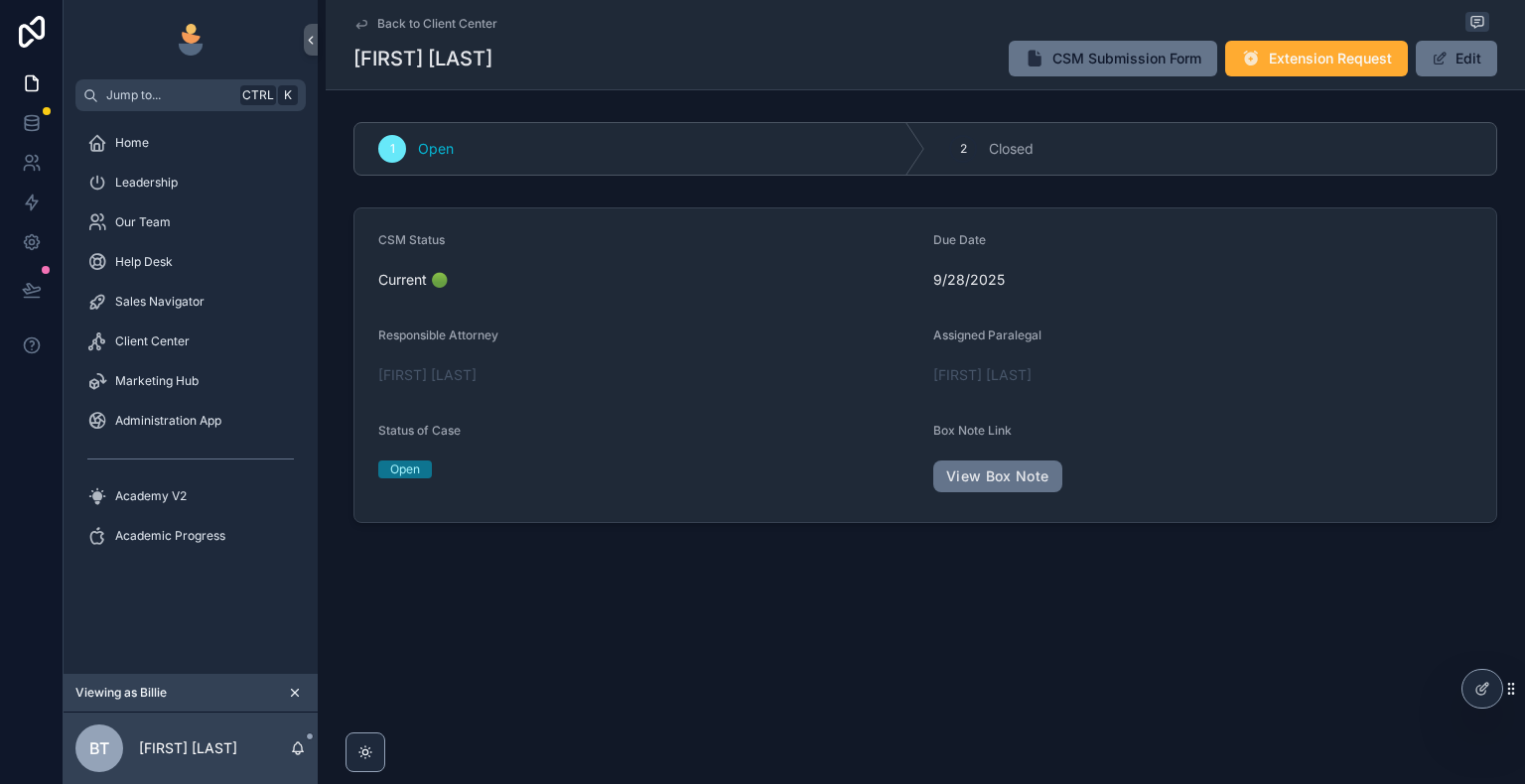 click 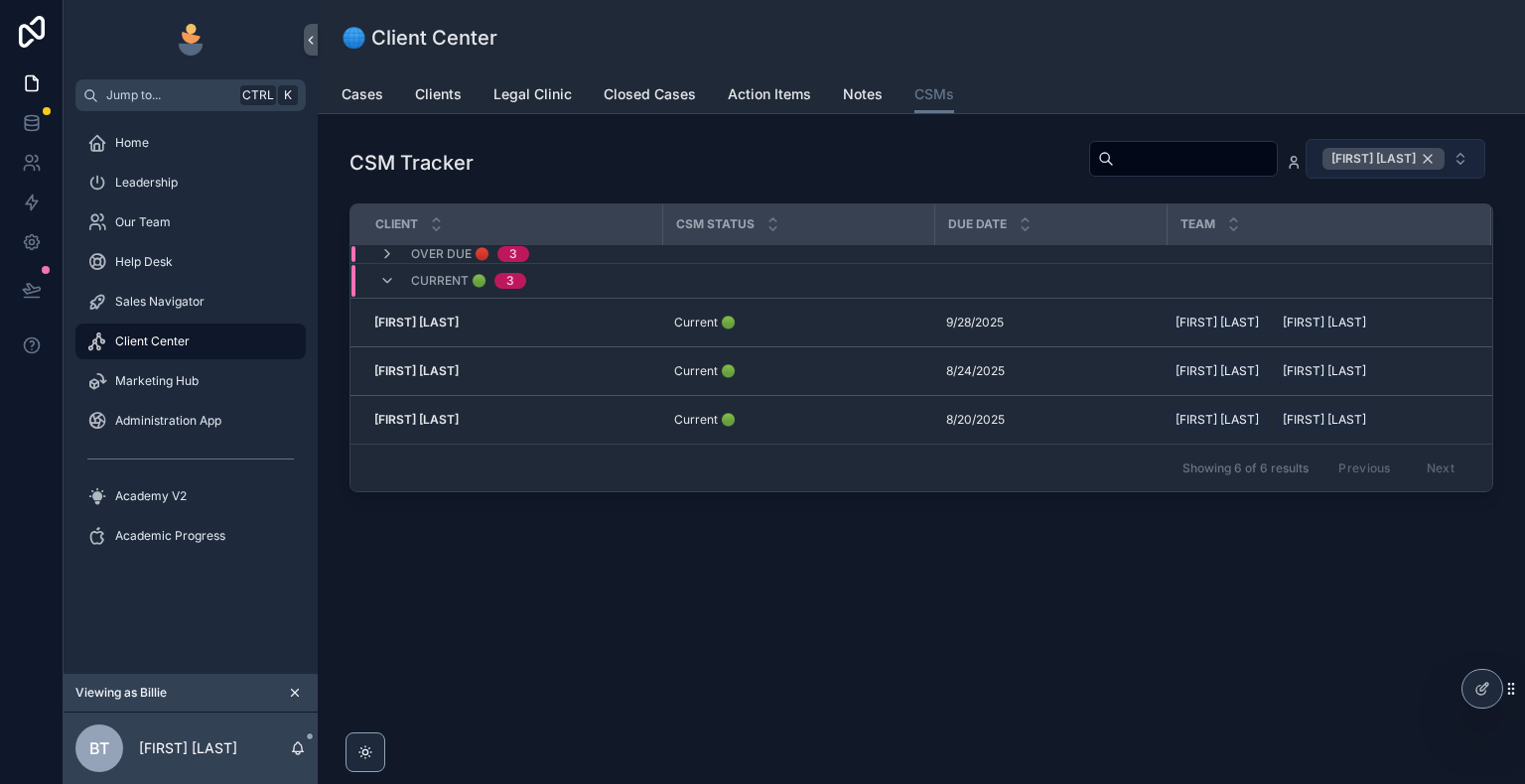 click on "[FIRST] [LAST]" at bounding box center (1383, 159) 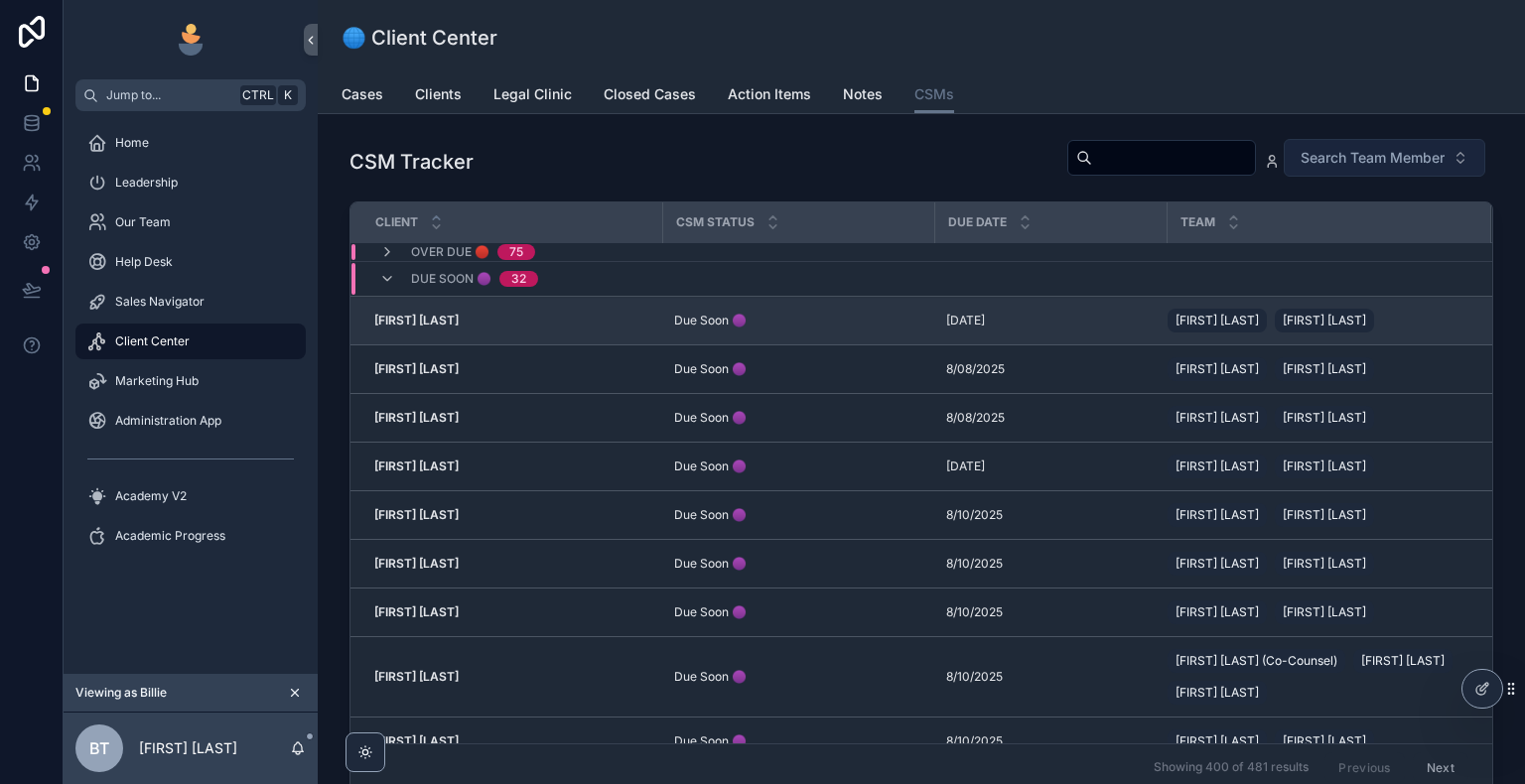click on "Amanda Thomas Amanda Thomas" at bounding box center (512, 321) 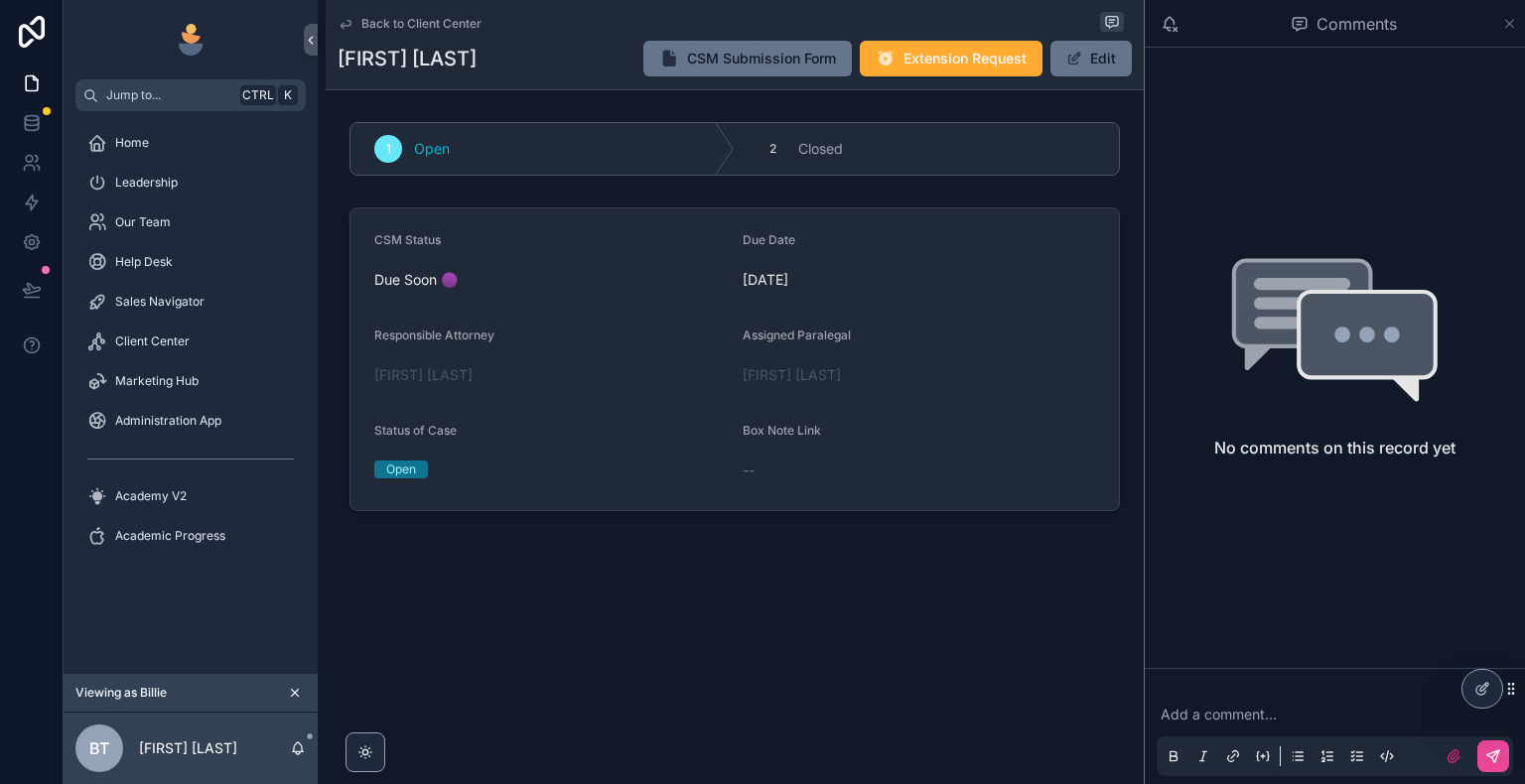 click 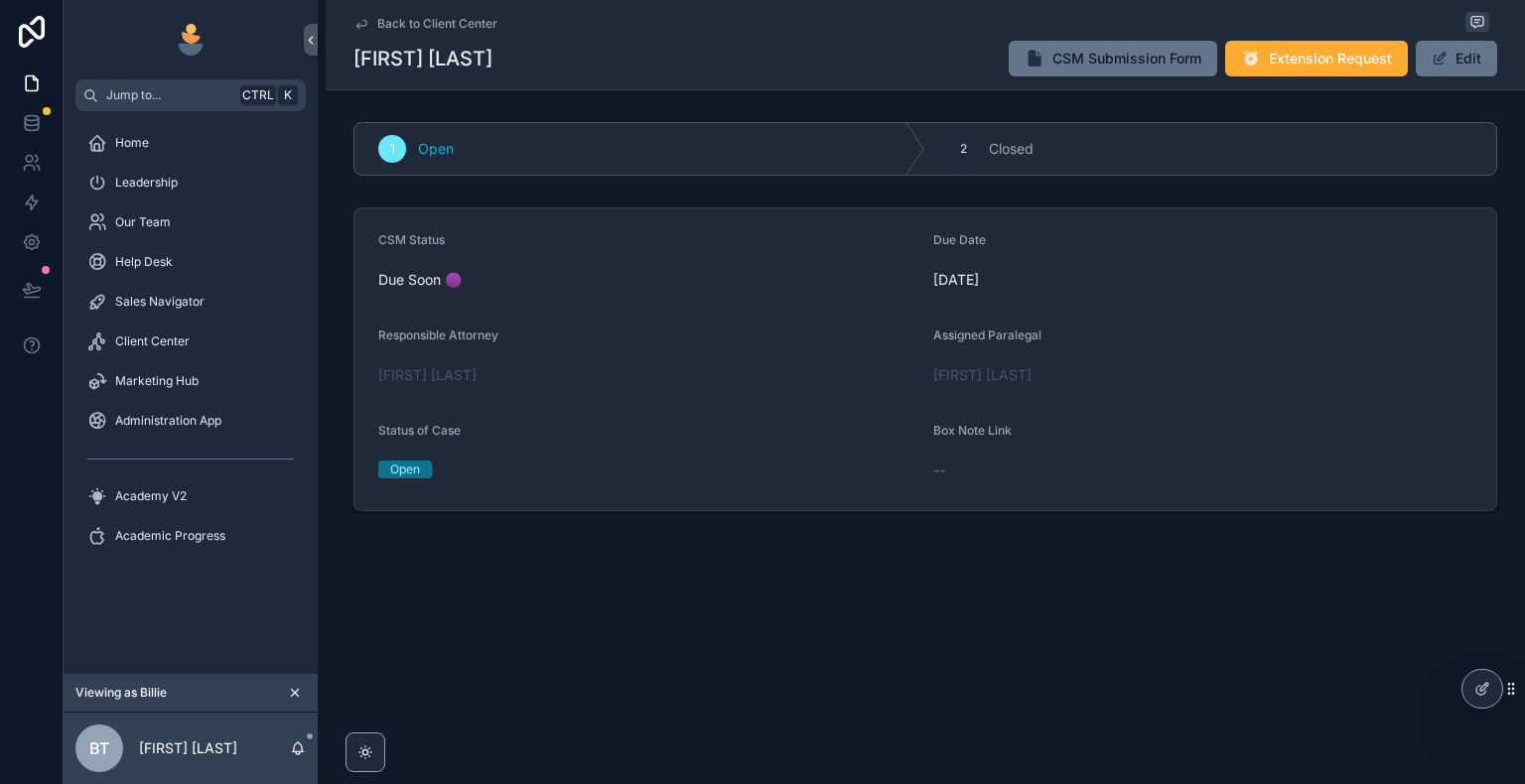 click 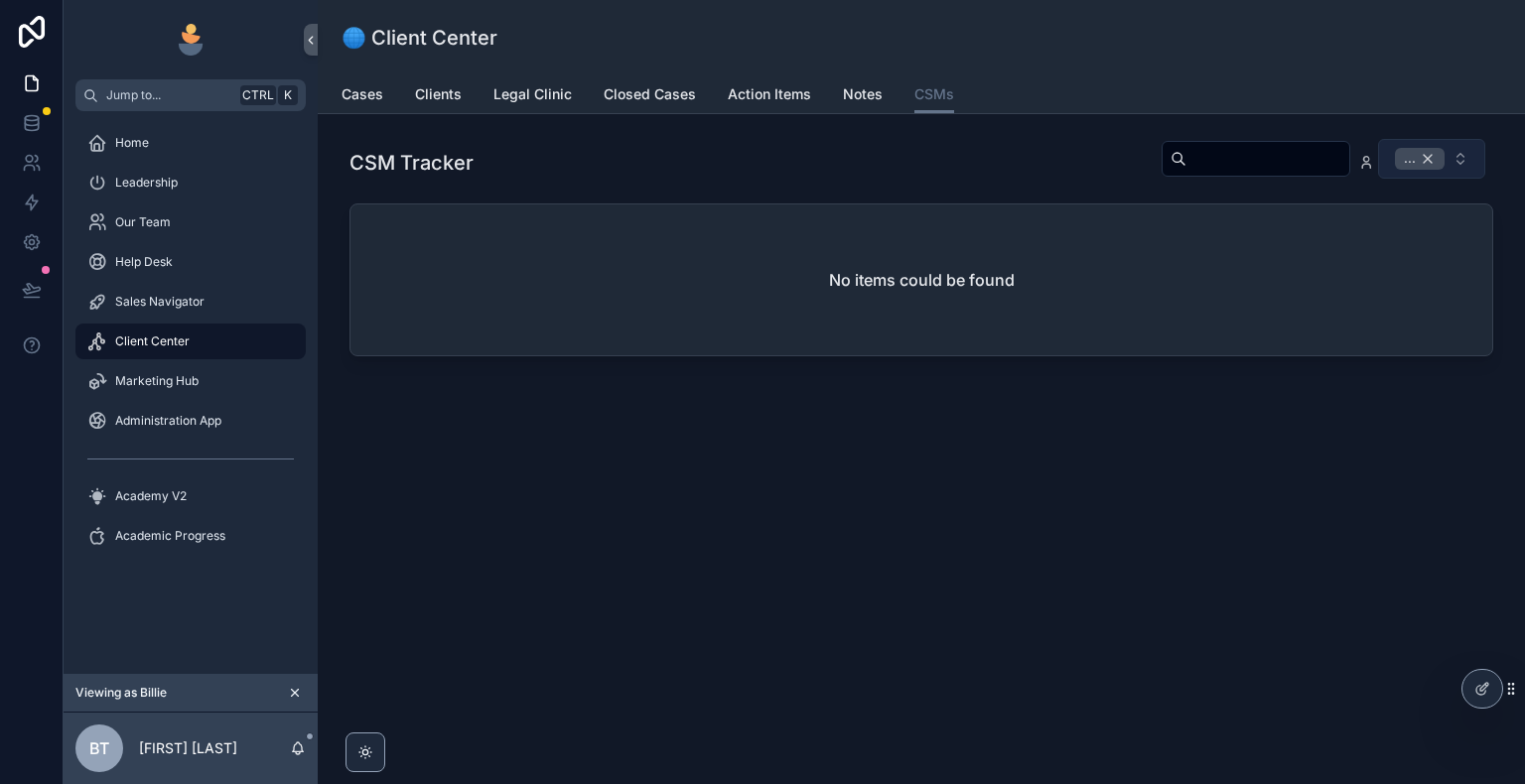 click on "..." at bounding box center [1420, 159] 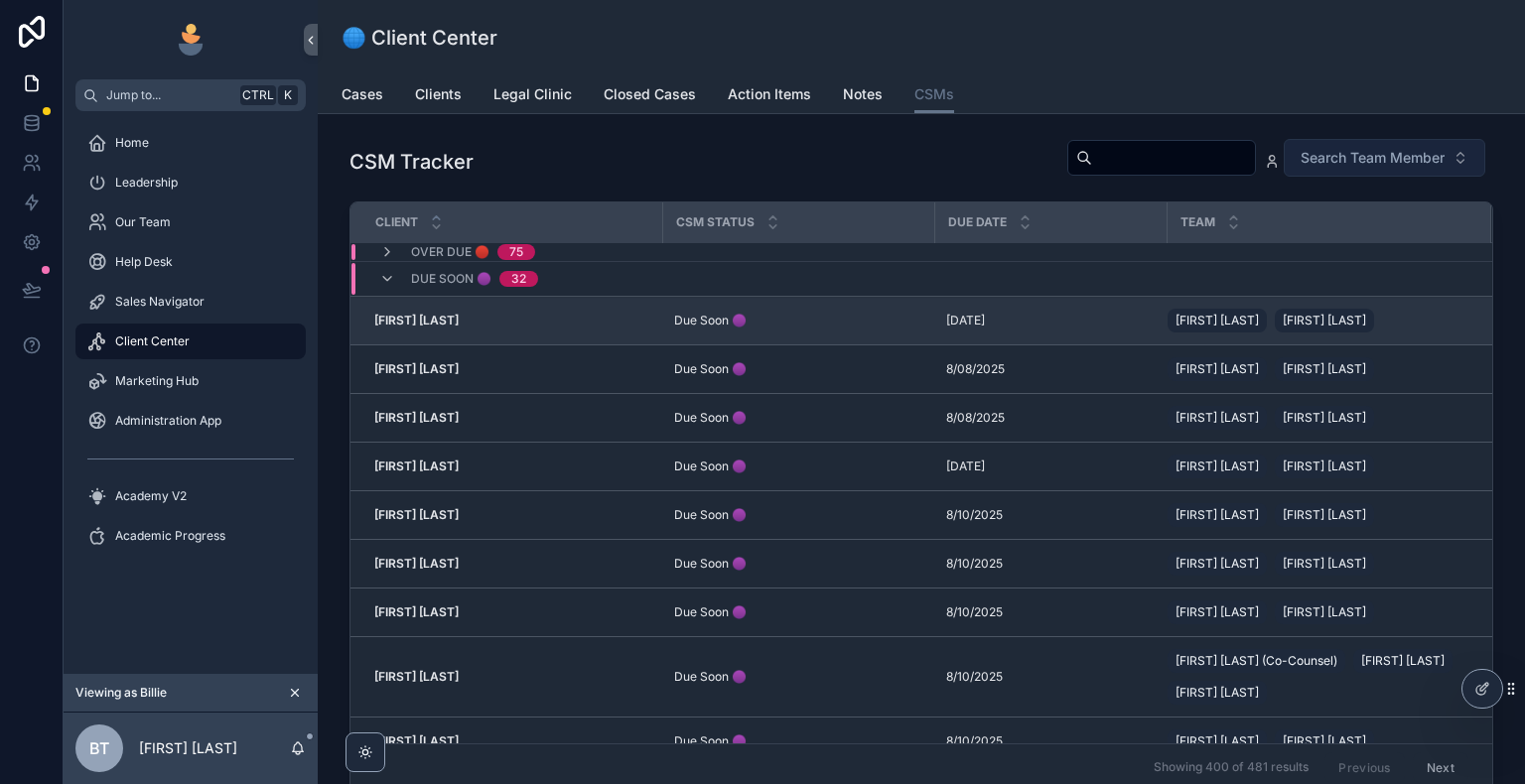 click on "Amanda Thomas Amanda Thomas" at bounding box center [506, 321] 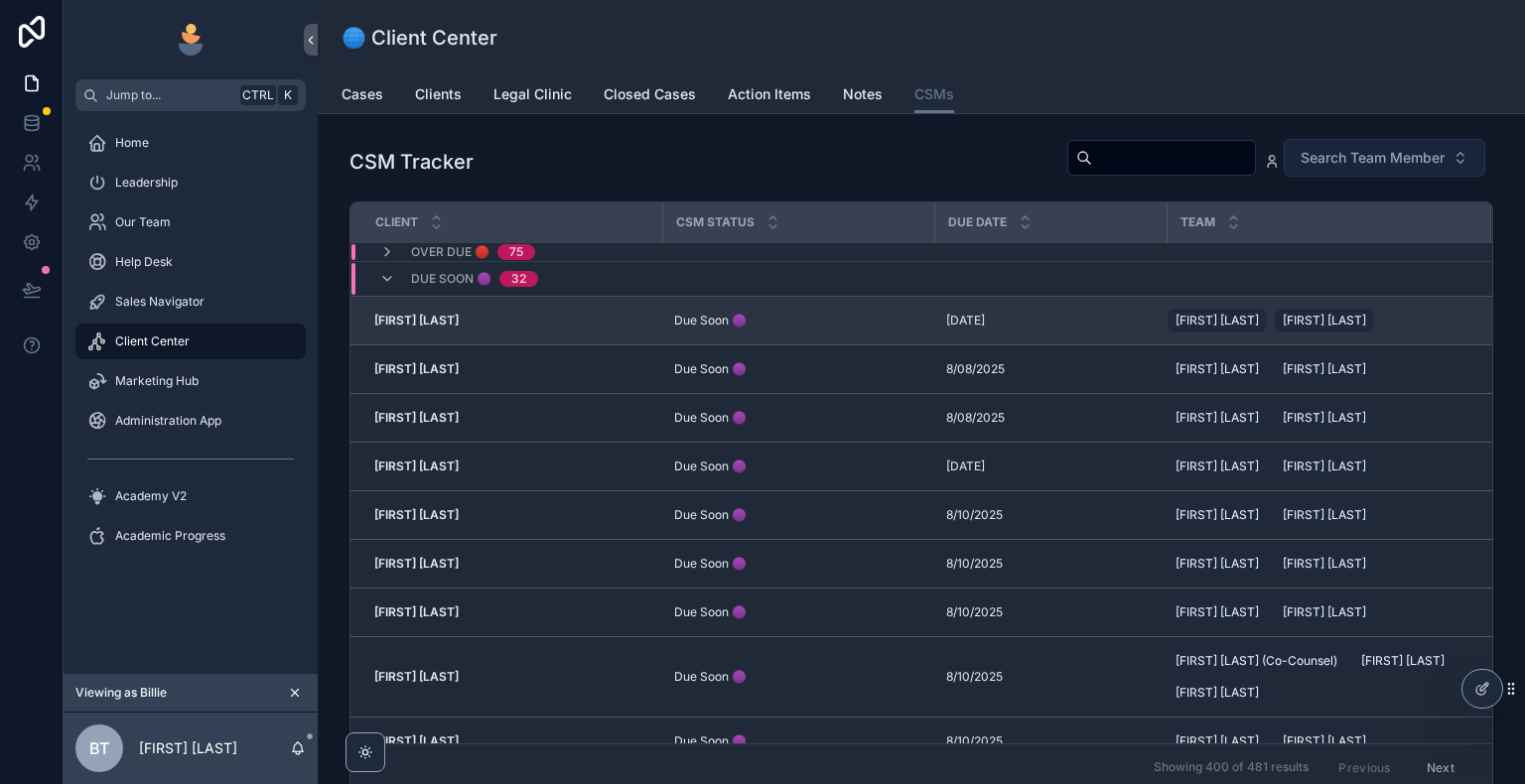 click on "Amanda Thomas Amanda Thomas" at bounding box center [506, 321] 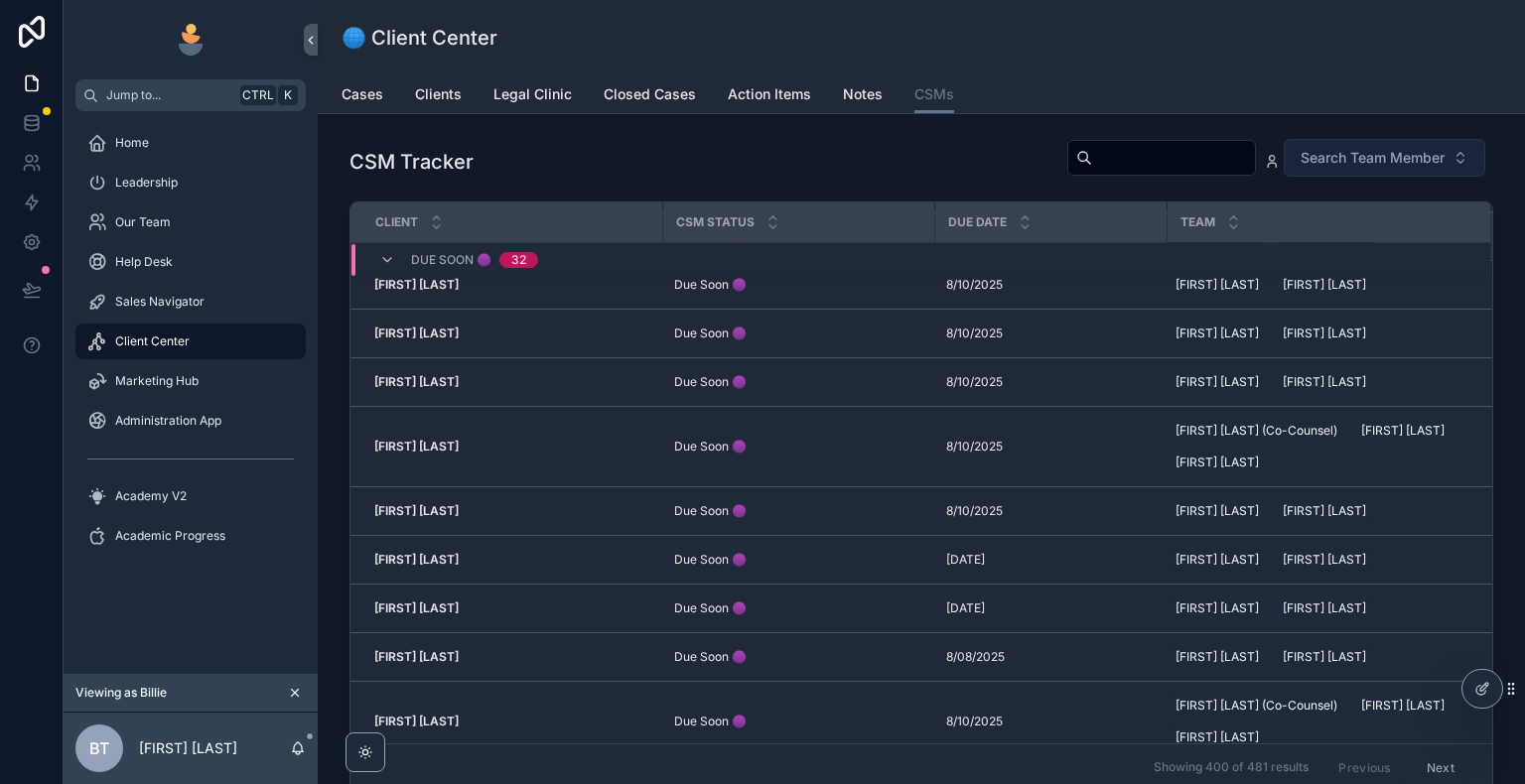 scroll, scrollTop: 0, scrollLeft: 0, axis: both 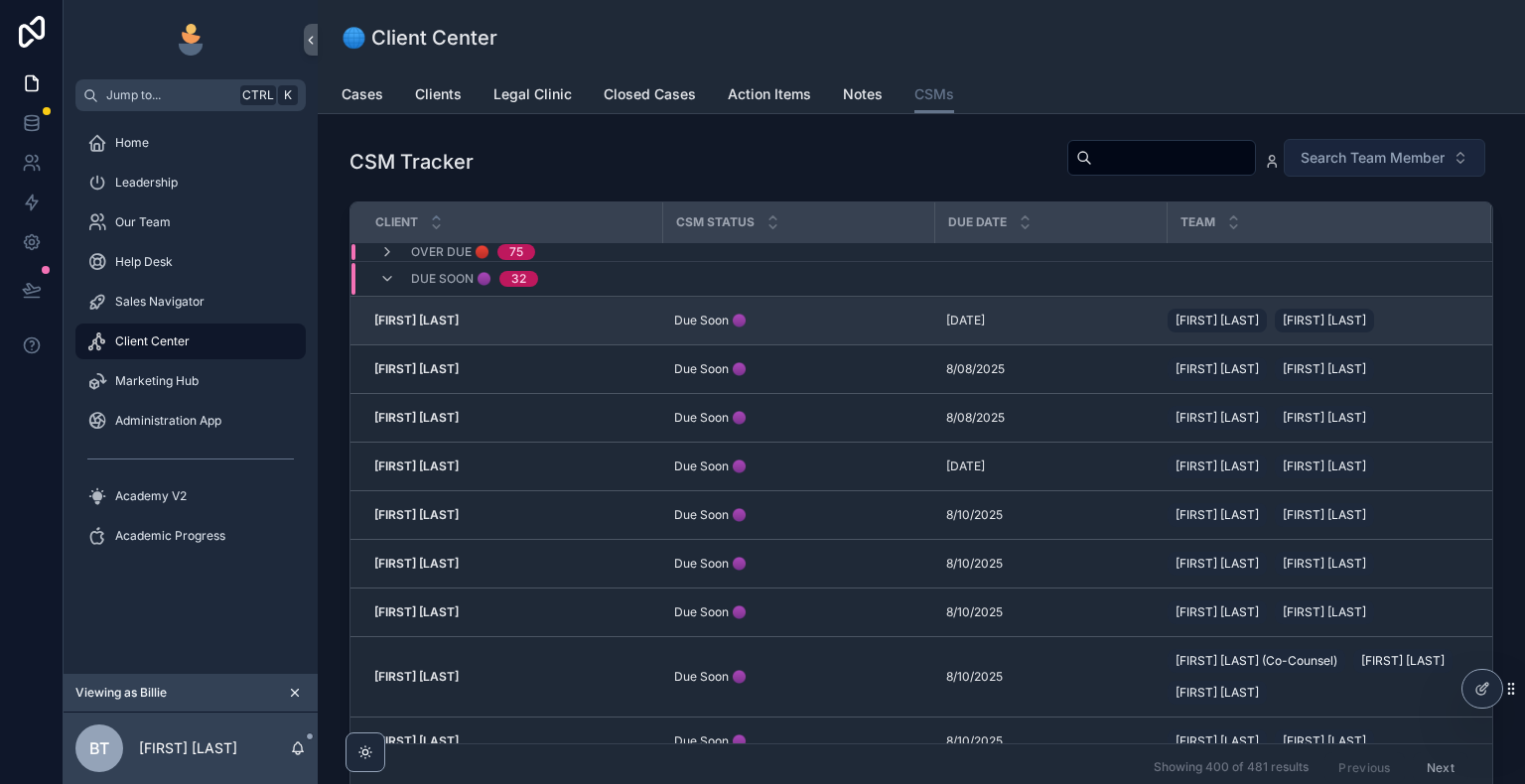 click on "Amanda Thomas" at bounding box center [416, 320] 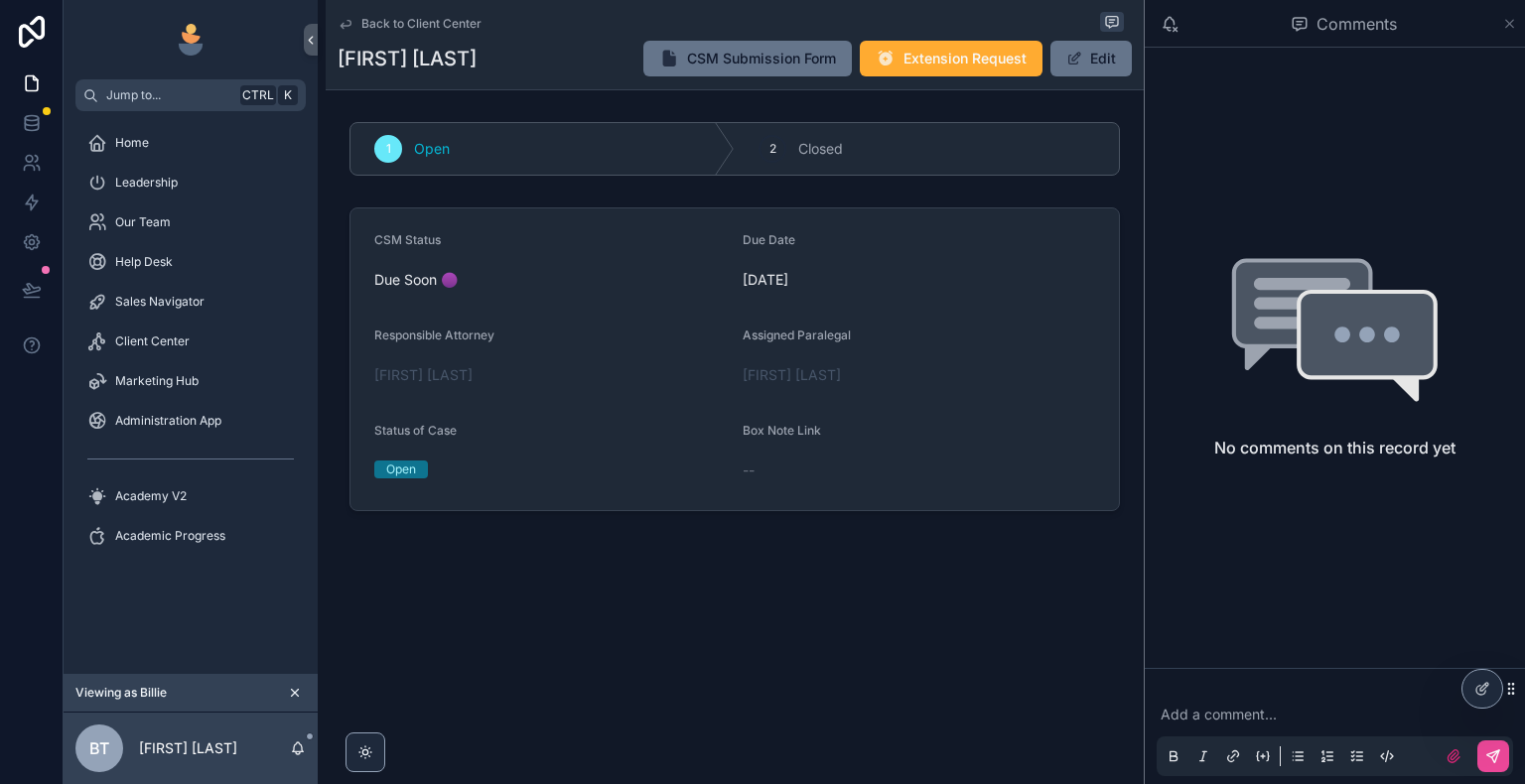 click 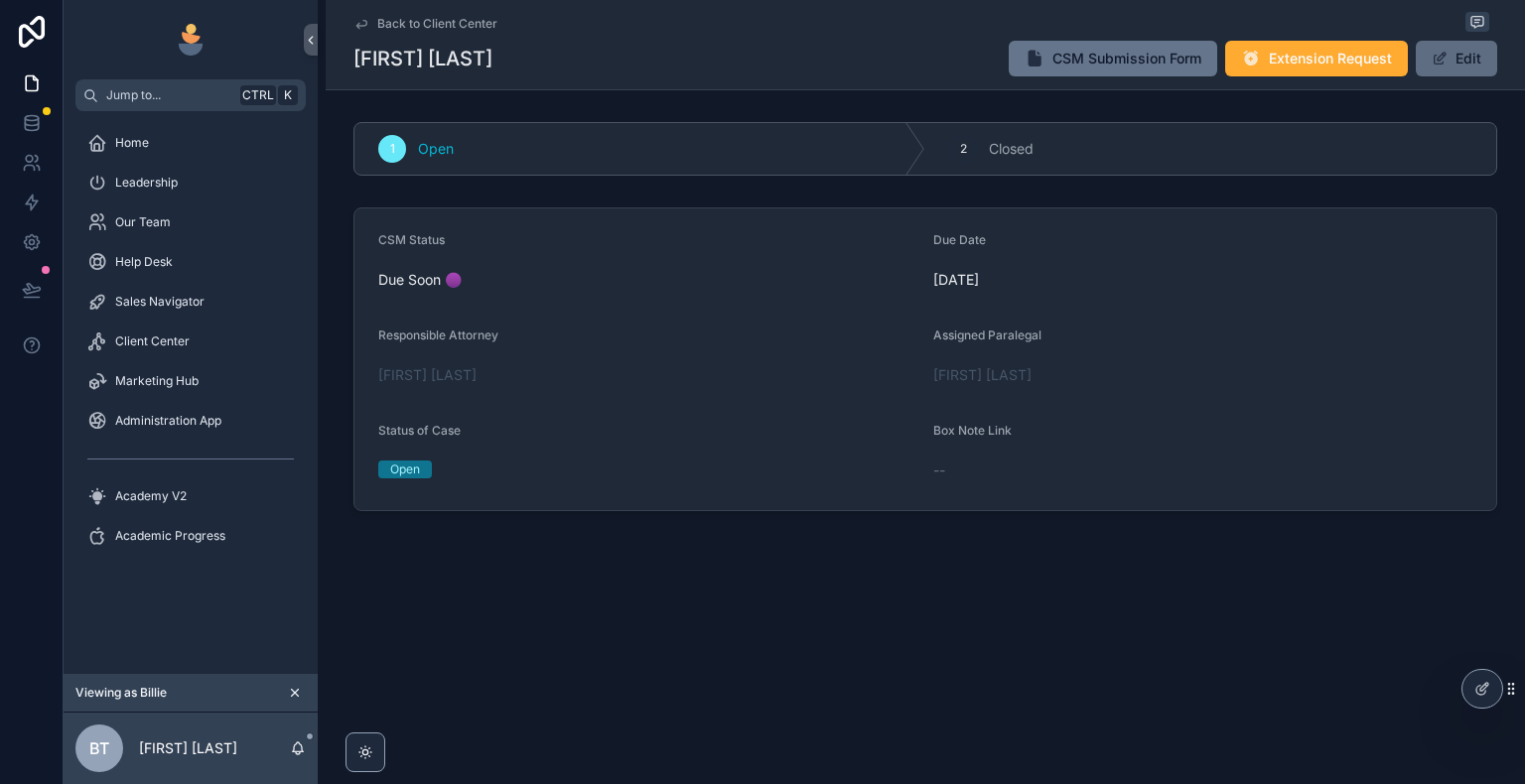 click on "Edit" at bounding box center [1456, 59] 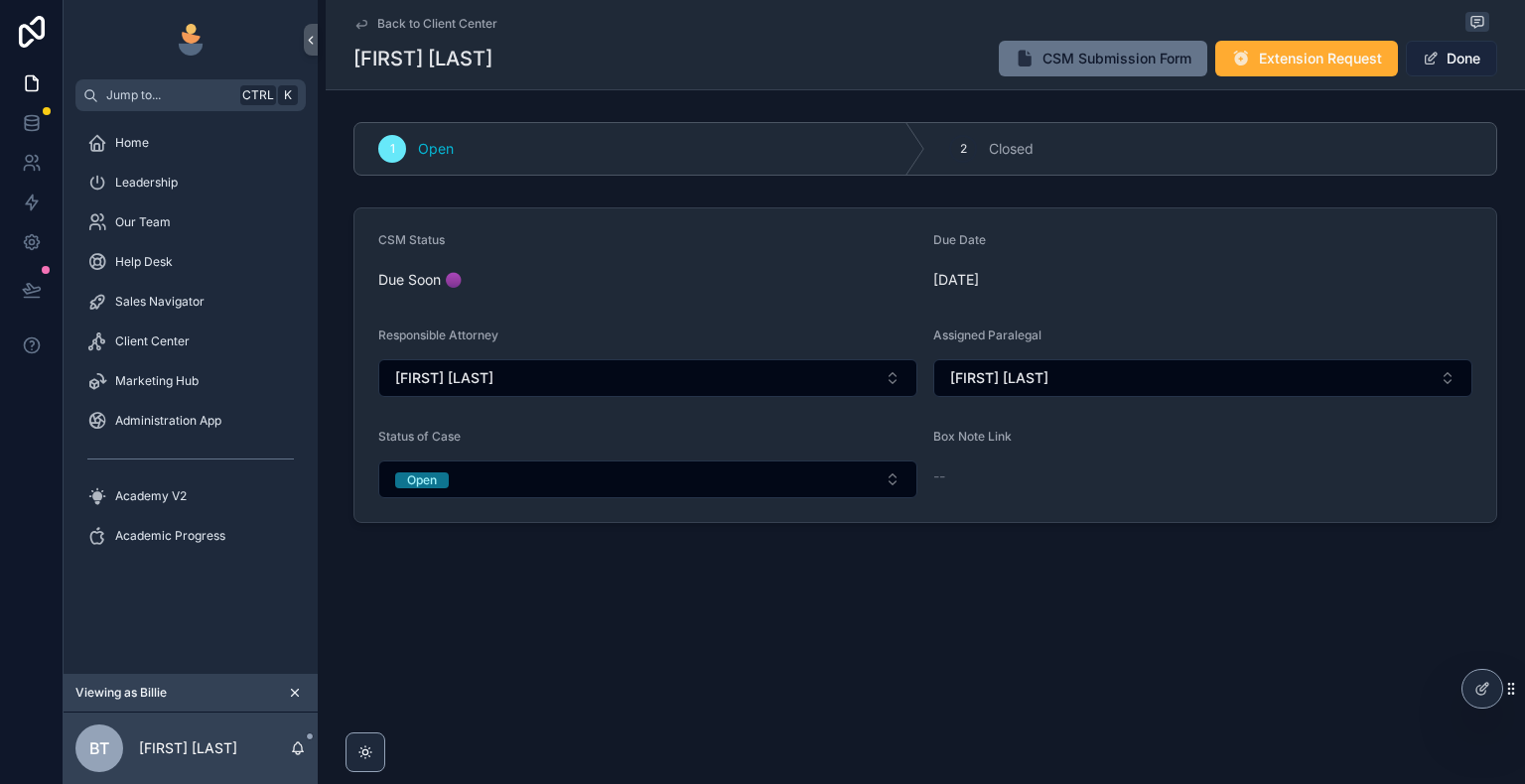 click on "Done" at bounding box center [1452, 59] 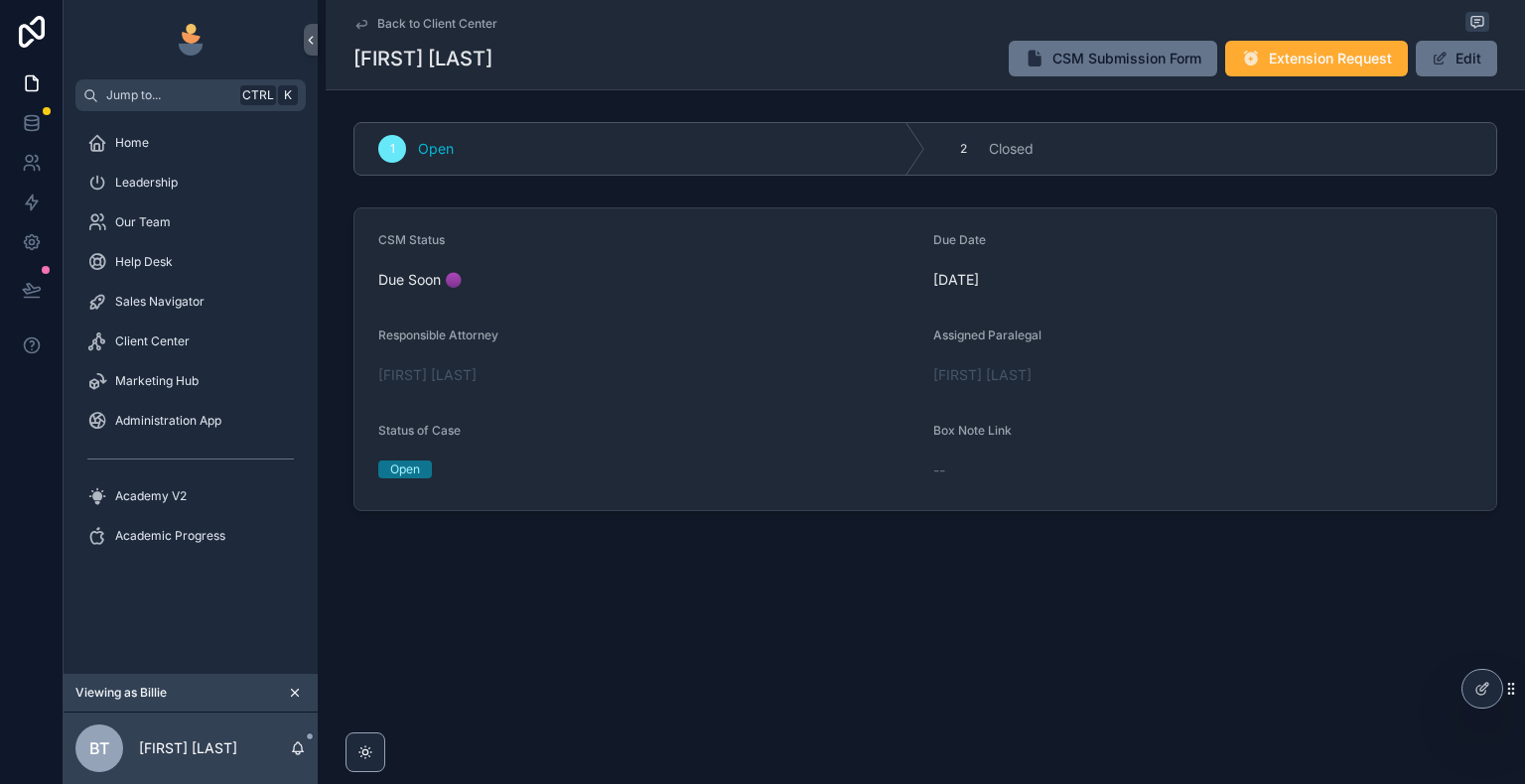 click 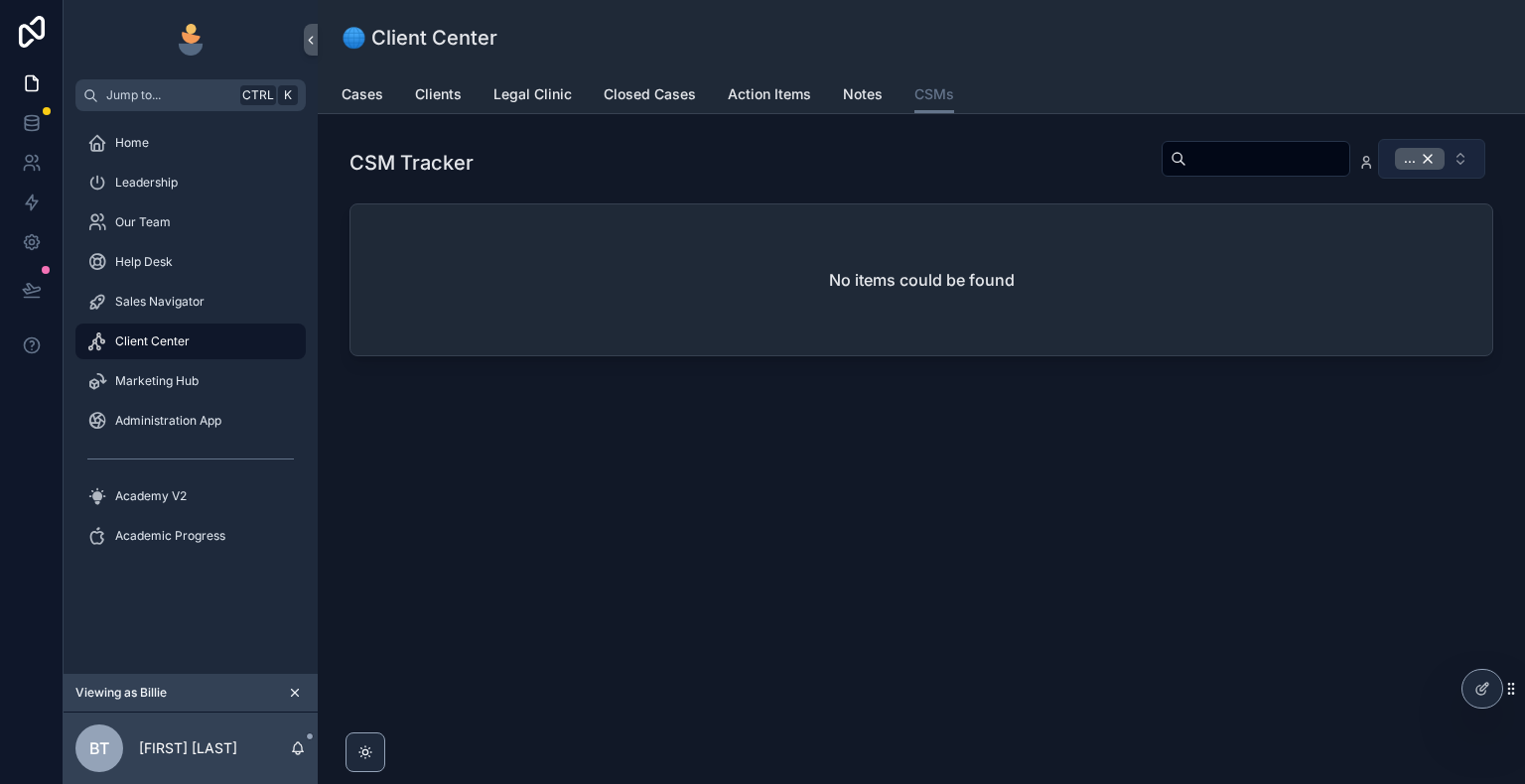 click on "..." at bounding box center [1420, 159] 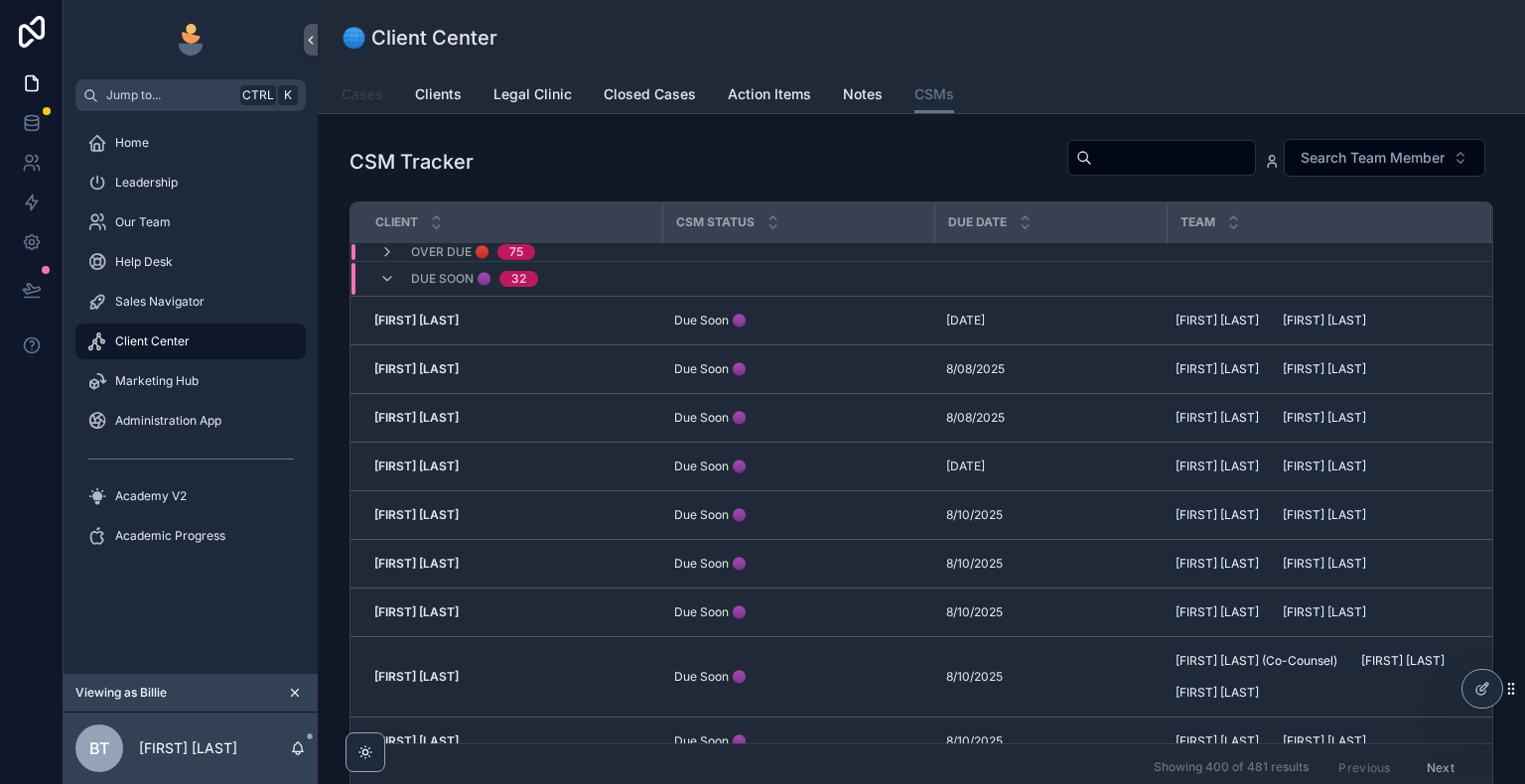 click on "Cases" at bounding box center (362, 94) 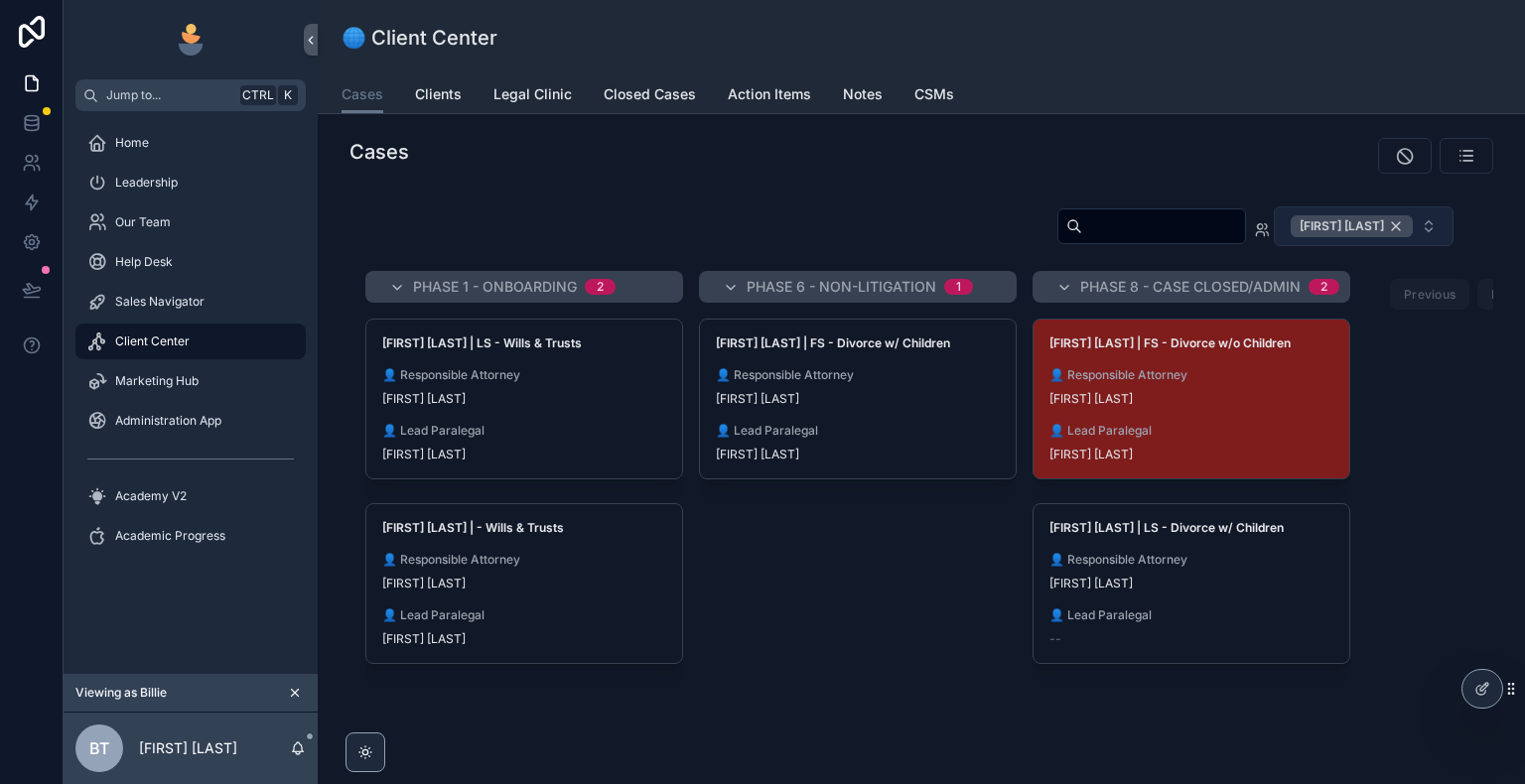 click on "[FIRST] [LAST]" at bounding box center (1351, 226) 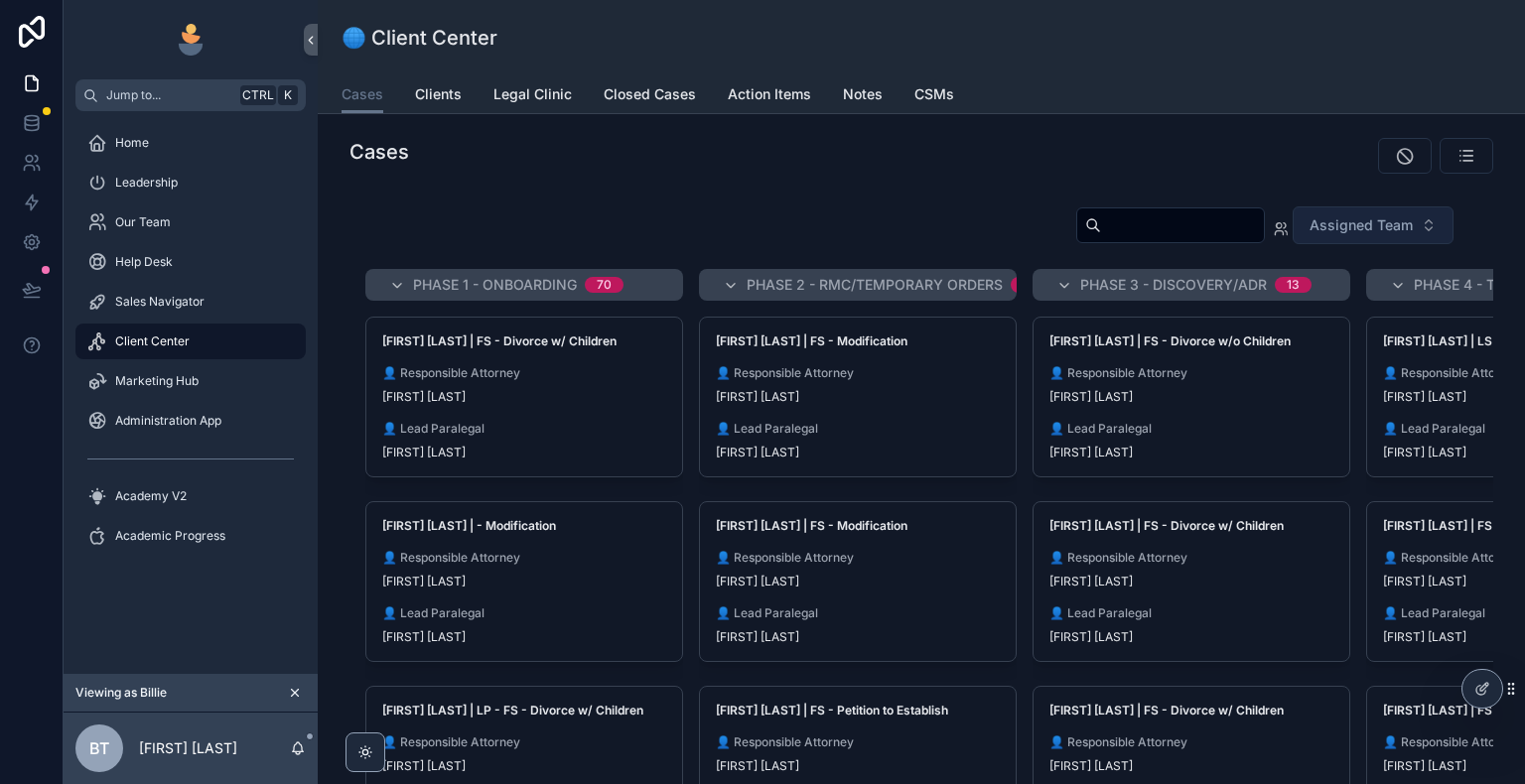 click on "Phase 1 - Onboarding 70" at bounding box center [536, 285] 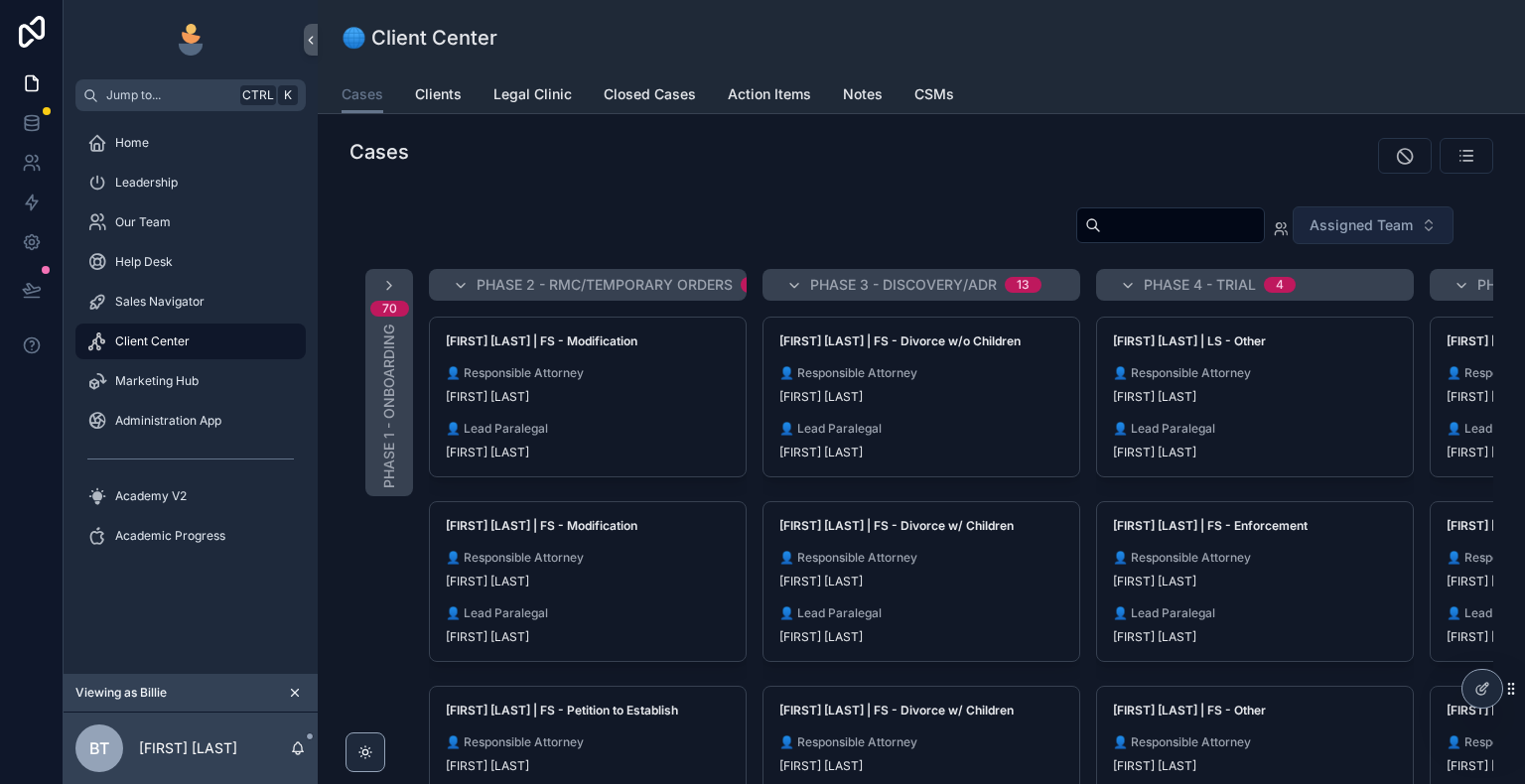 click on "Phase 2 - RMC/Temporary Orders" at bounding box center [605, 285] 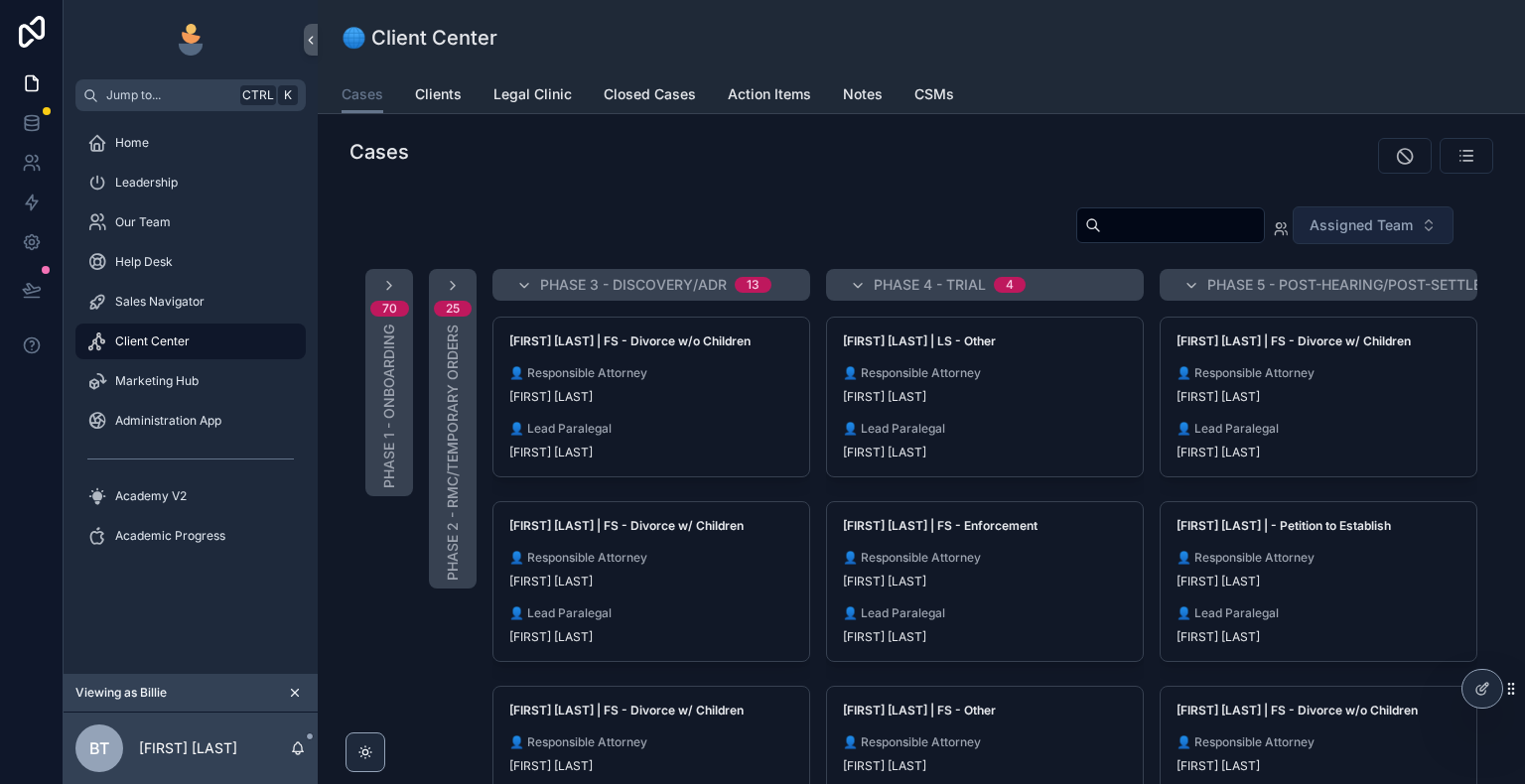 click on "Phase 3 - Discovery/ADR" at bounding box center [633, 285] 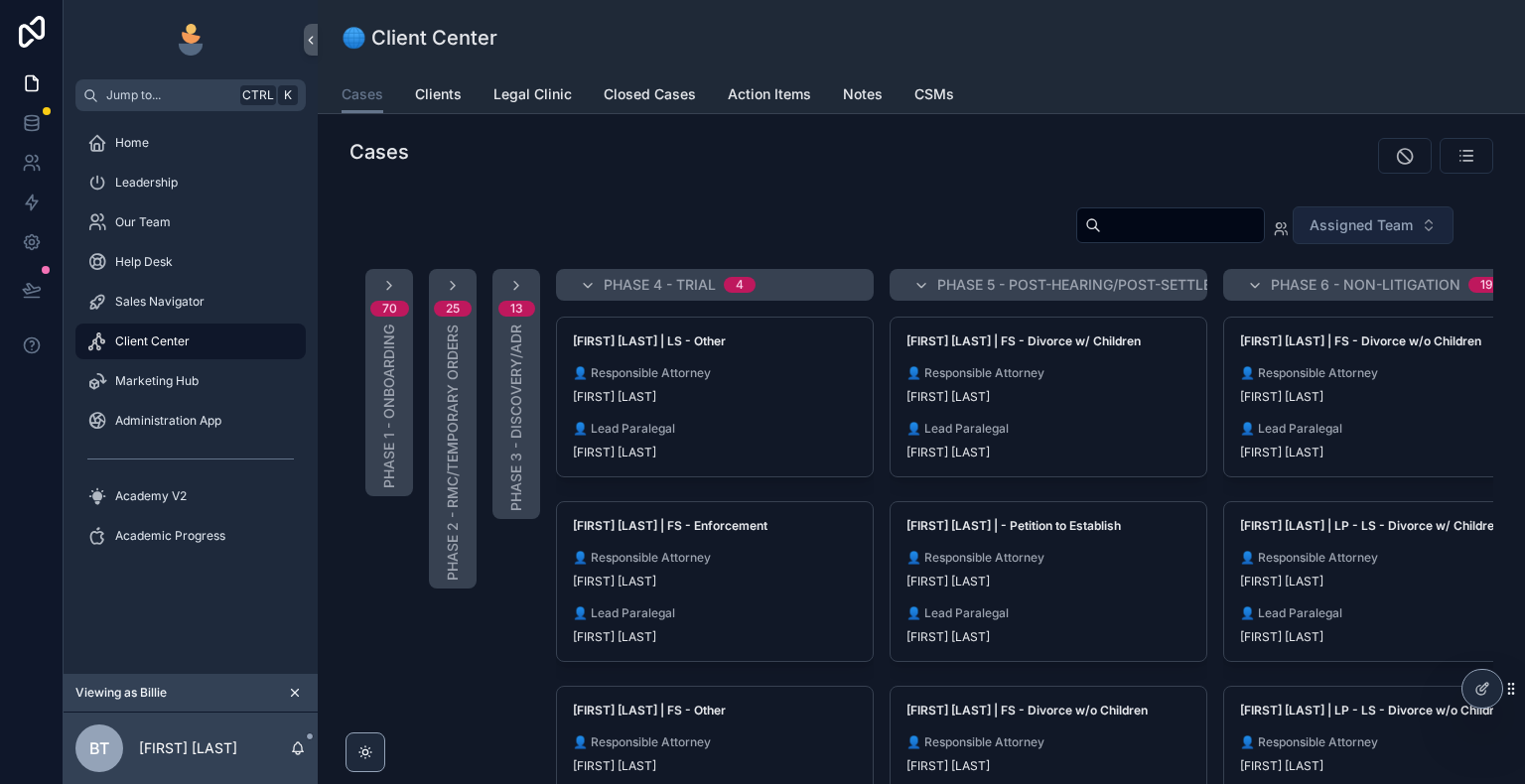 click on "70 Phase 1 - Onboarding" at bounding box center [389, 382] 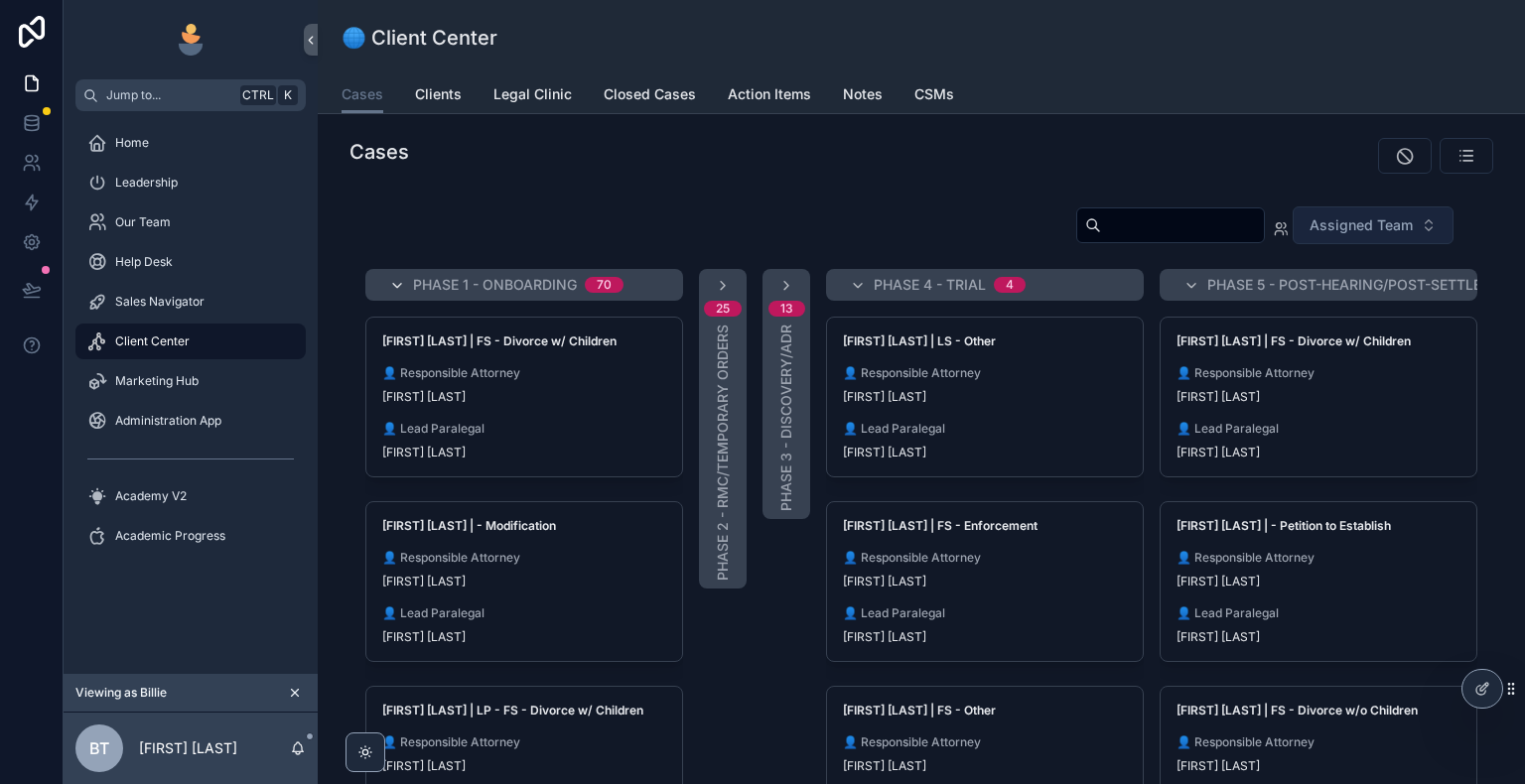 click at bounding box center [397, 286] 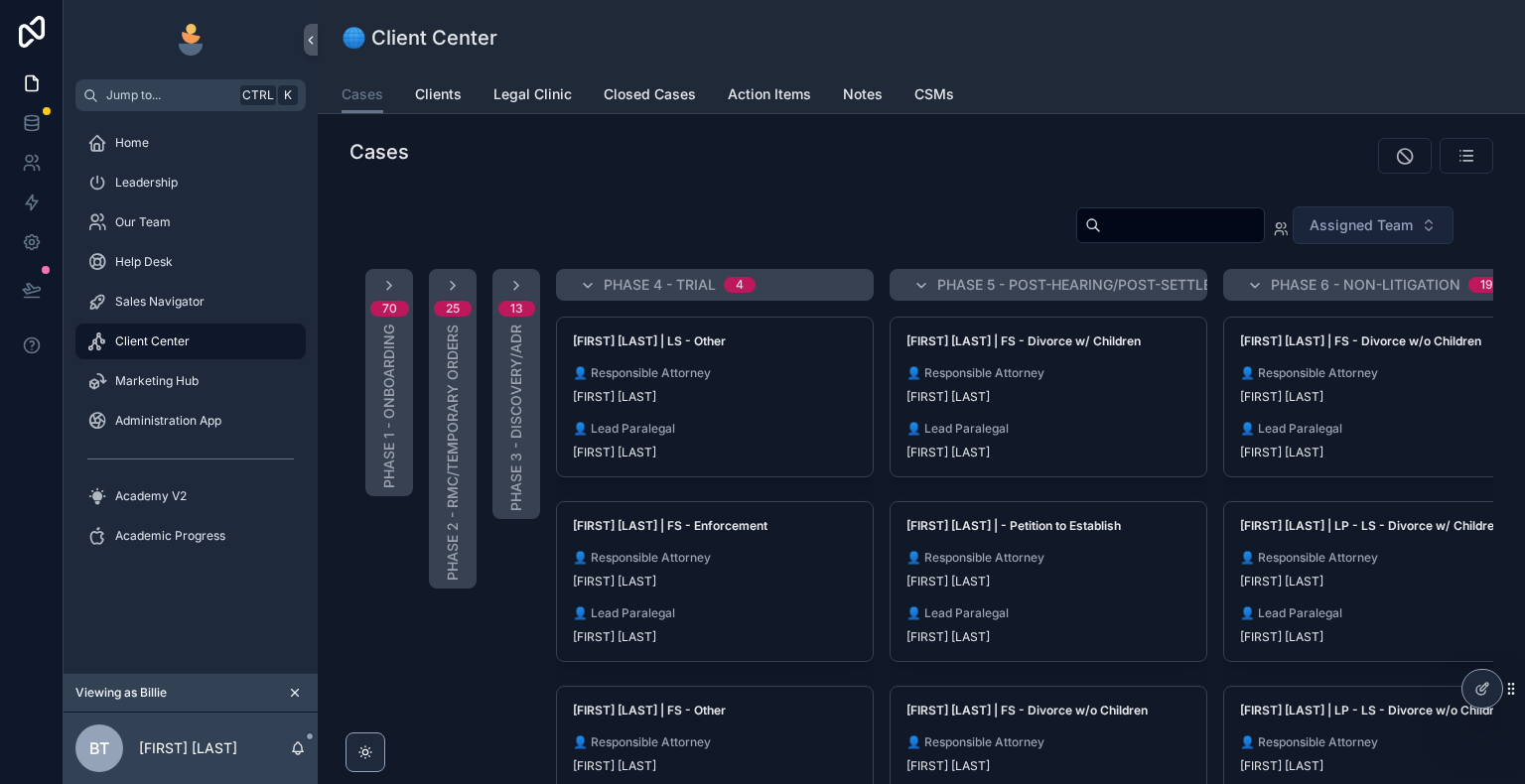 click on "Phase 4 - Trial 4" at bounding box center (715, 285) 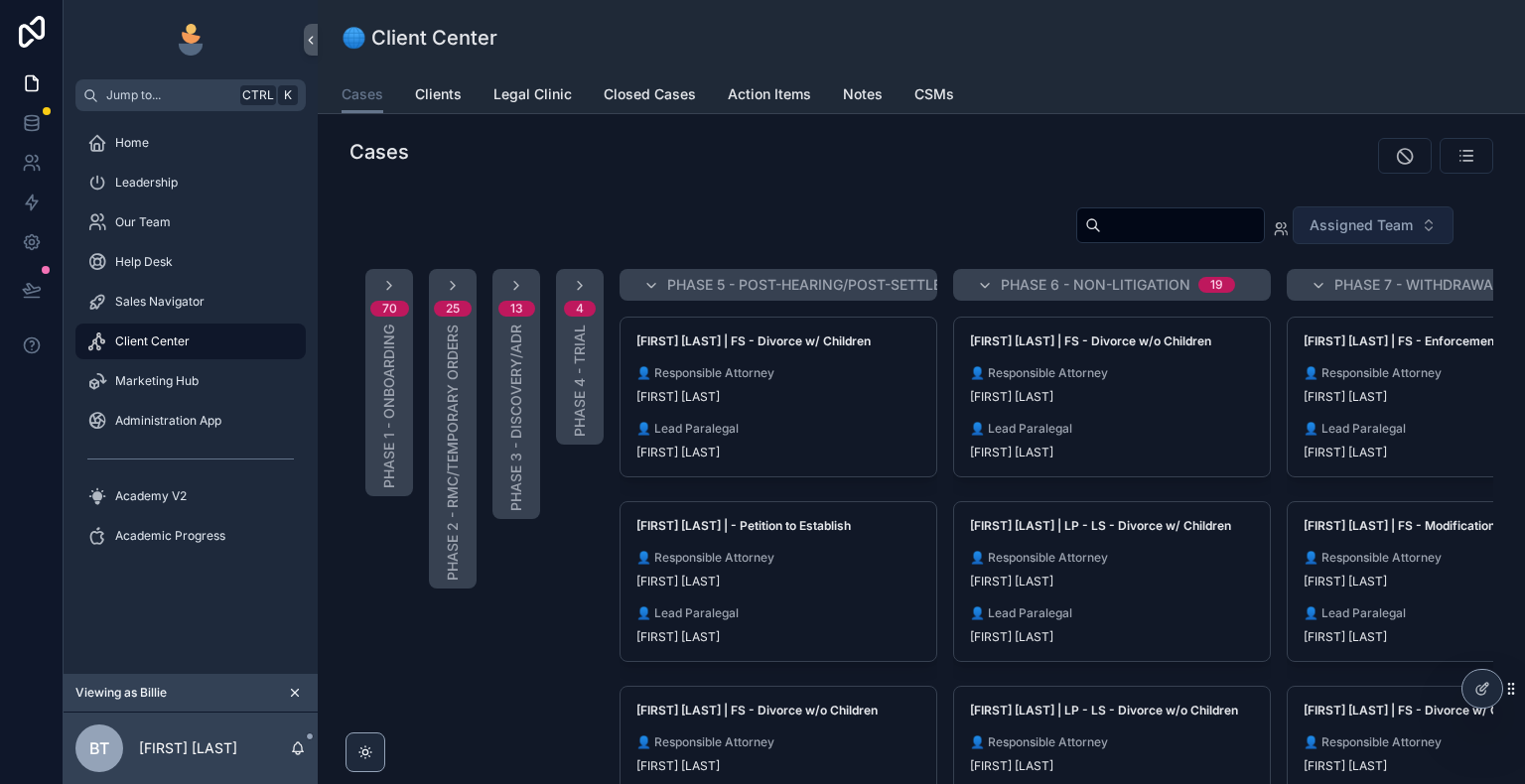click on "Phase 5 - Post-Hearing/Post-Settlement" at bounding box center [824, 285] 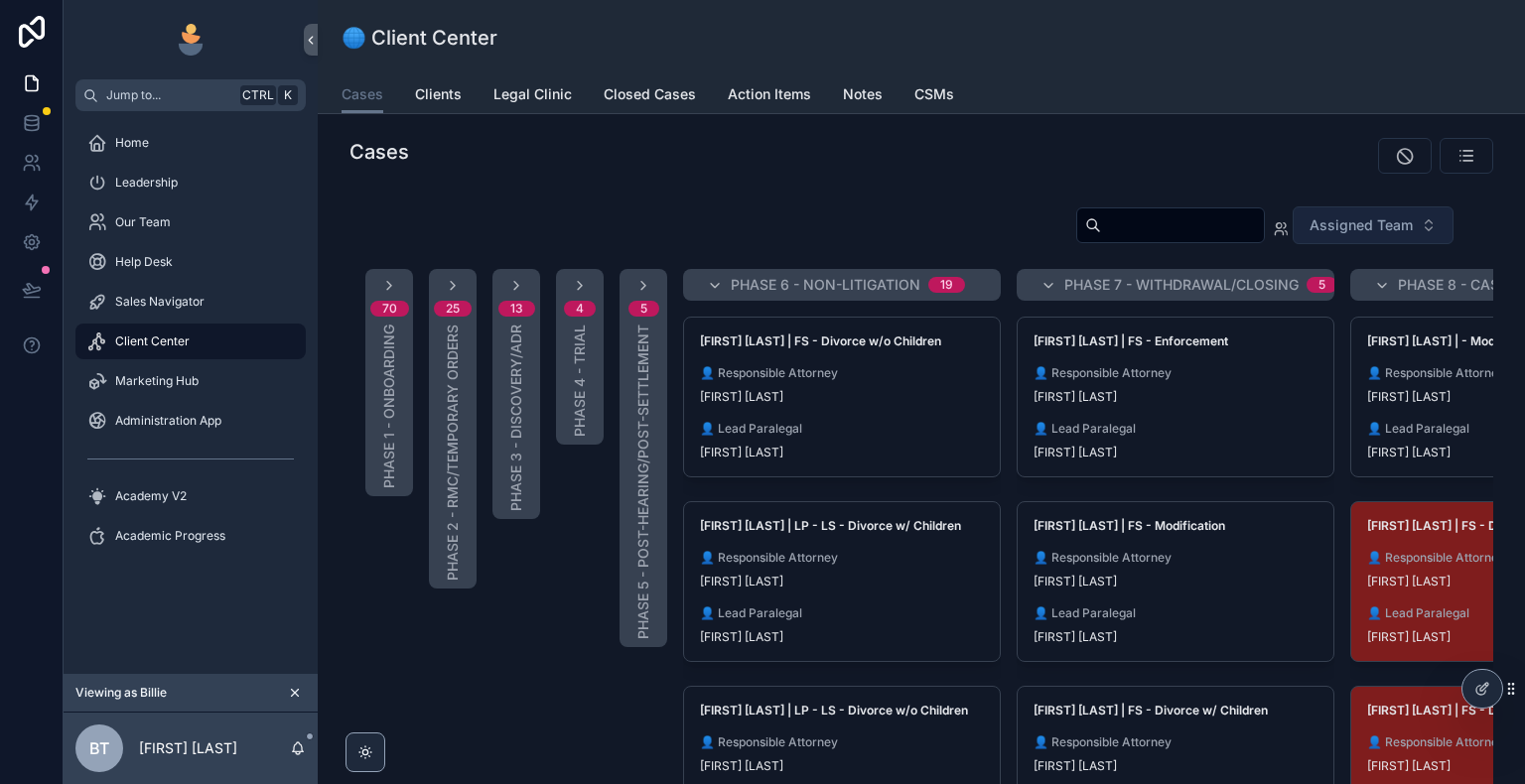 click on "Phase 6 - Non-litigation" at bounding box center [825, 285] 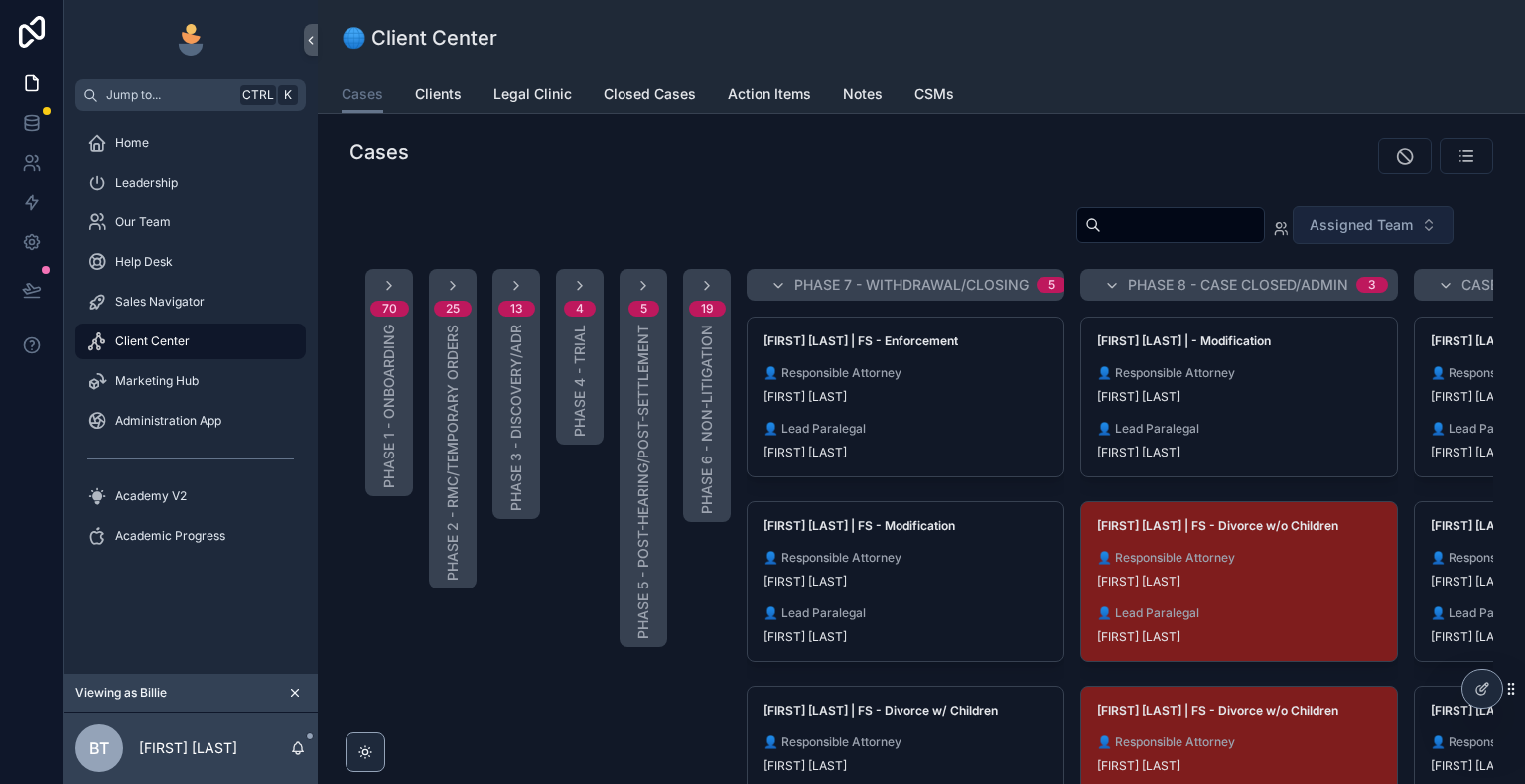 click on "Phase 7 - Withdrawal/Closing" at bounding box center (911, 285) 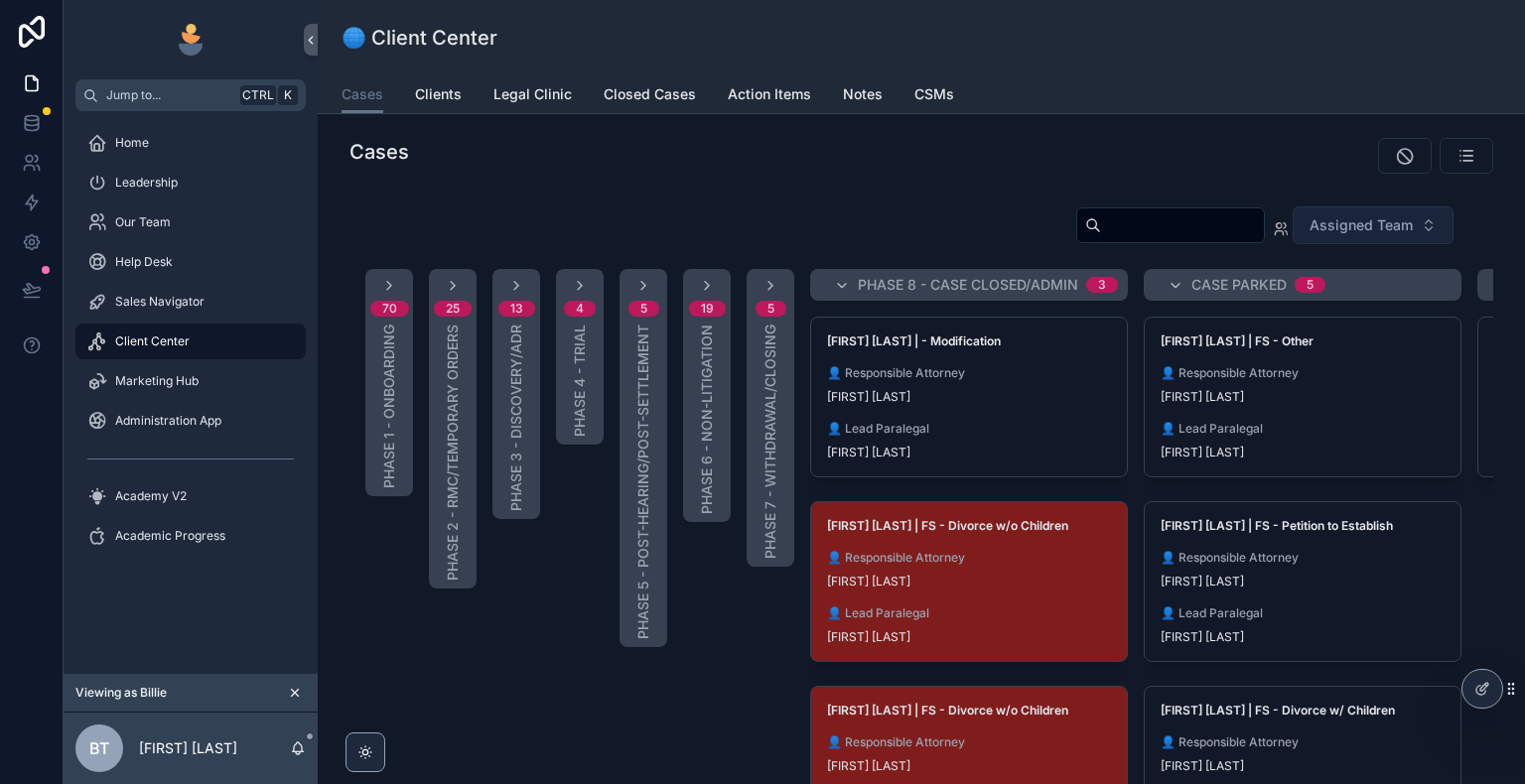 click on "Phase 8 - Case Closed/Admin" at bounding box center (968, 285) 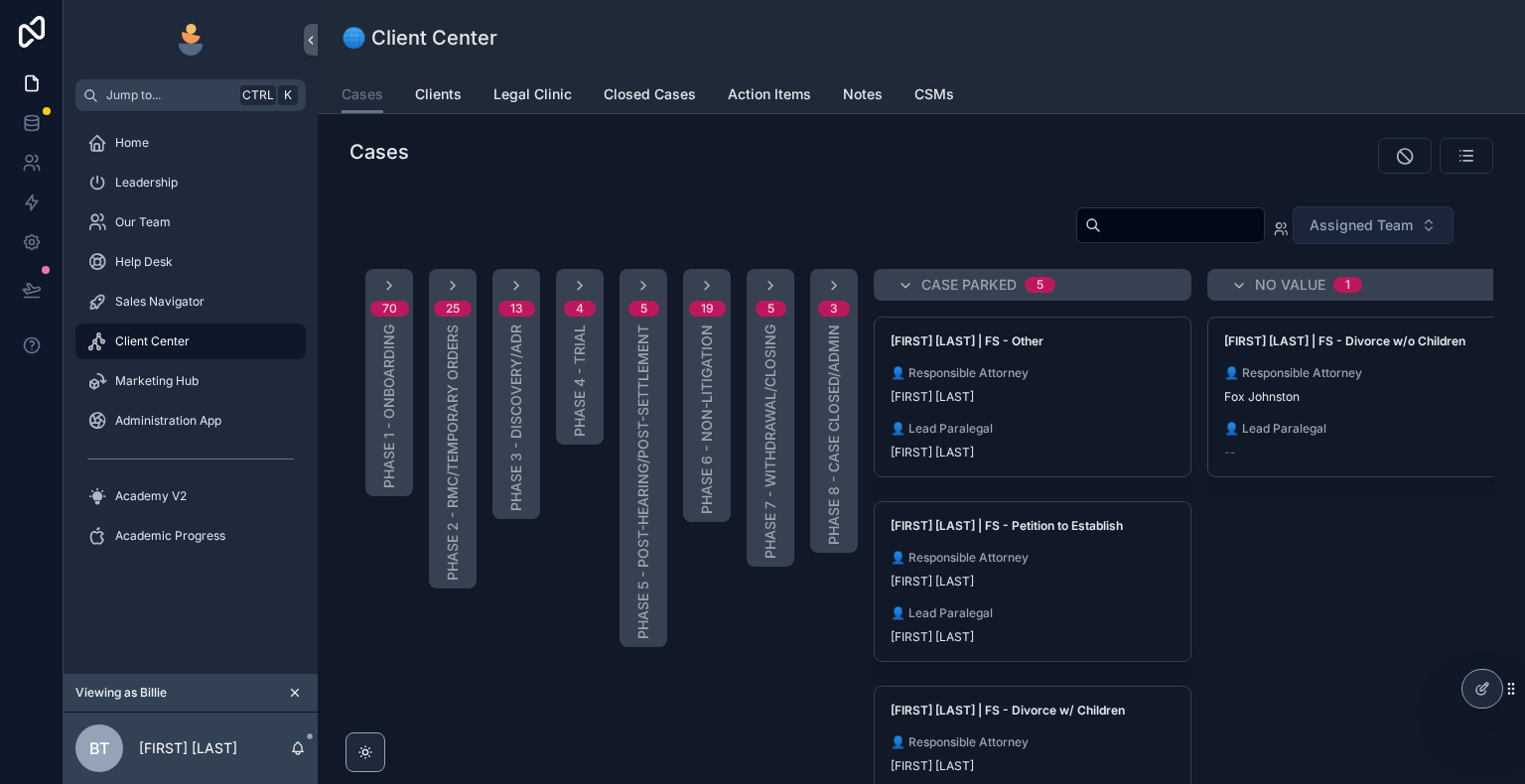 click on "Case Parked" at bounding box center [969, 285] 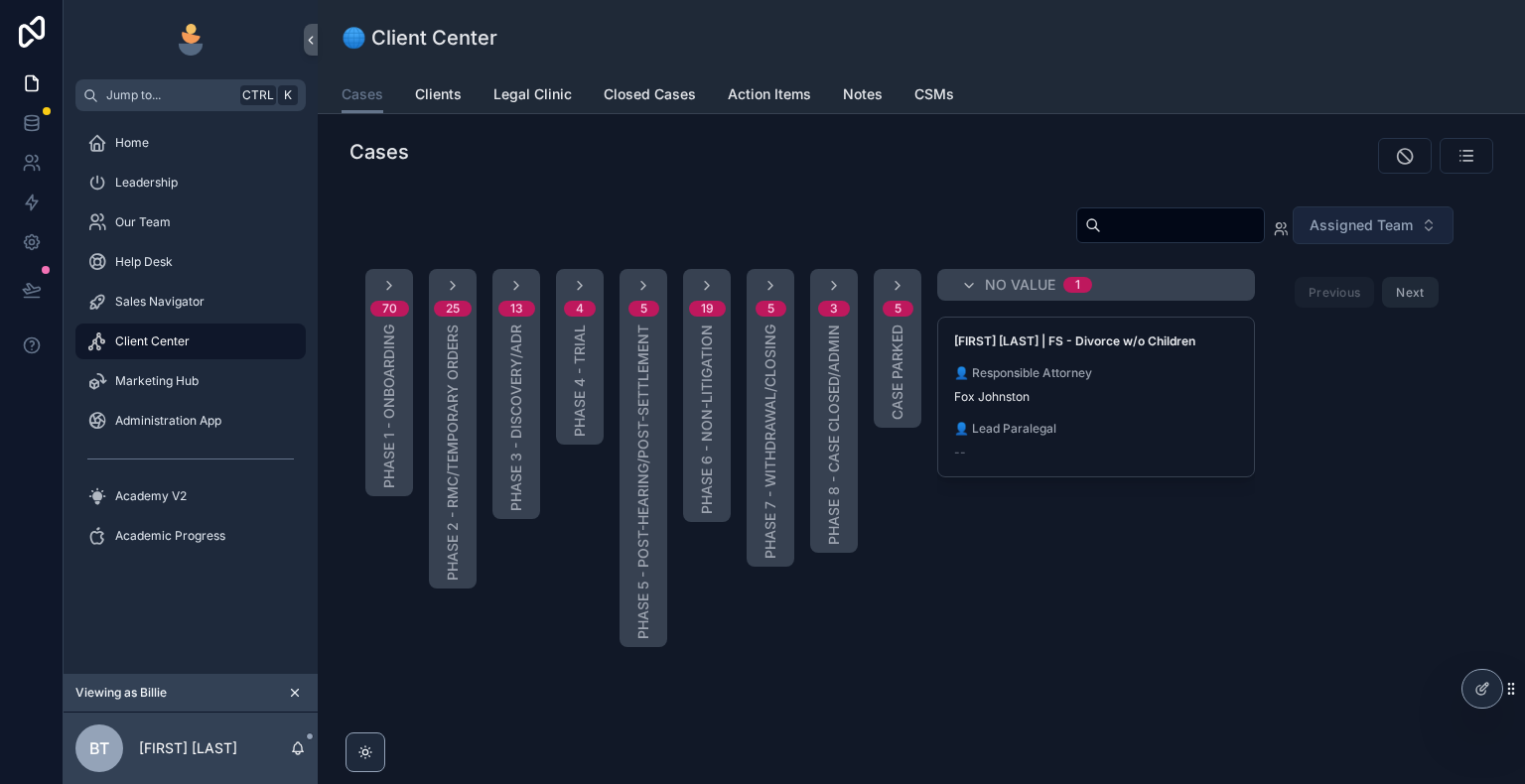 click on "70 Phase 1 - Onboarding 25 Phase 2 - RMC/Temporary Orders 13 Phase 3 - Discovery/ADR 4 Phase 4 - Trial 5 Phase 5 - Post-Hearing/Post-Settlement 19 Phase 6 - Non-litigation 5 Phase 7 - Withdrawal/Closing 3 Phase 8 - Case Closed/Admin 5 Case Parked No value 1 Fox Test | FS - Divorce w/o Children 👤 Responsible Attorney Fox Johnston 👤 Lead Paralegal -- Previous Next" at bounding box center (921, 483) 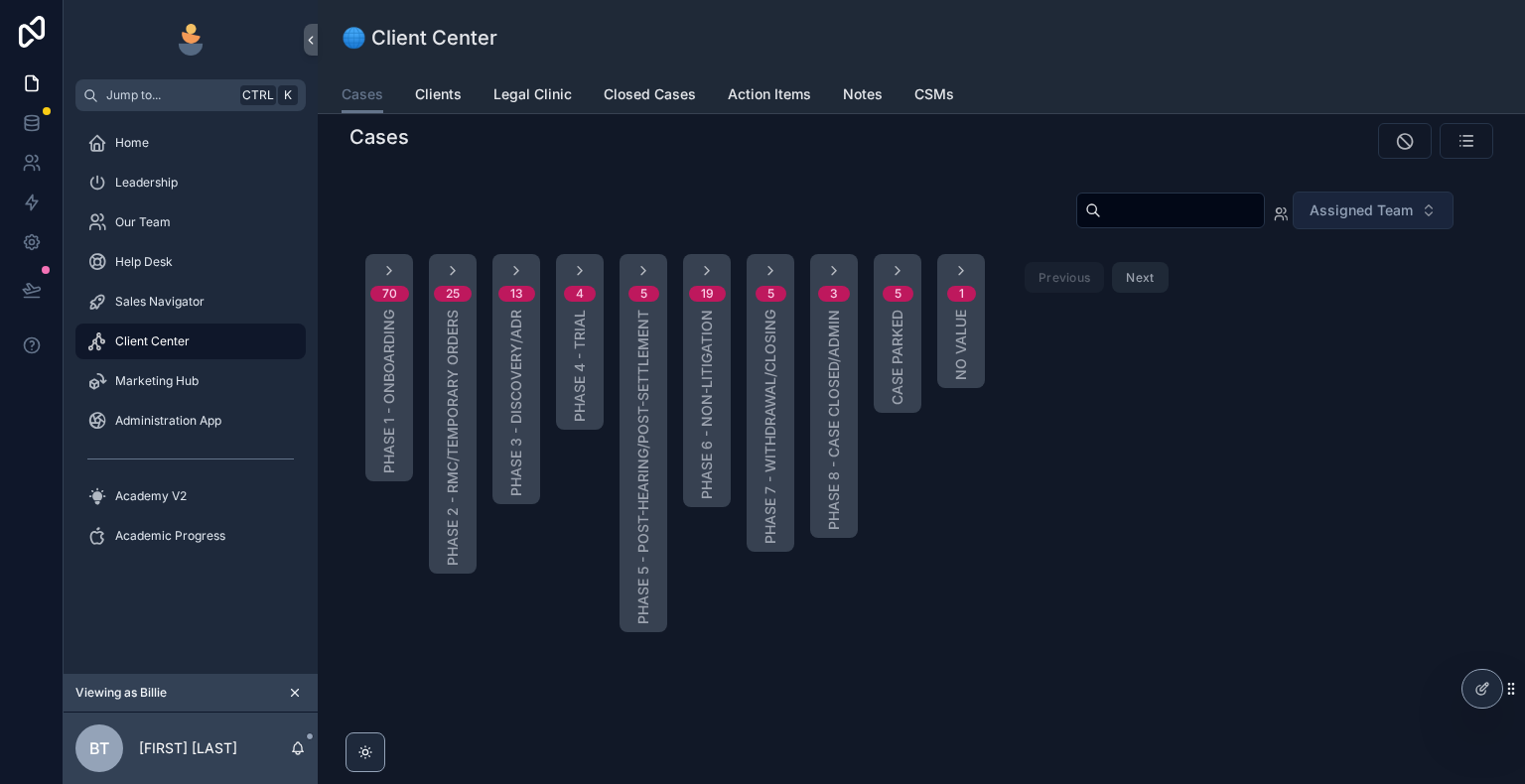 scroll, scrollTop: 0, scrollLeft: 0, axis: both 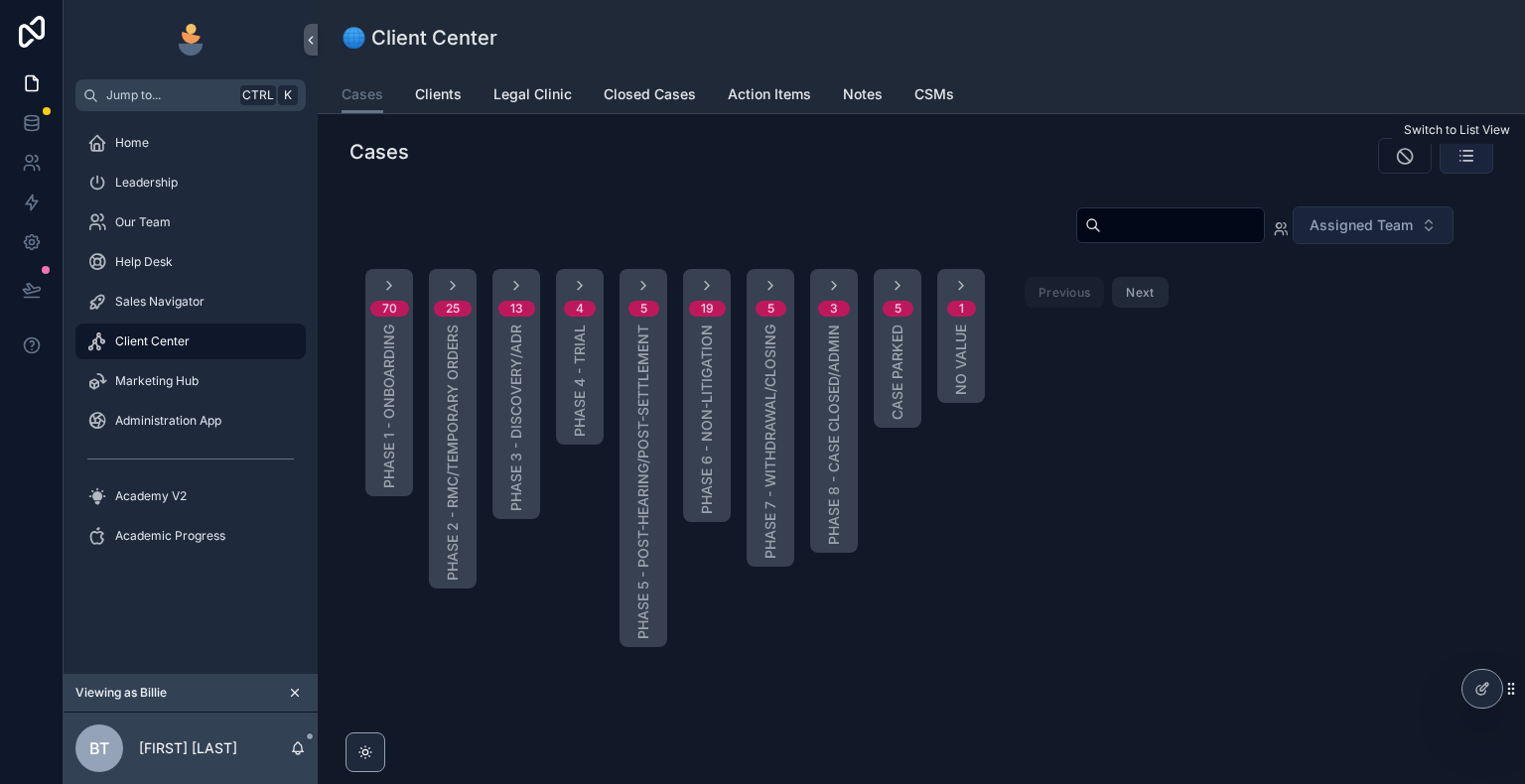 click at bounding box center (1466, 156) 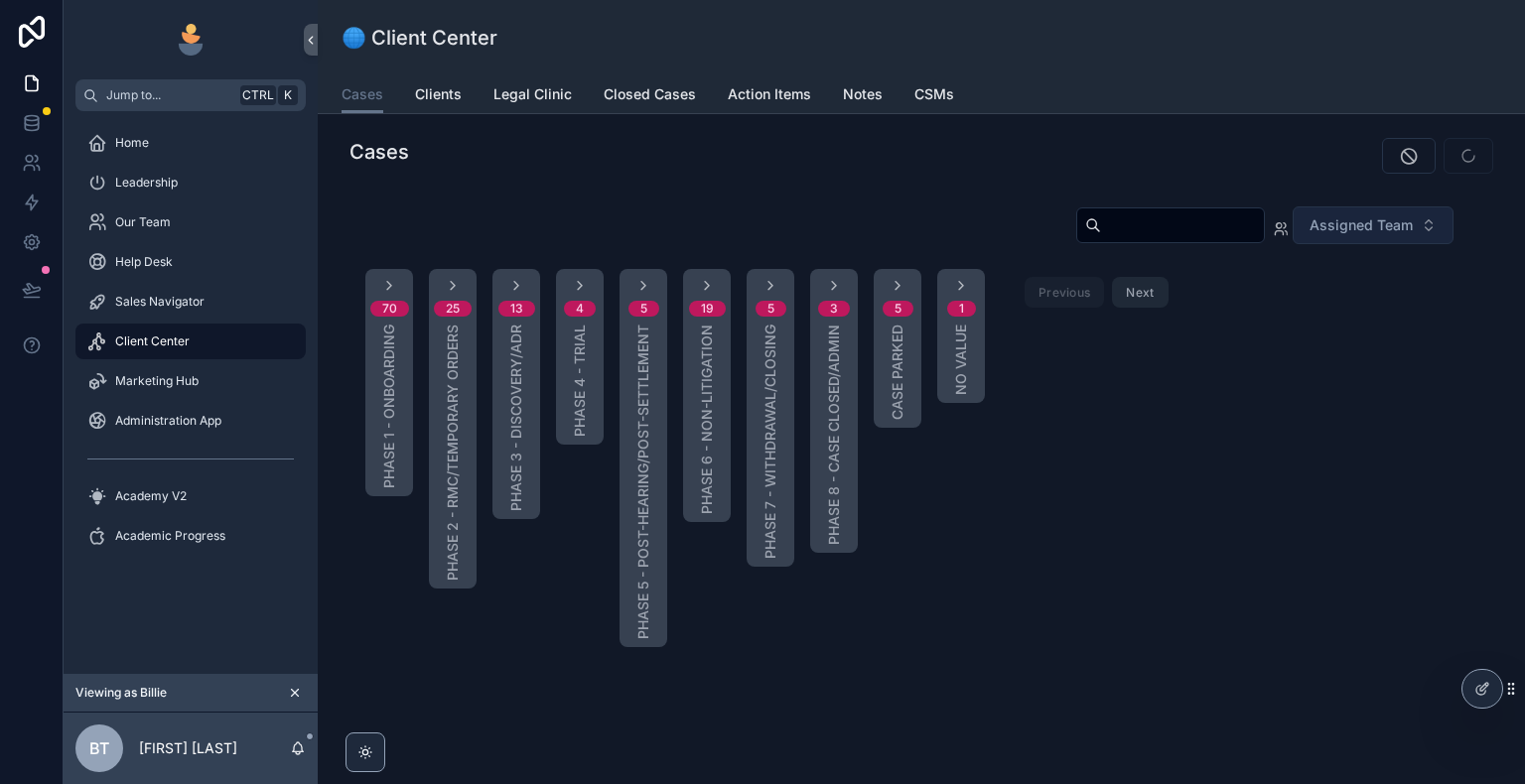 click on "4 Phase 4 - Trial" at bounding box center [580, 356] 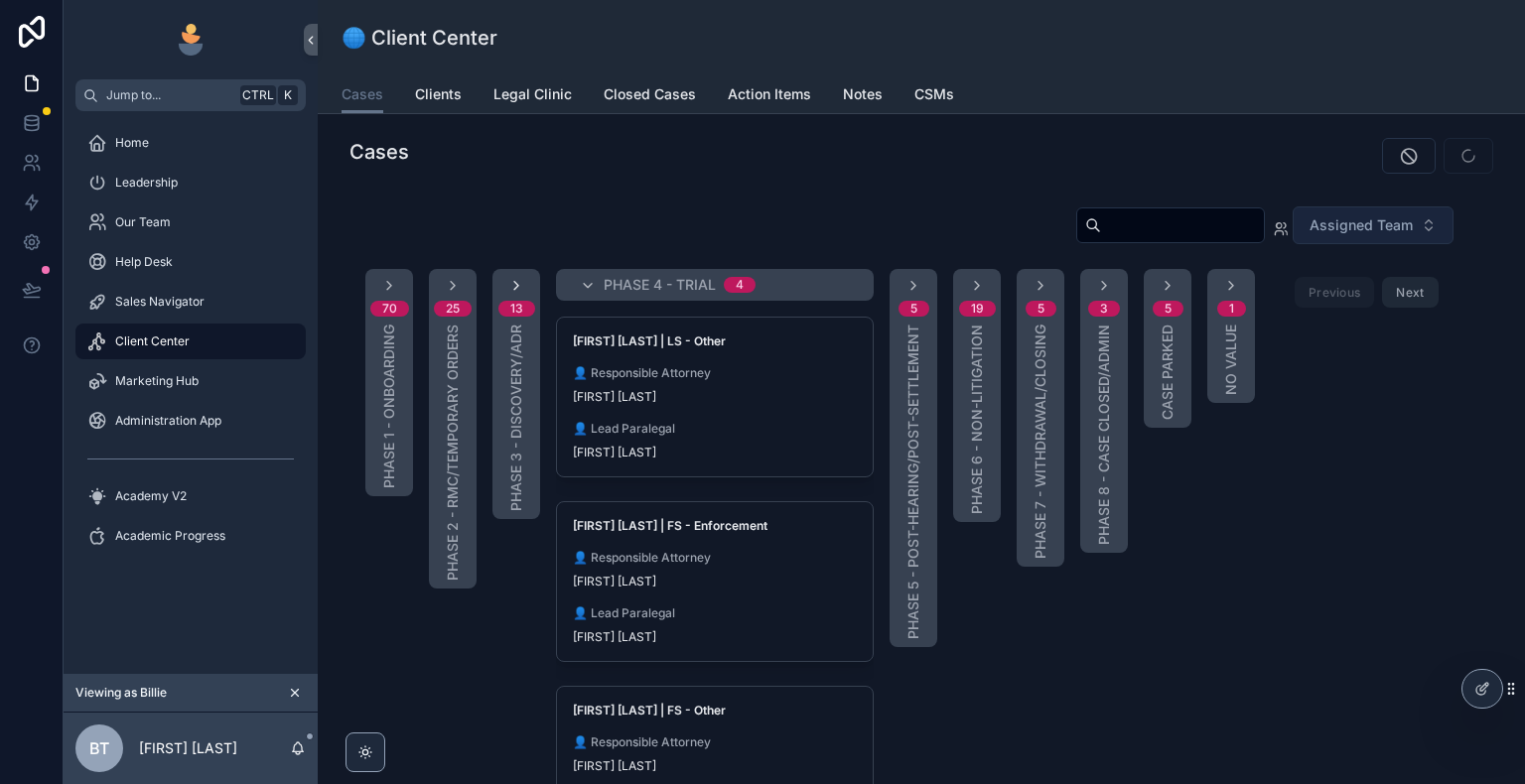 click at bounding box center (516, 286) 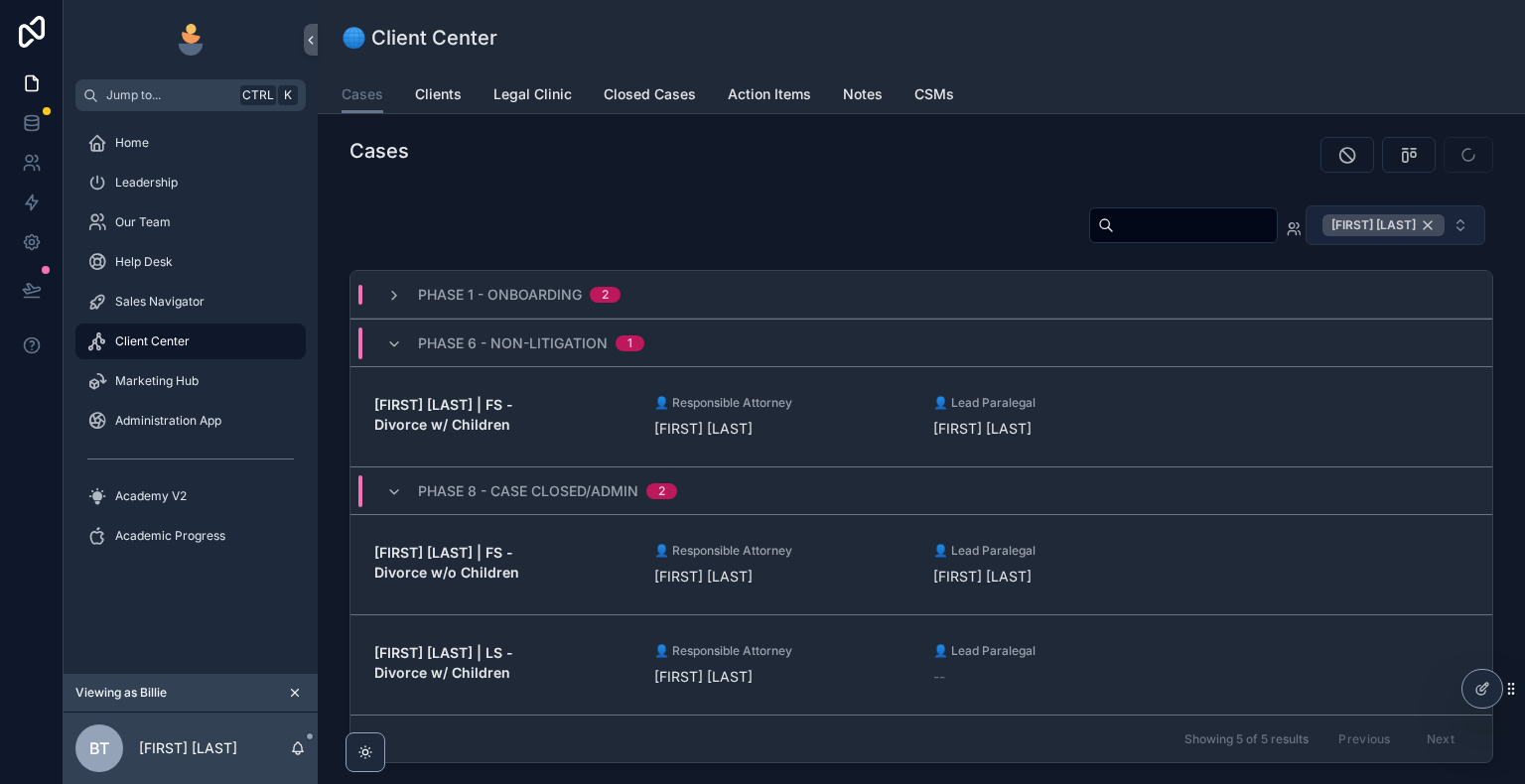 scroll, scrollTop: 0, scrollLeft: 0, axis: both 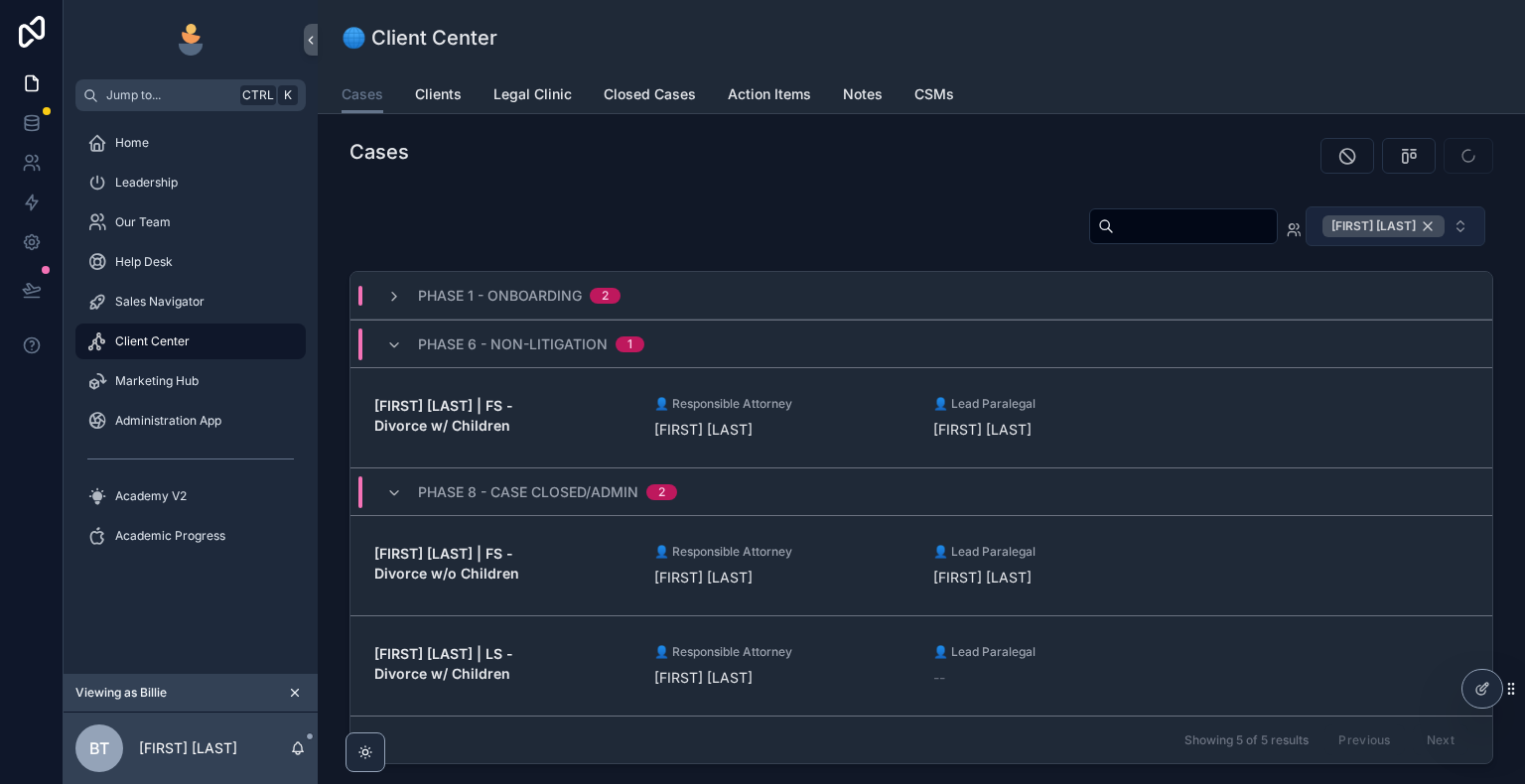 click on "[FIRST] [LAST]" at bounding box center (1383, 226) 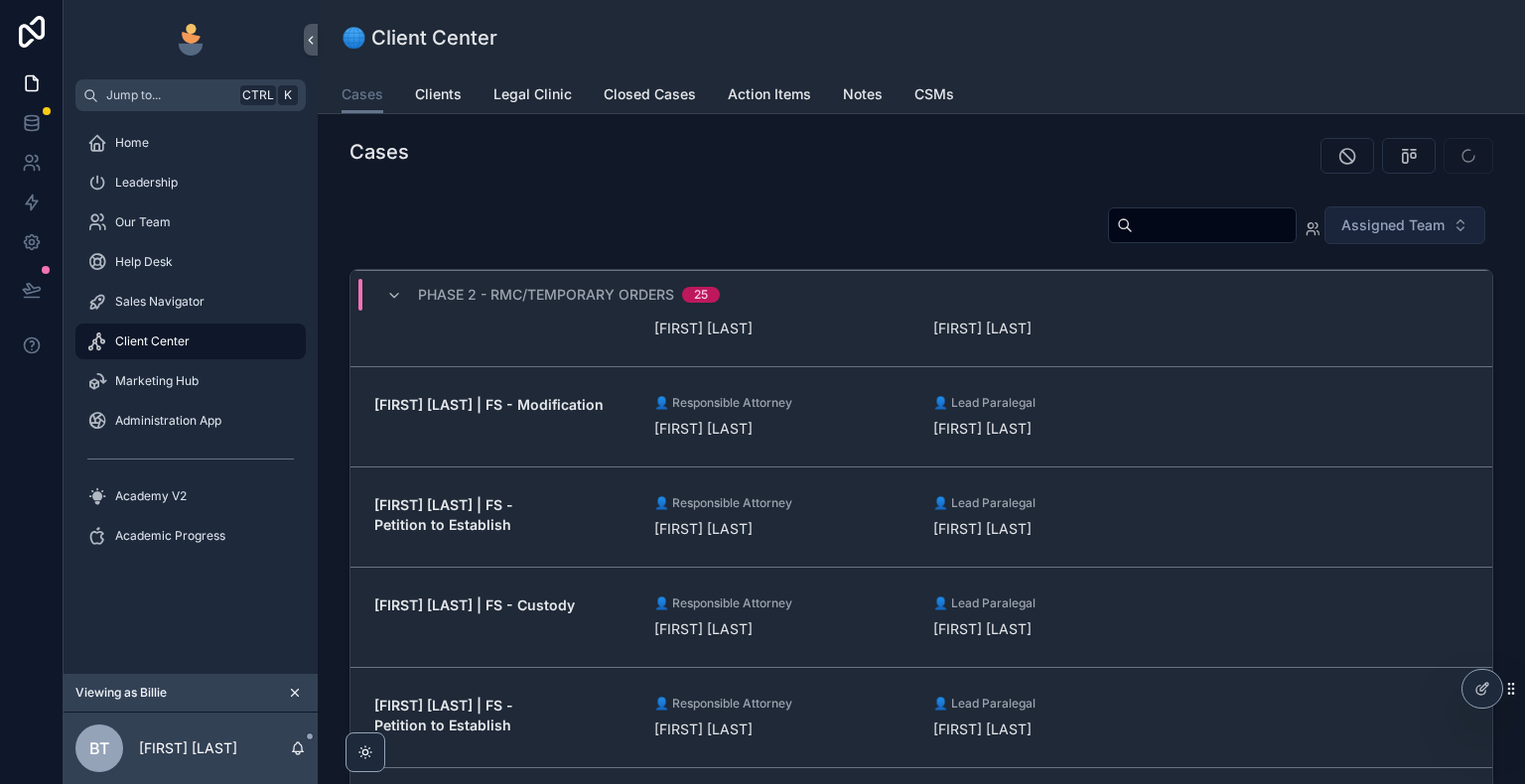 scroll, scrollTop: 0, scrollLeft: 0, axis: both 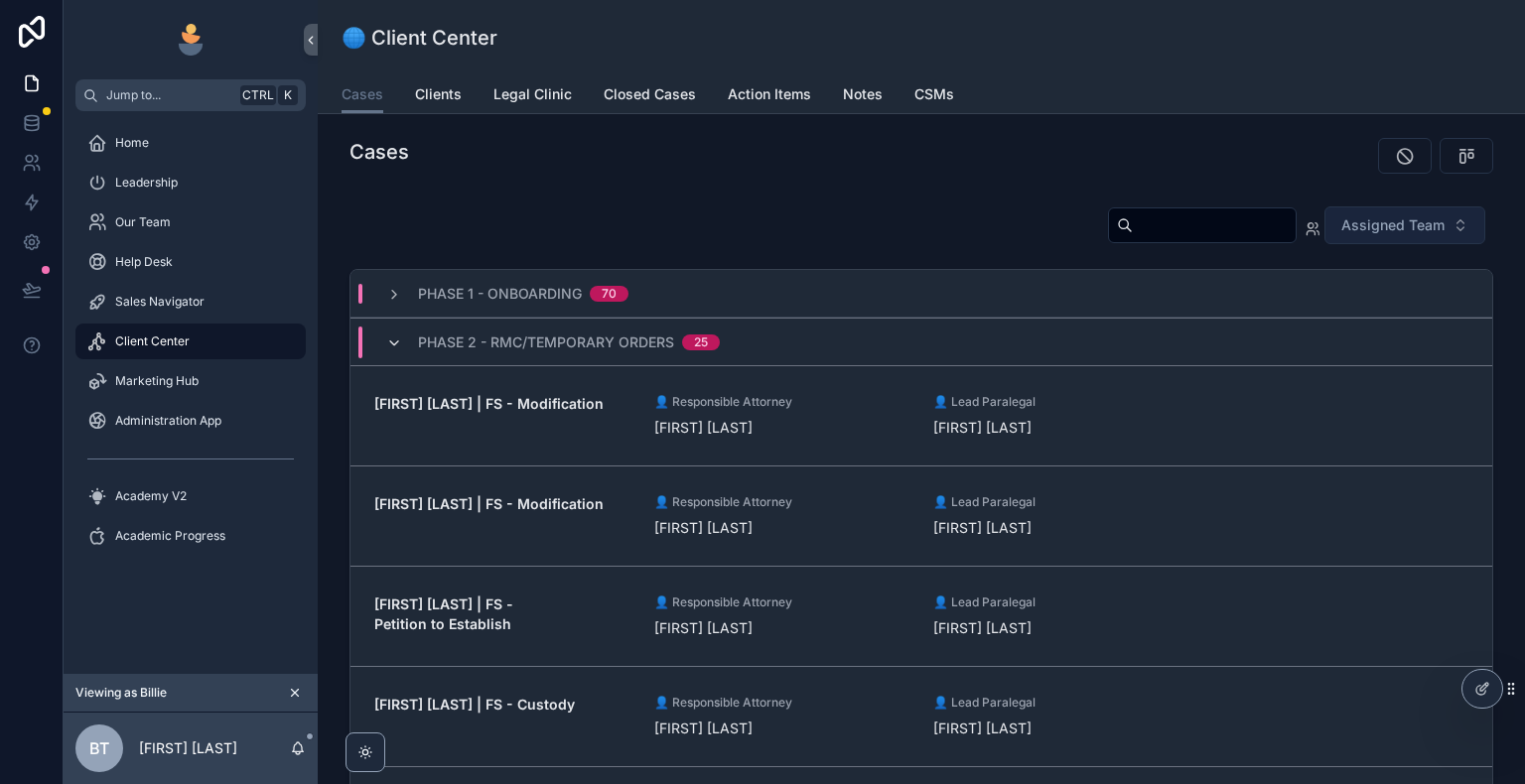 click at bounding box center [394, 343] 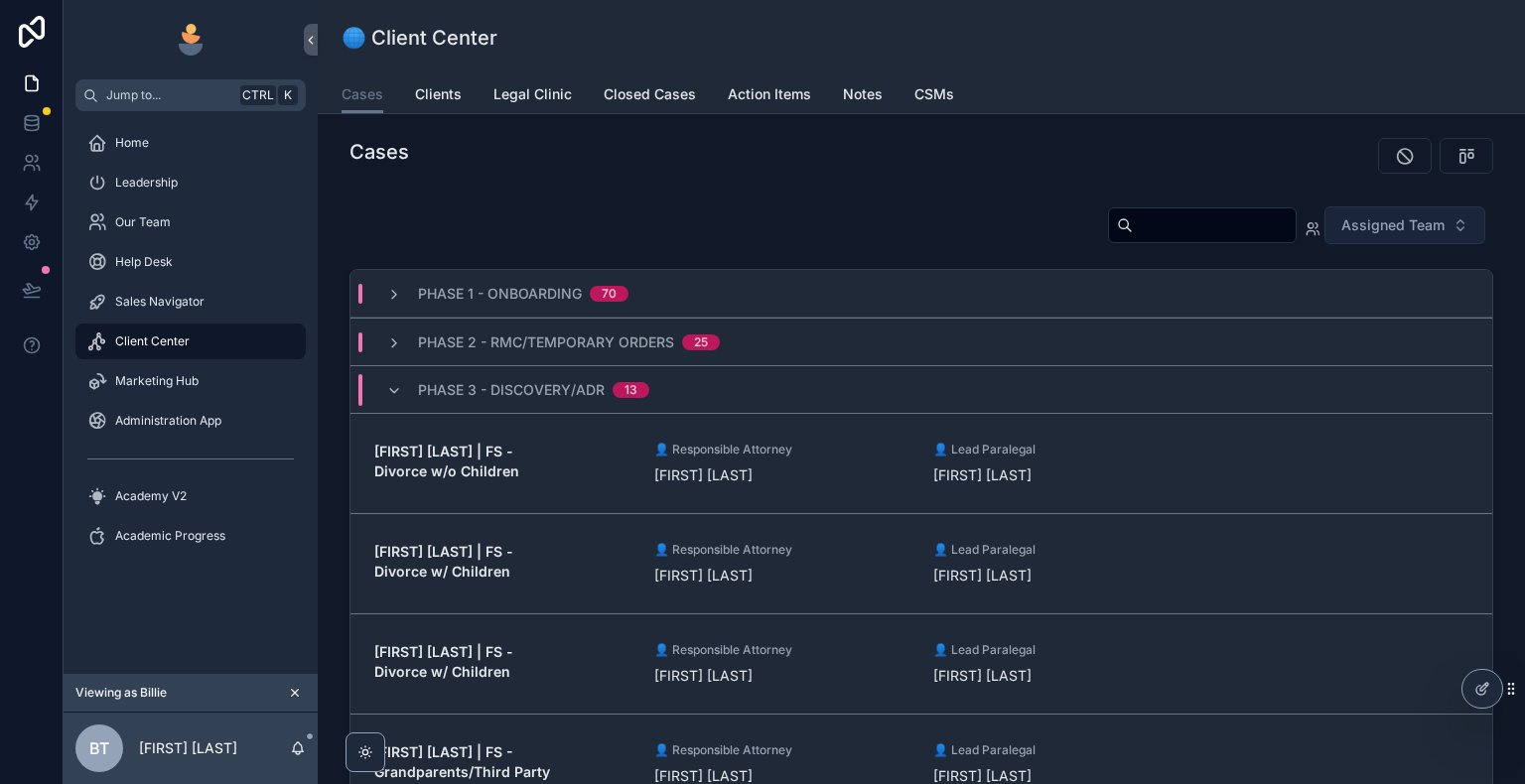 click on "Phase 3 - Discovery/ADR 13" at bounding box center [517, 390] 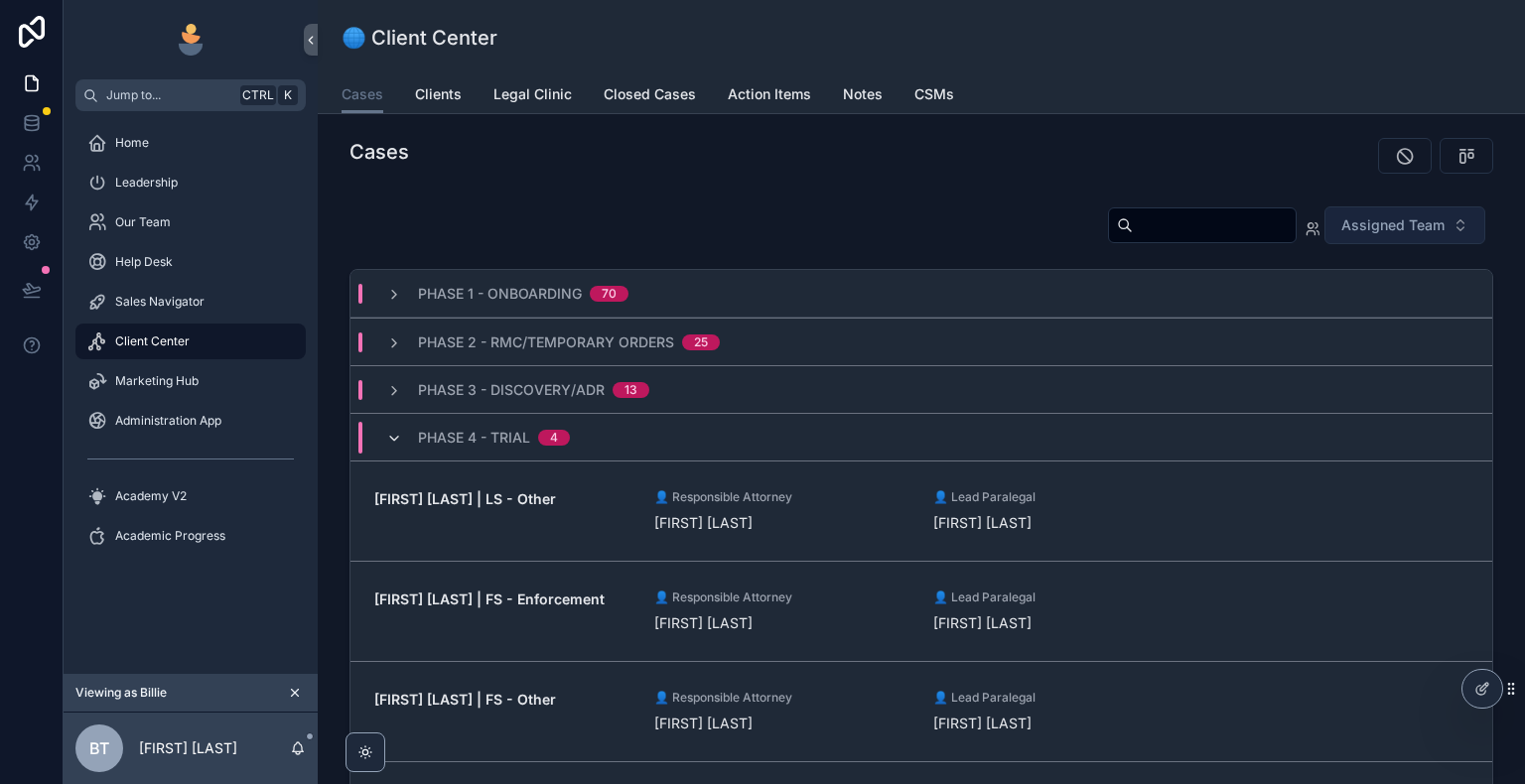 click at bounding box center (394, 439) 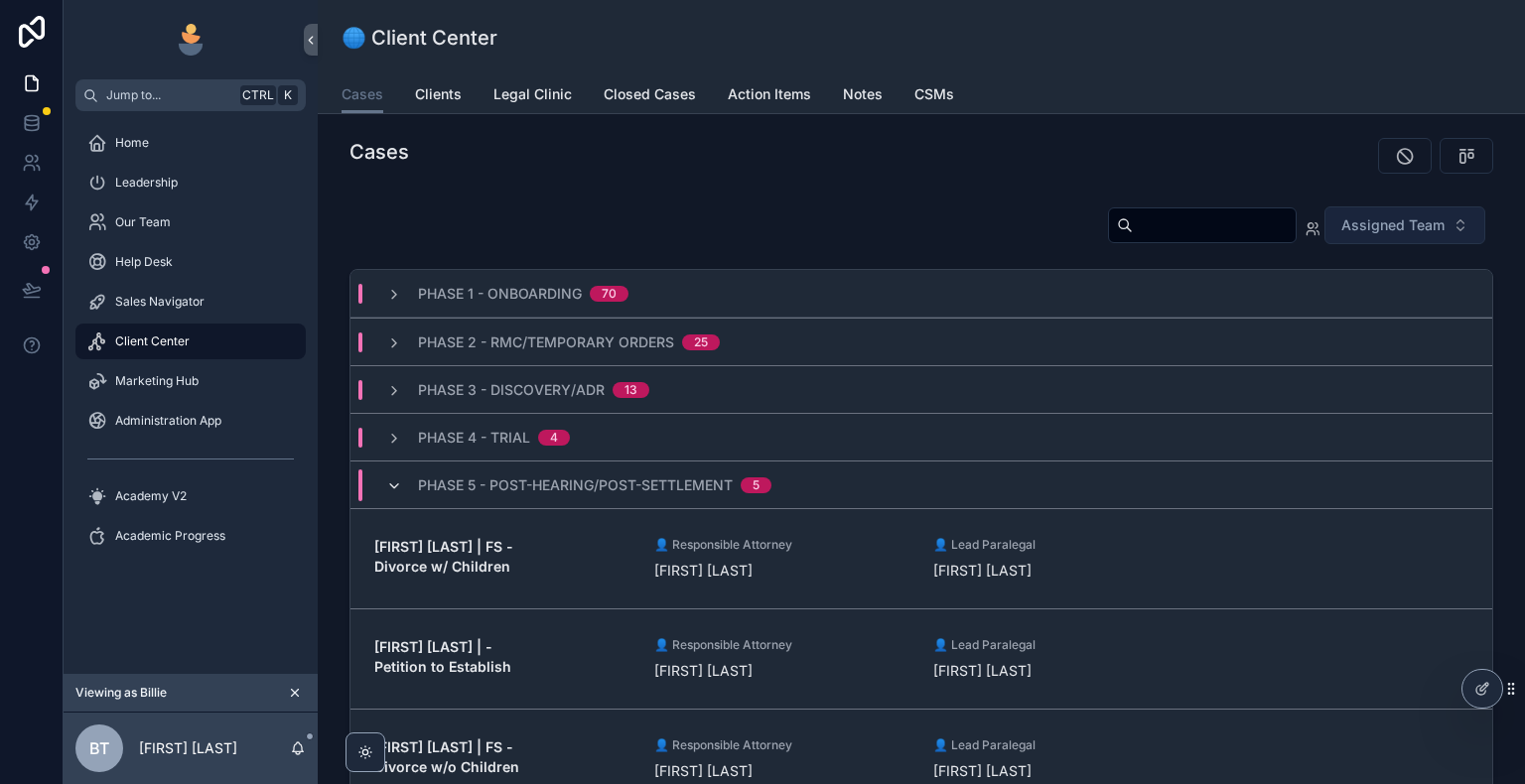 click at bounding box center [394, 486] 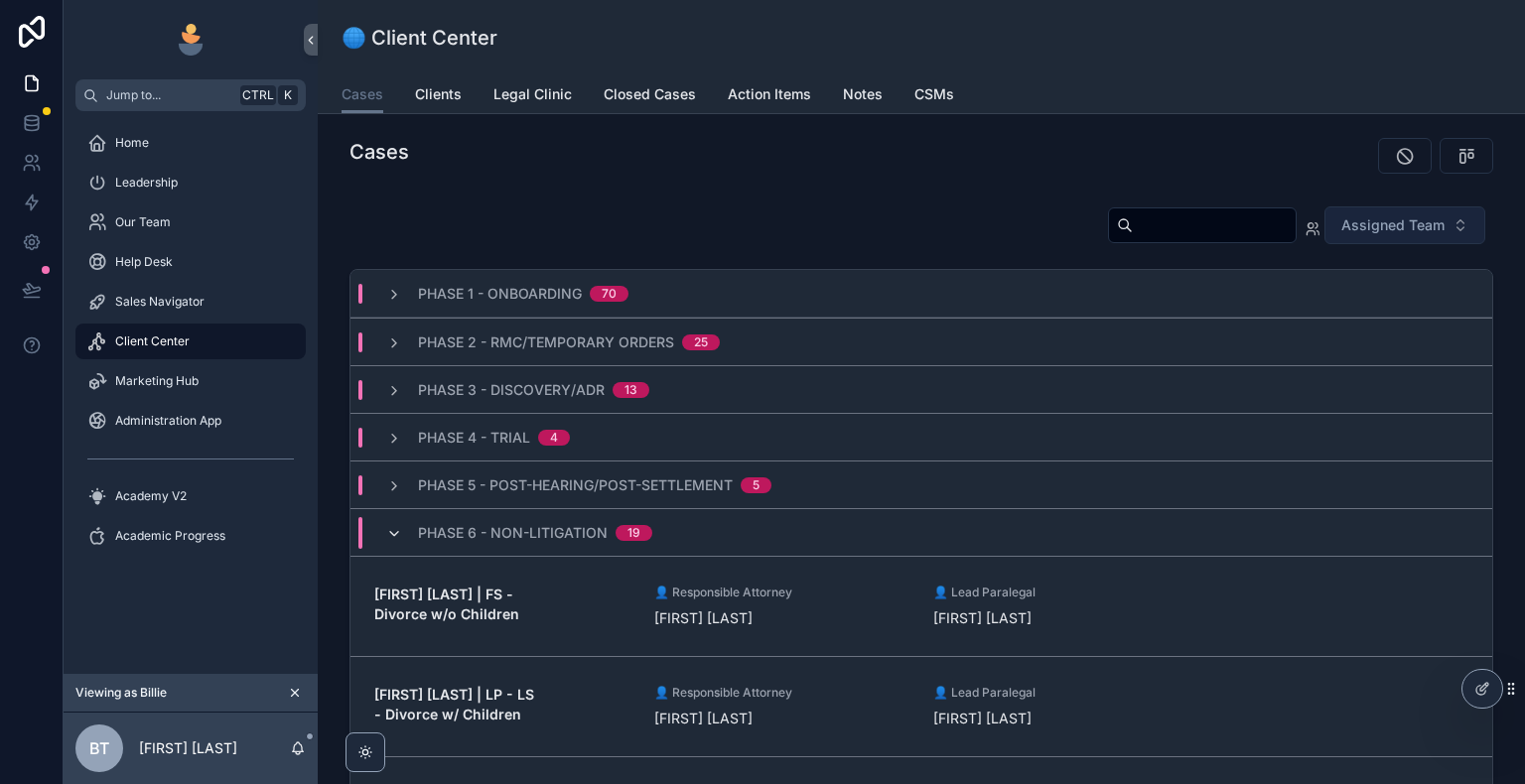 click at bounding box center (394, 534) 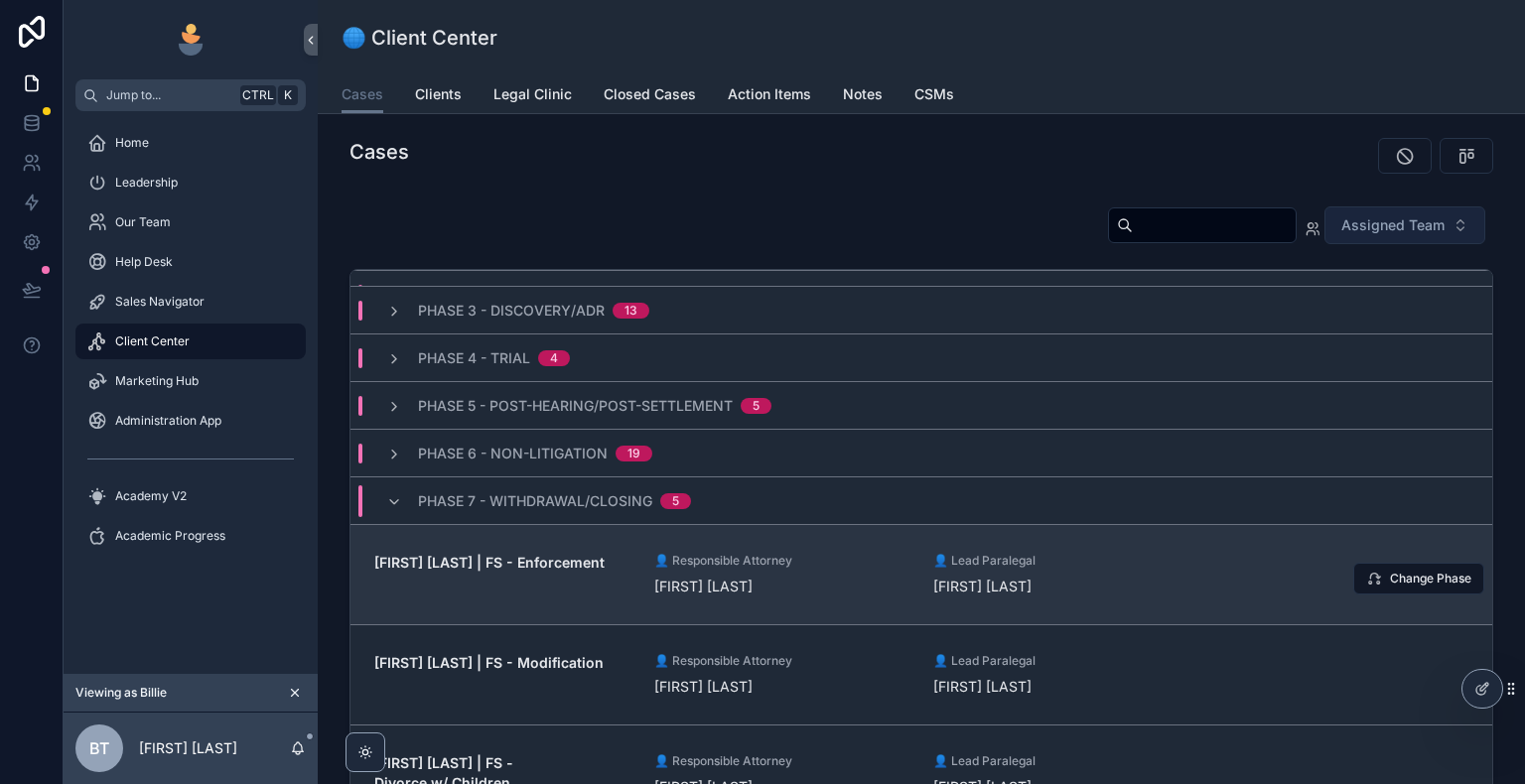 scroll, scrollTop: 198, scrollLeft: 0, axis: vertical 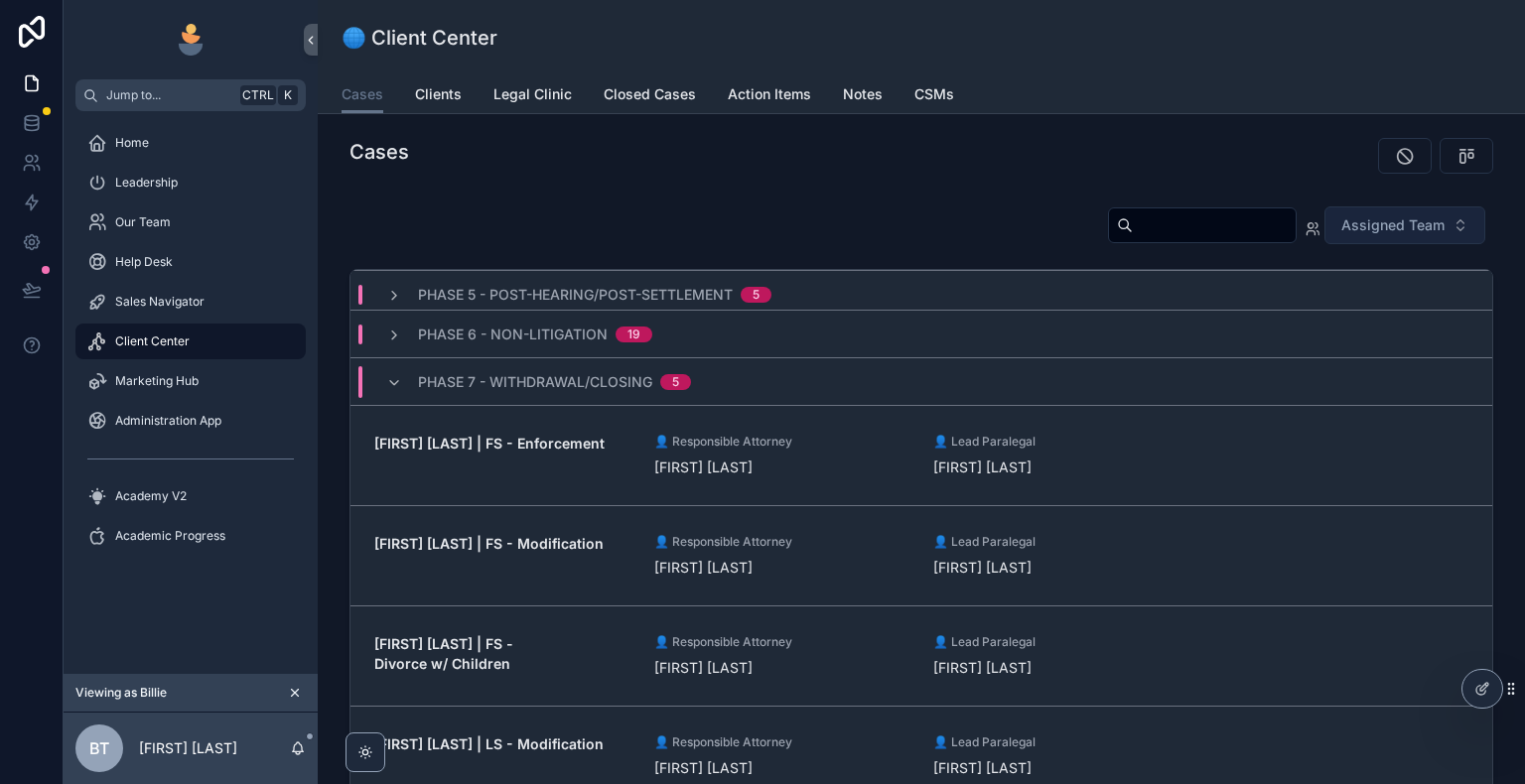 click on "Phase 7 - Withdrawal/Closing 5" at bounding box center (538, 382) 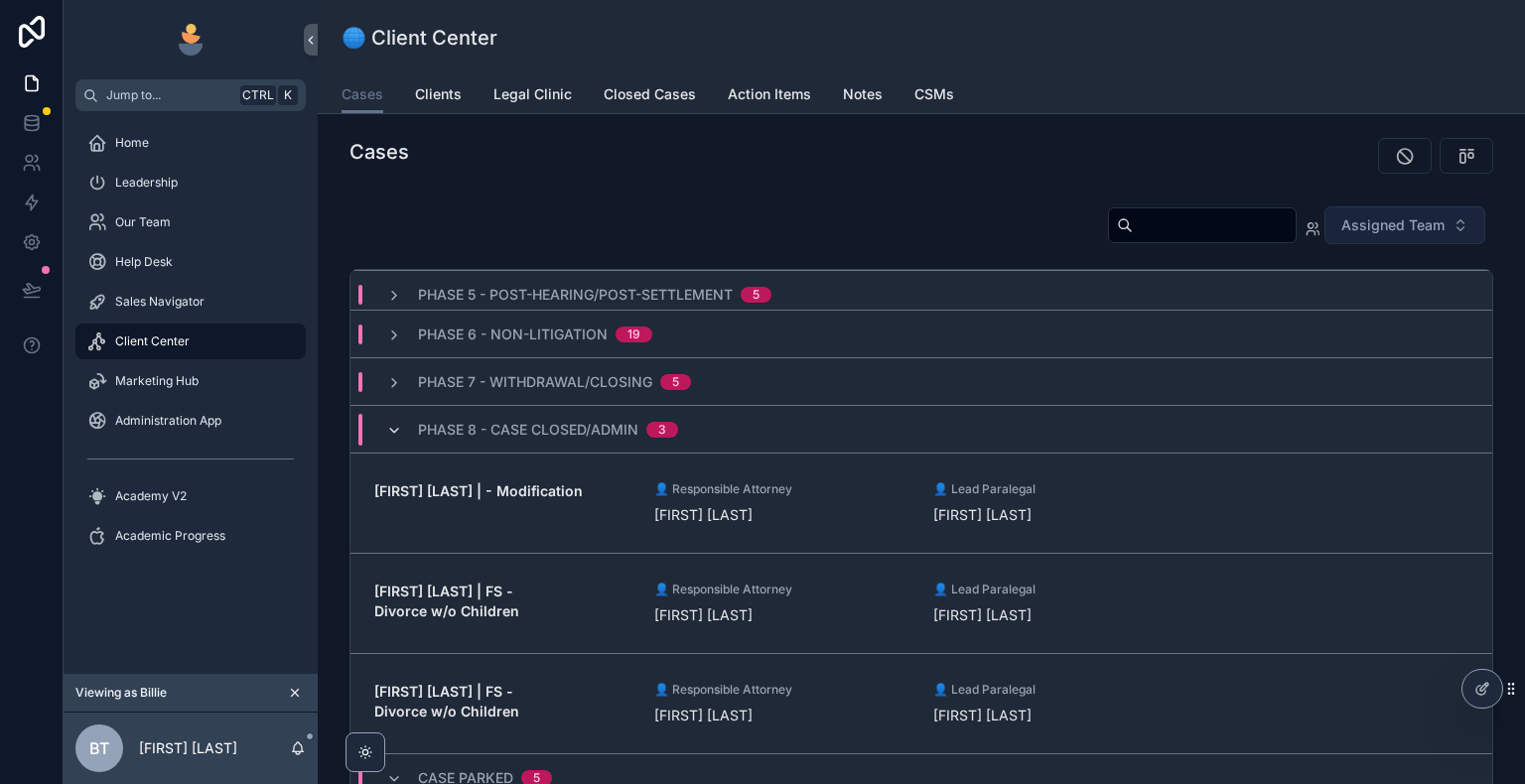 click at bounding box center (394, 431) 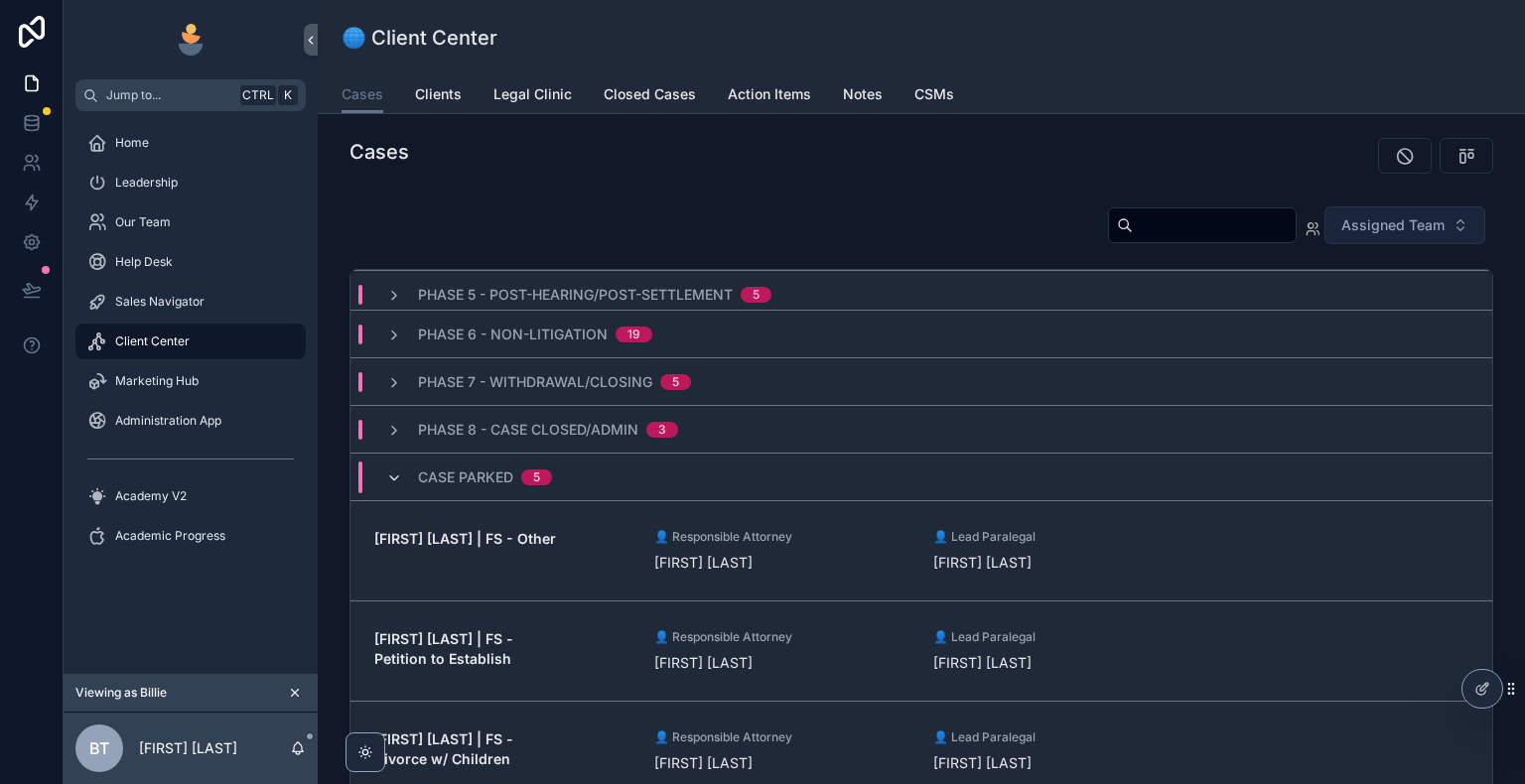 click at bounding box center [394, 478] 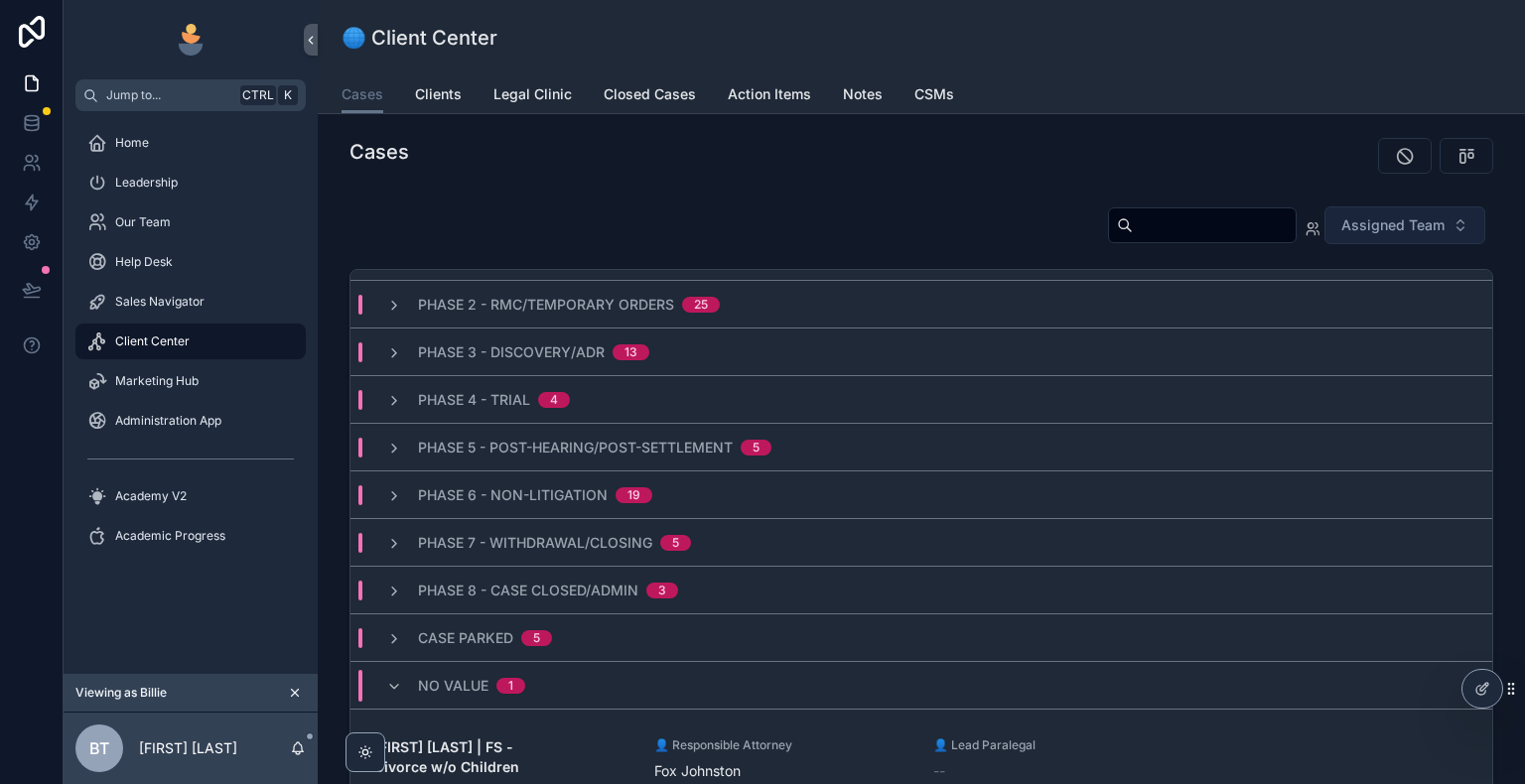 scroll, scrollTop: 36, scrollLeft: 0, axis: vertical 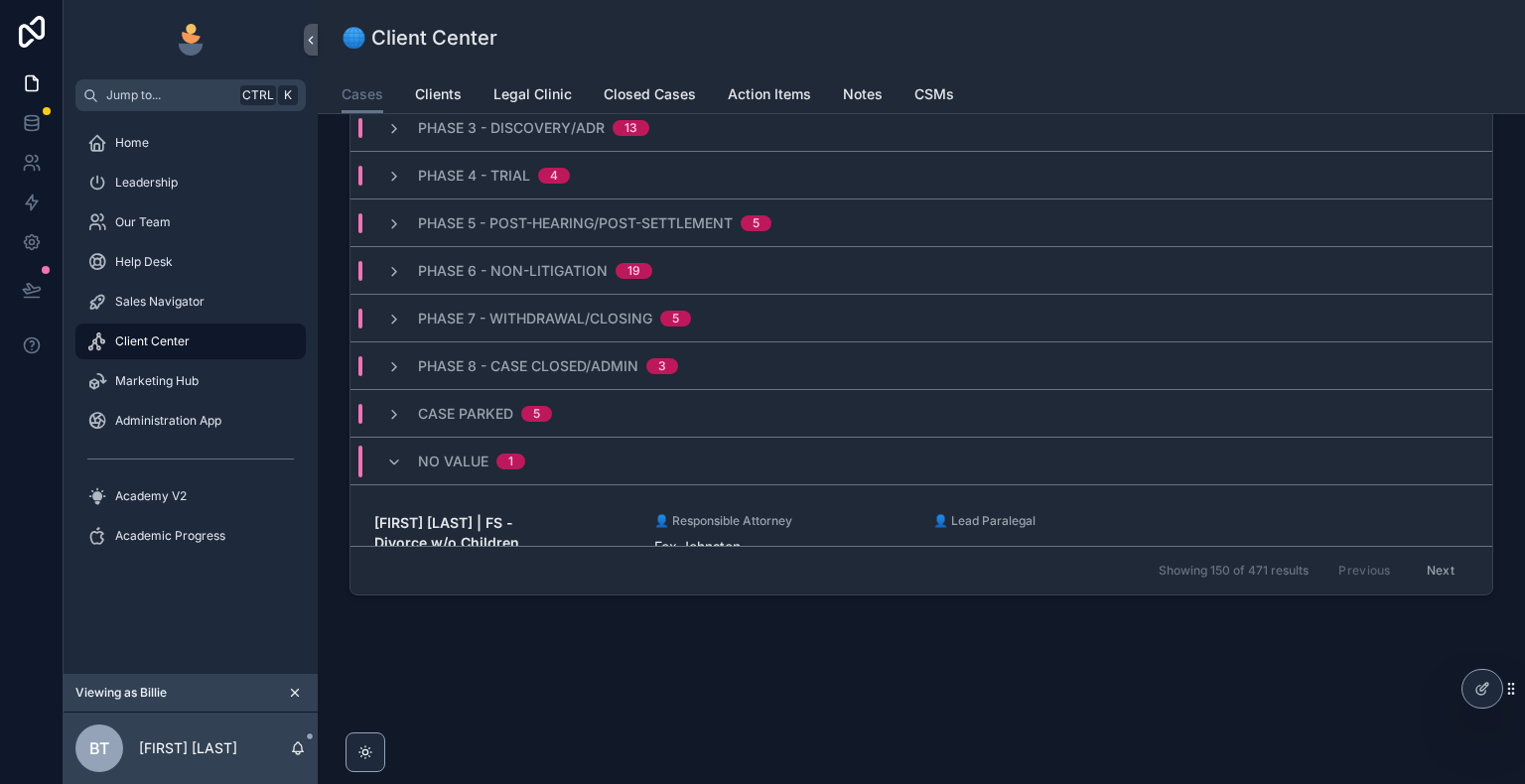 click on "No value 1" at bounding box center [456, 461] 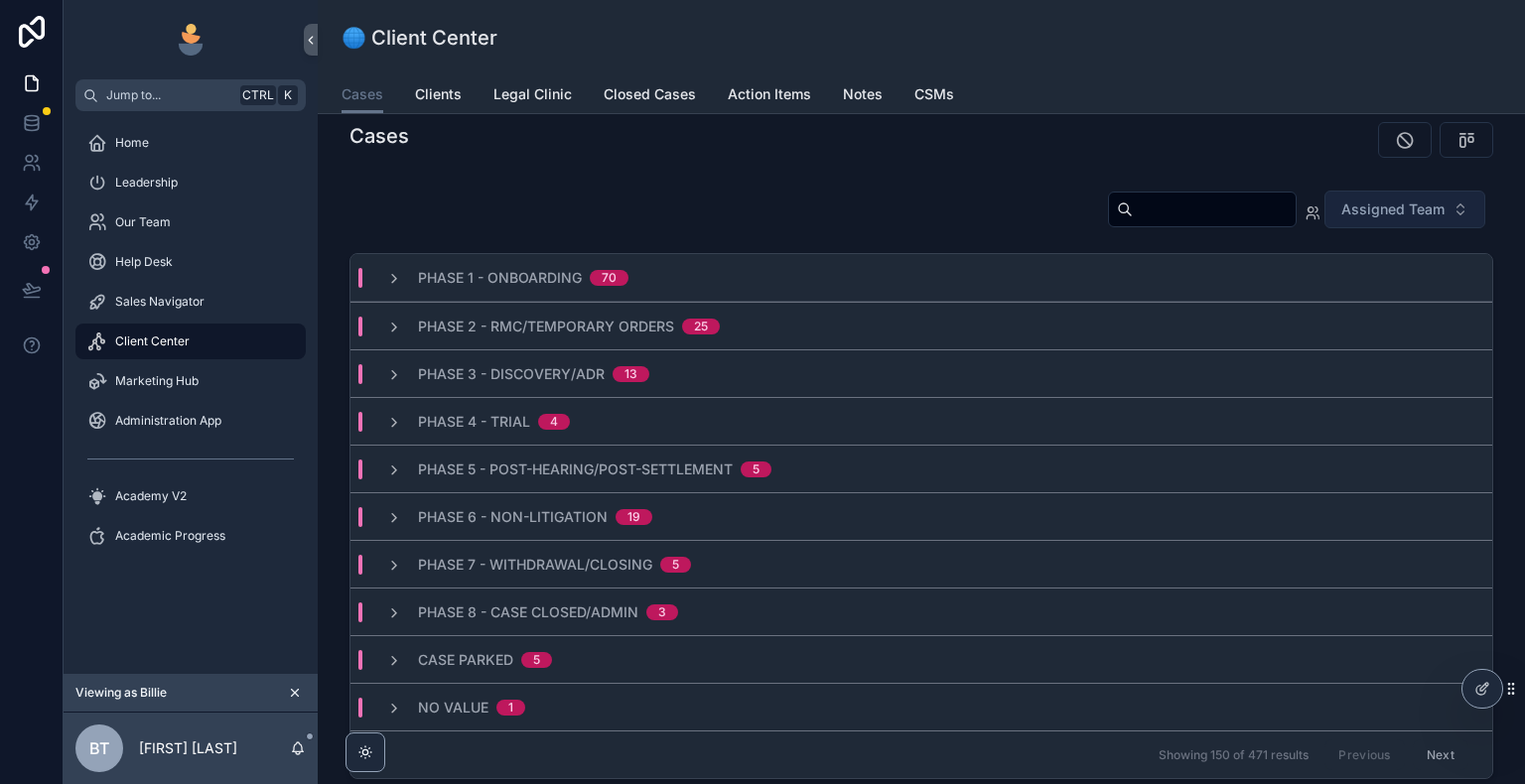 scroll, scrollTop: 0, scrollLeft: 0, axis: both 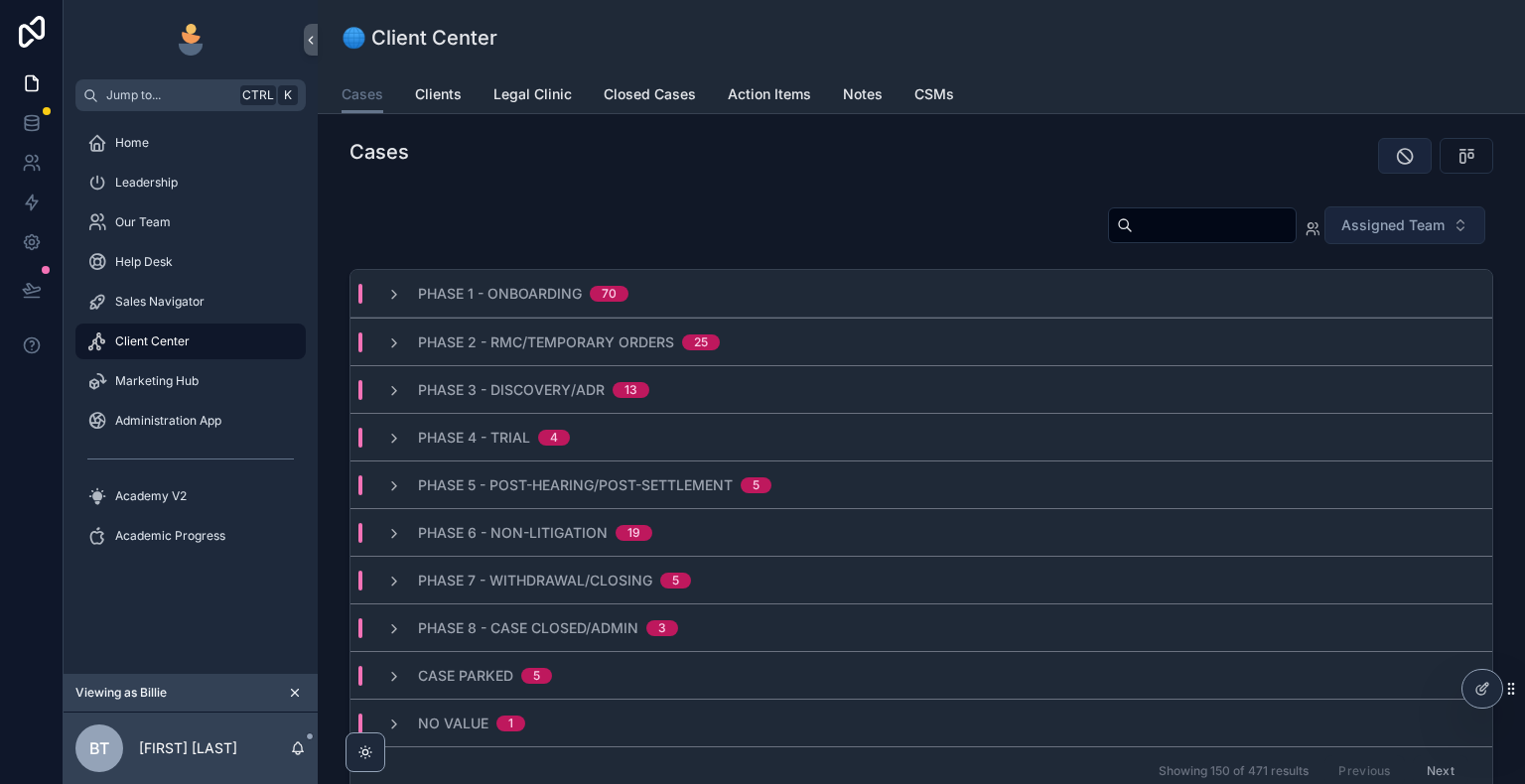 click at bounding box center [1405, 156] 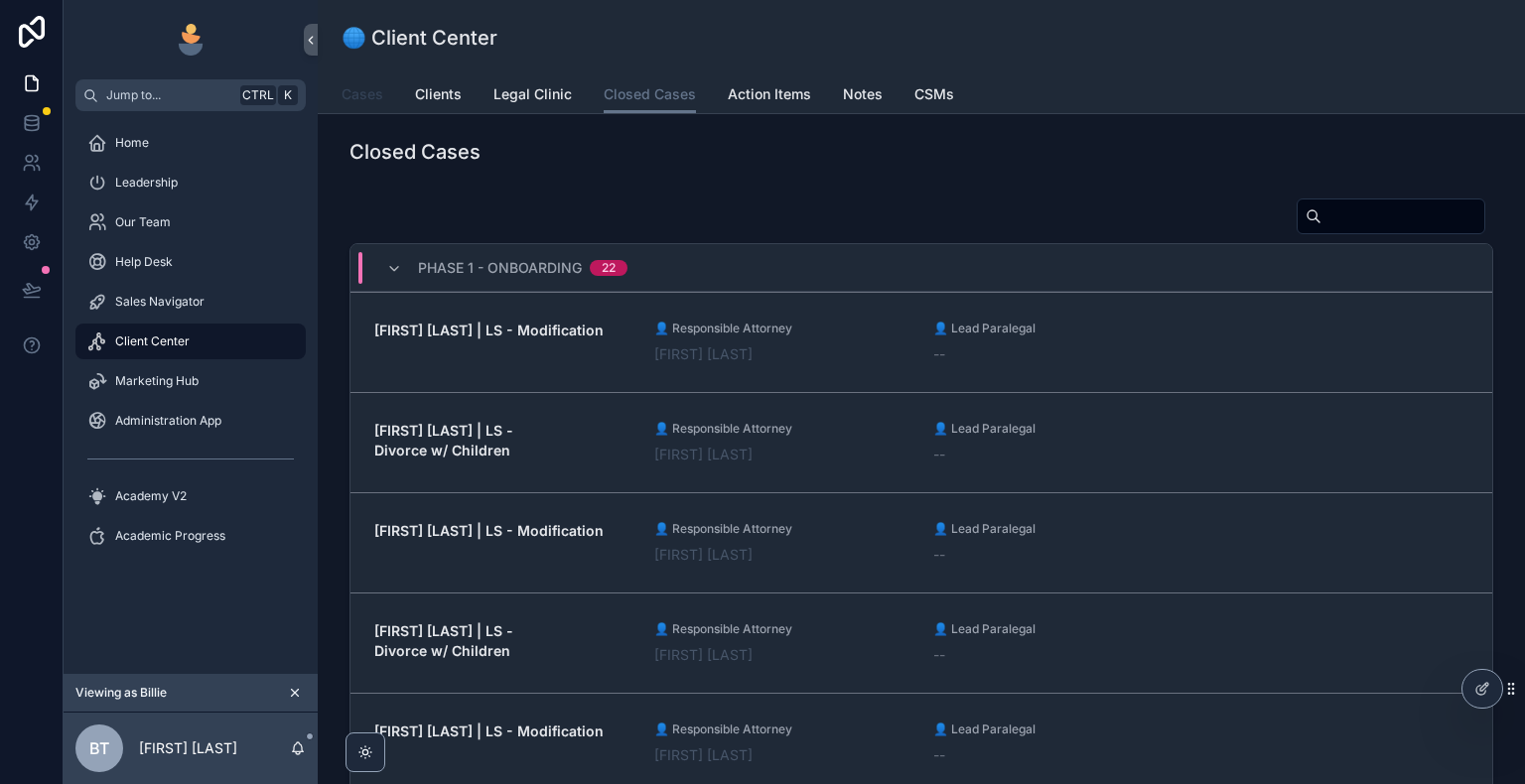 click on "Cases" at bounding box center (362, 94) 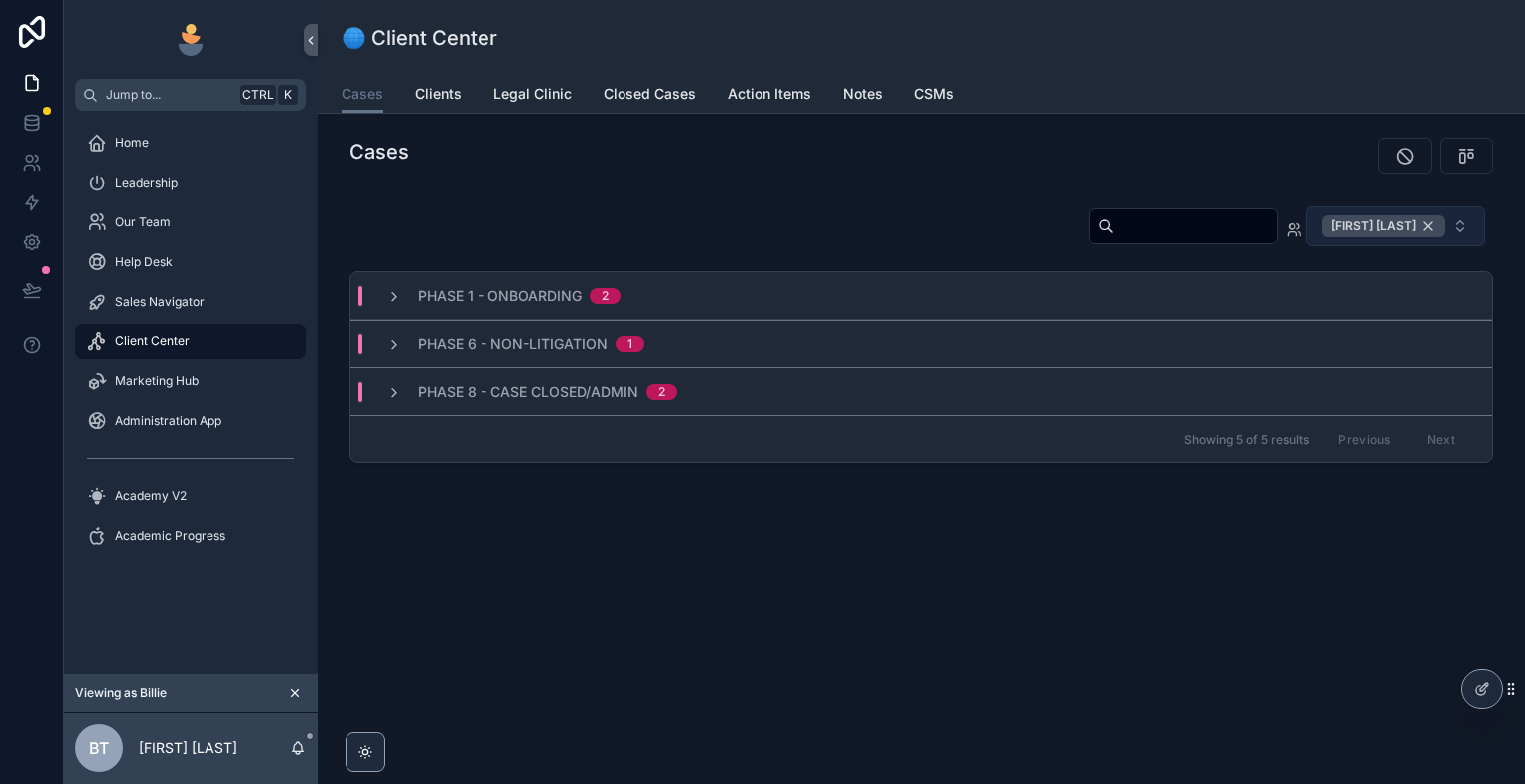click on "[FIRST] [LAST]" at bounding box center [1383, 226] 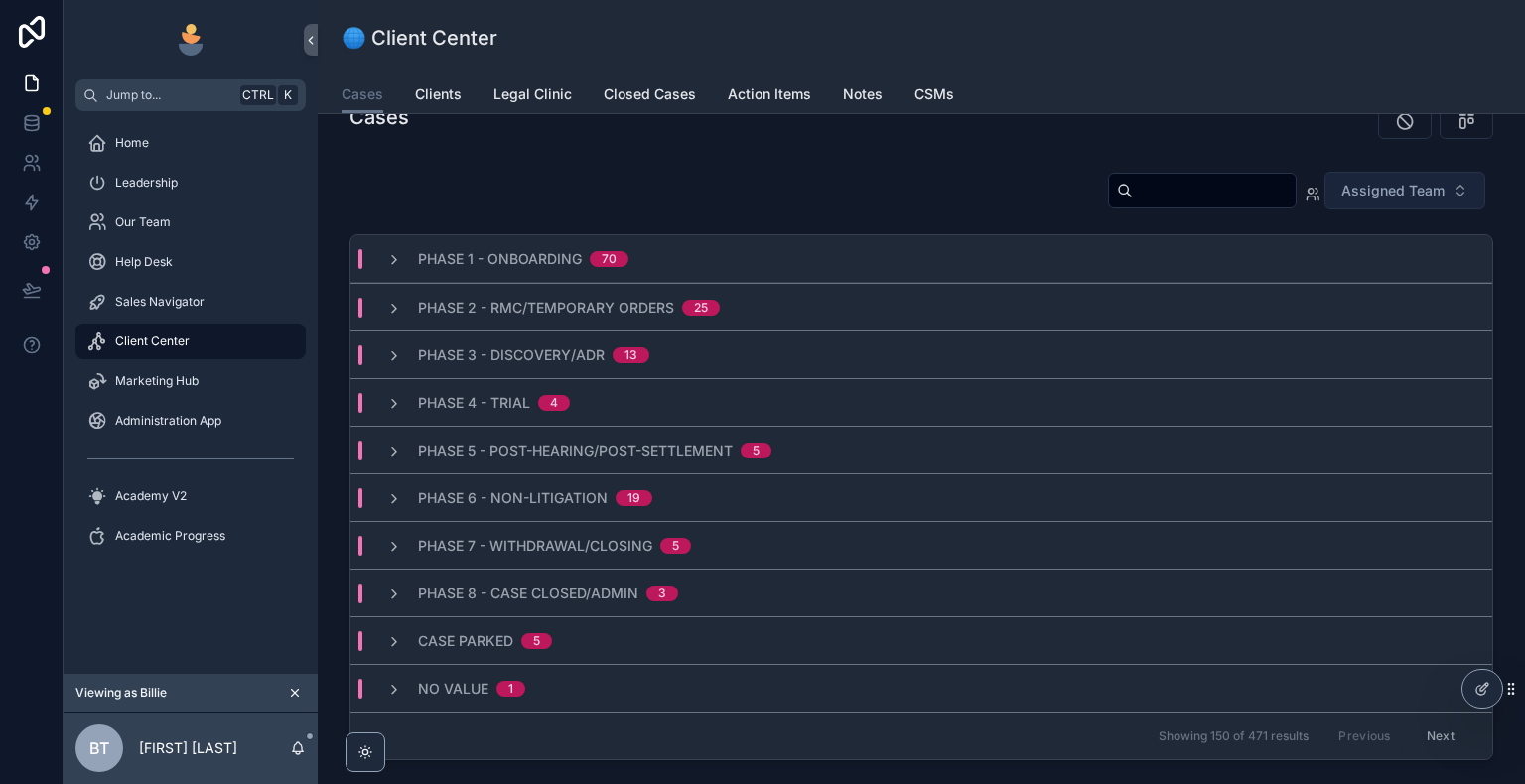 scroll, scrollTop: 0, scrollLeft: 0, axis: both 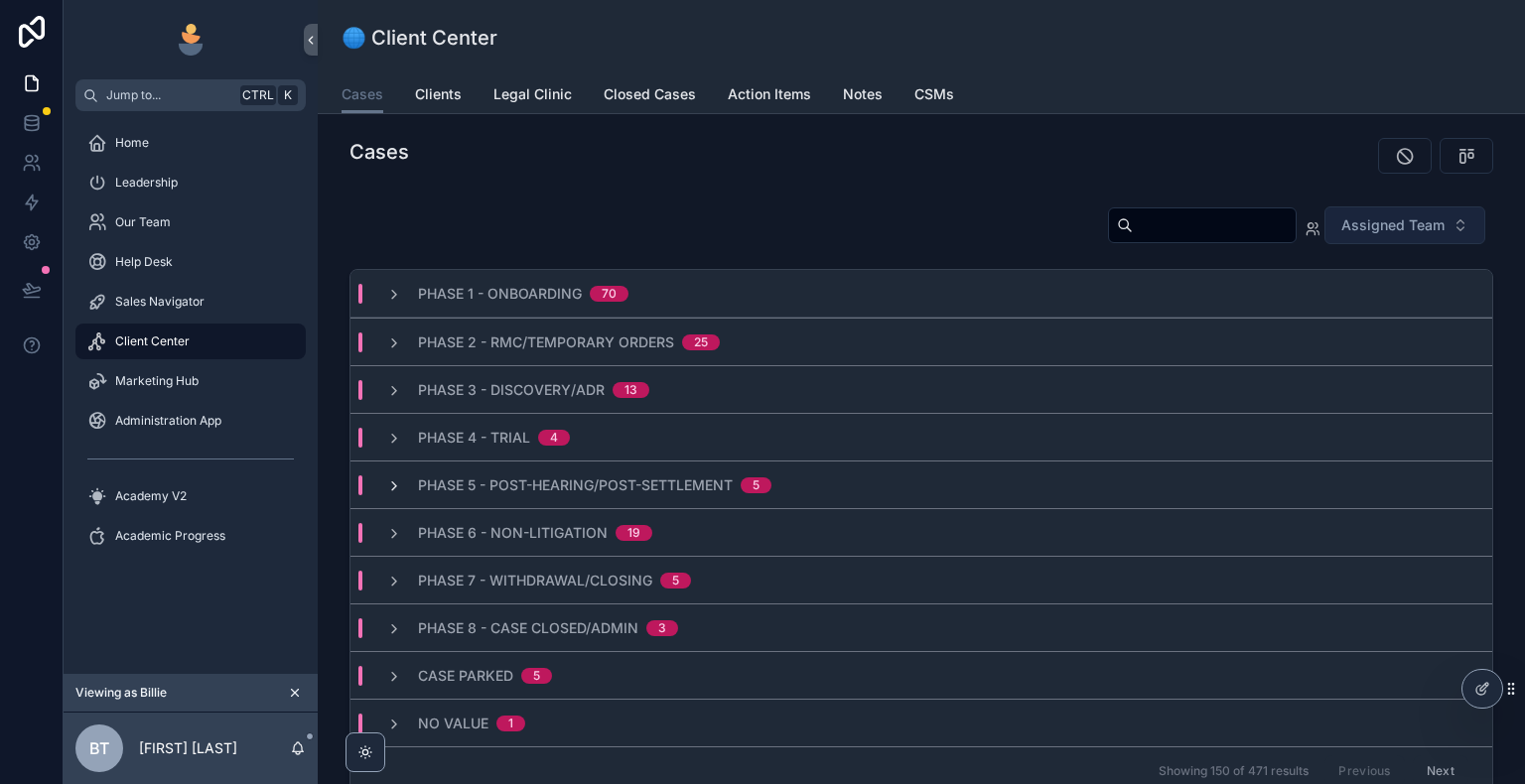 click at bounding box center (394, 486) 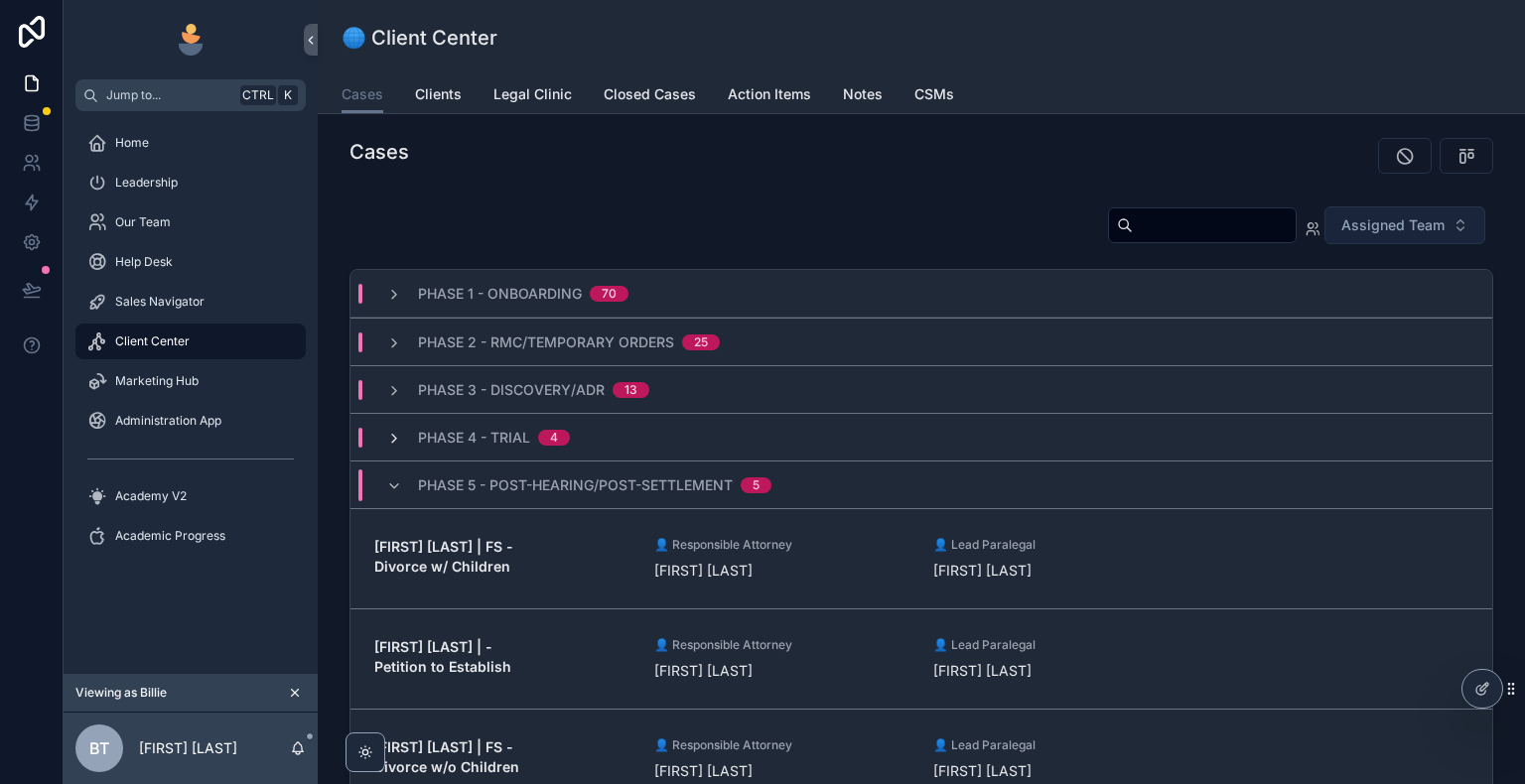 click at bounding box center (394, 439) 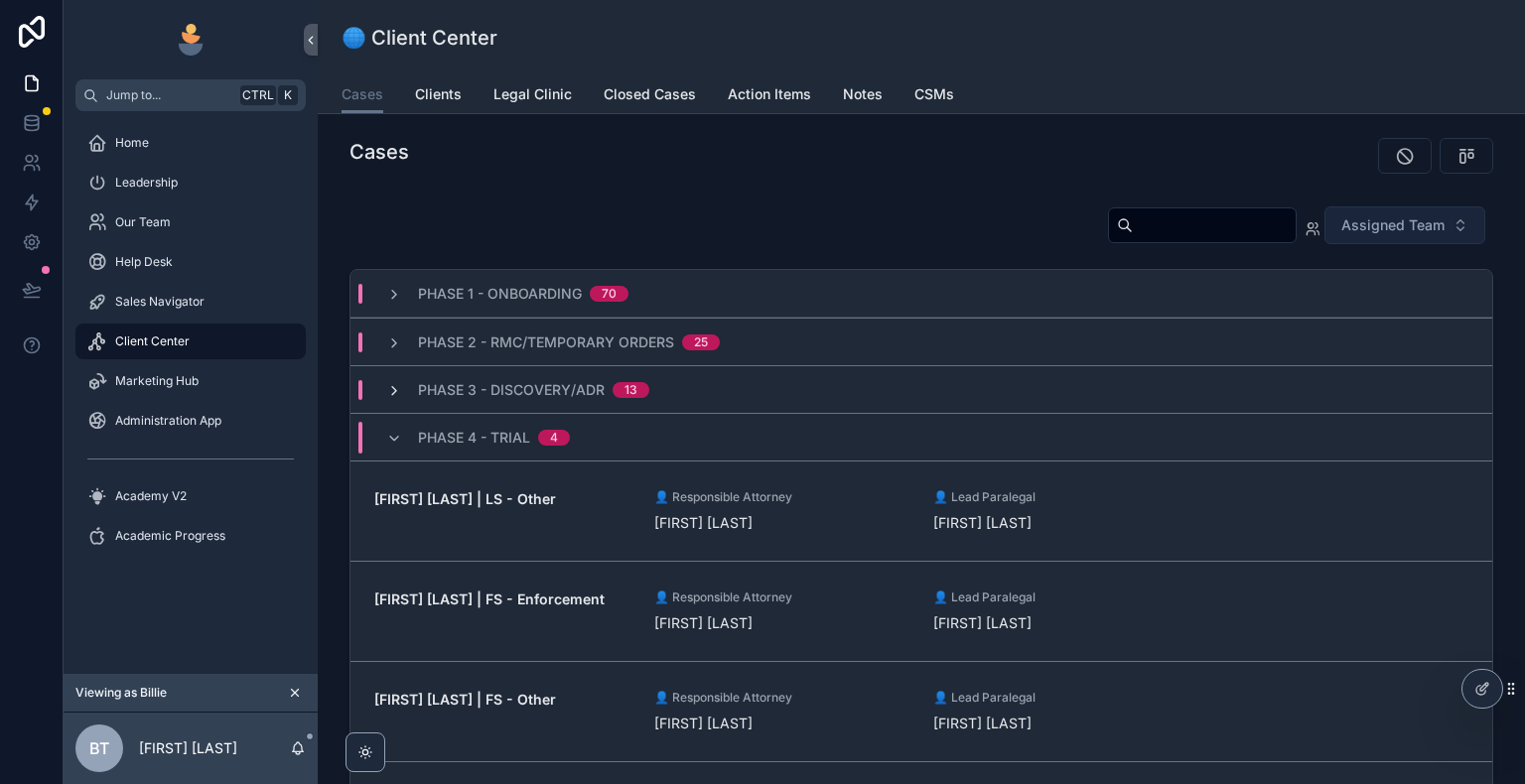 click at bounding box center (394, 391) 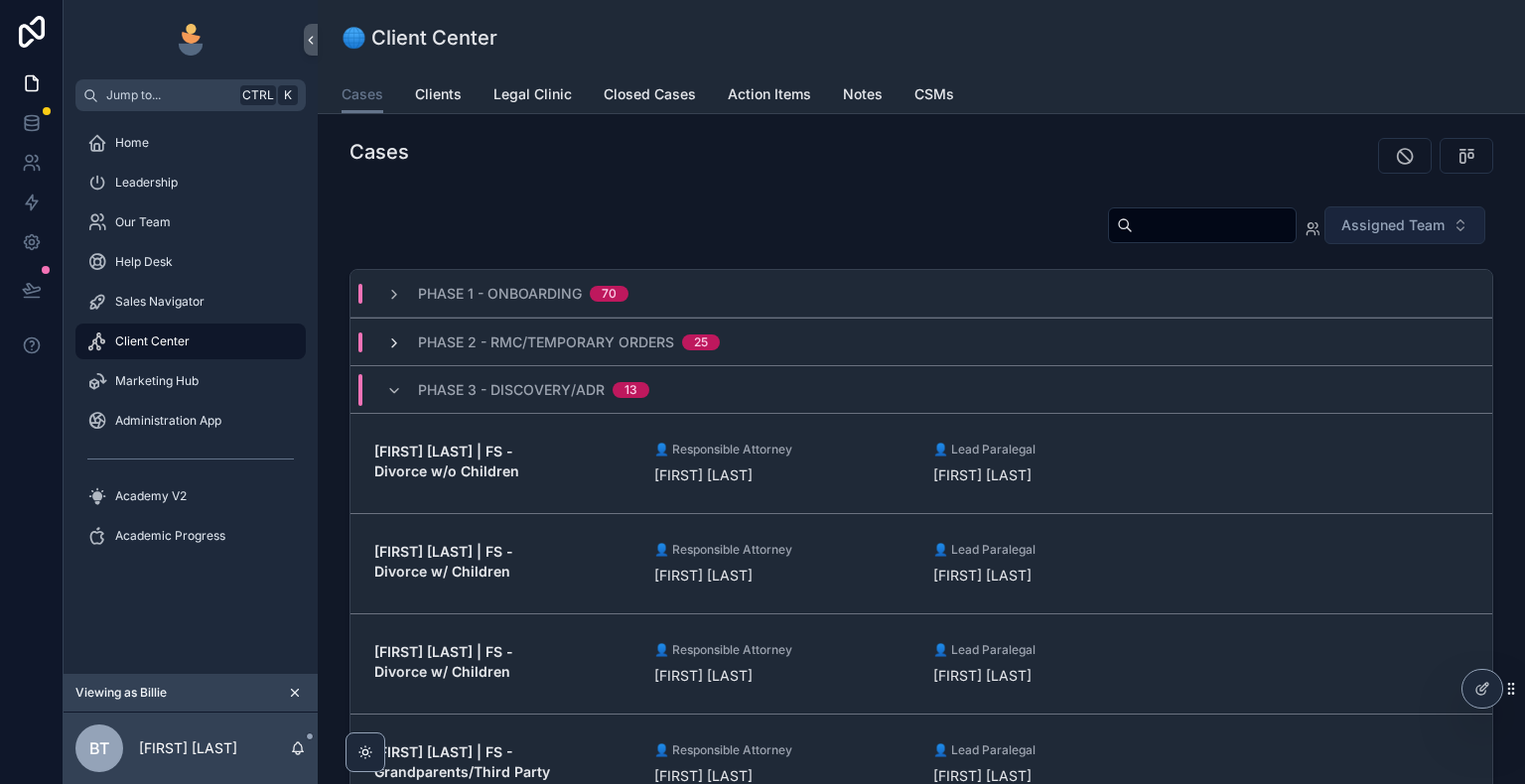 click at bounding box center [394, 343] 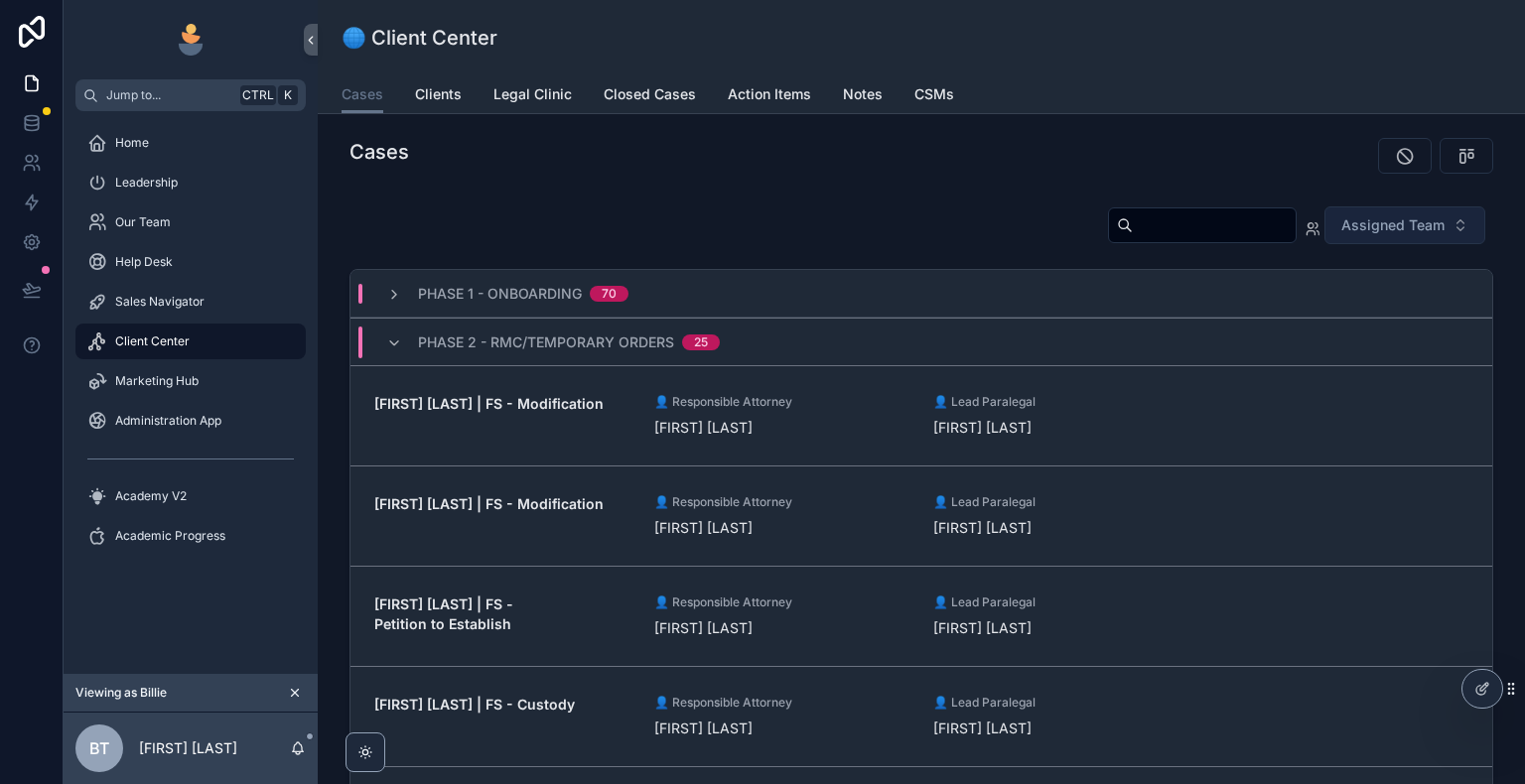 click at bounding box center (394, 295) 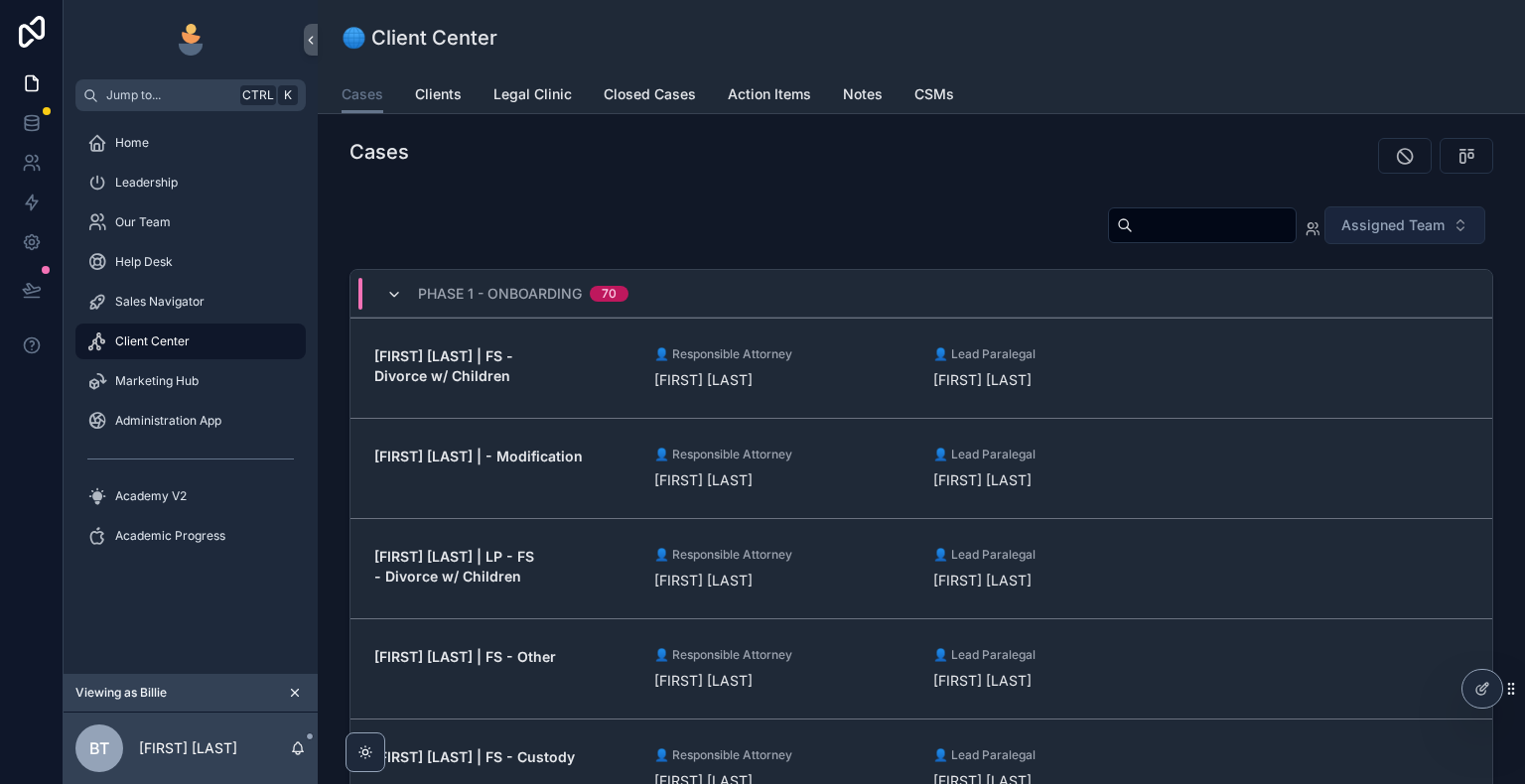 click at bounding box center (394, 295) 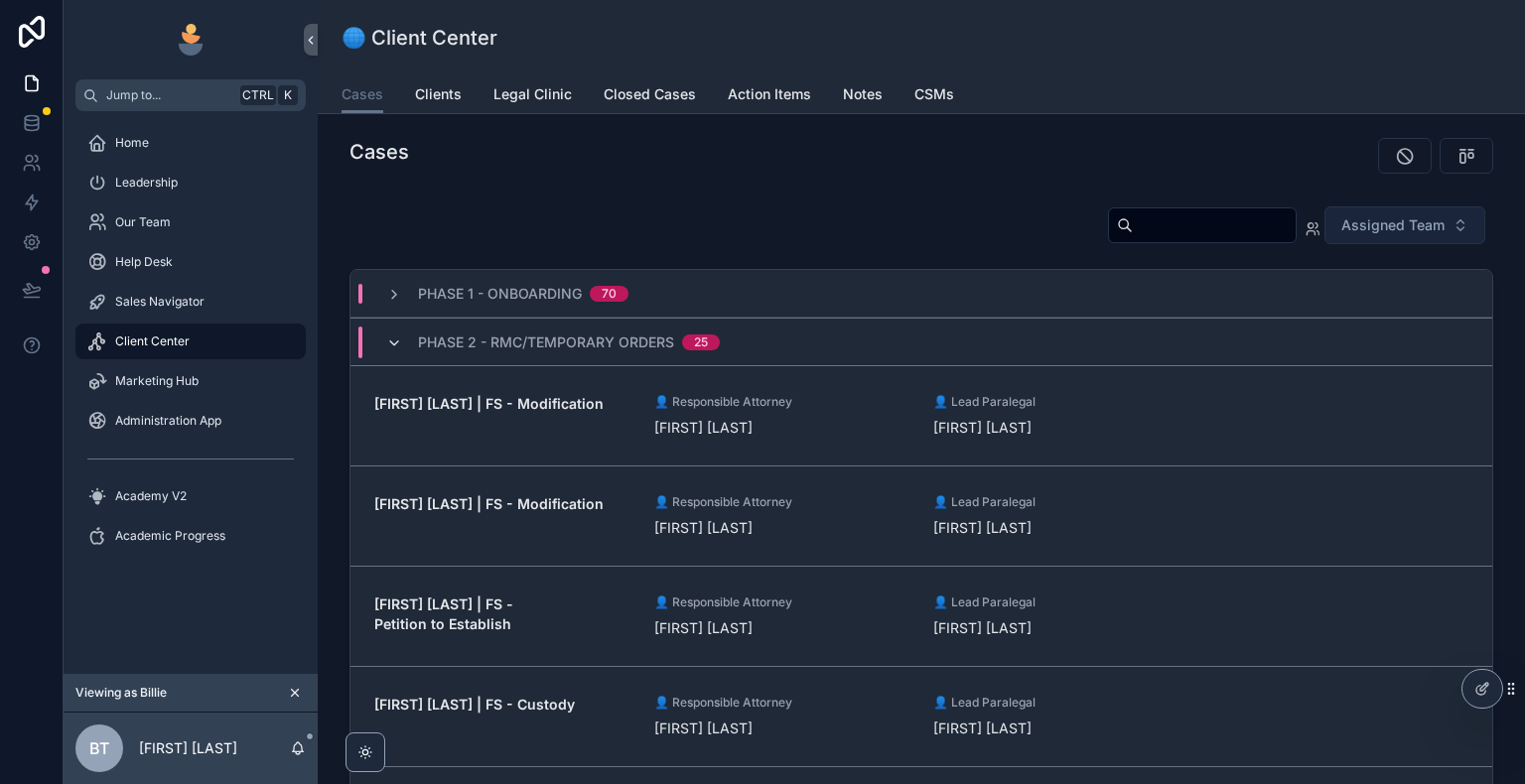 click at bounding box center (394, 343) 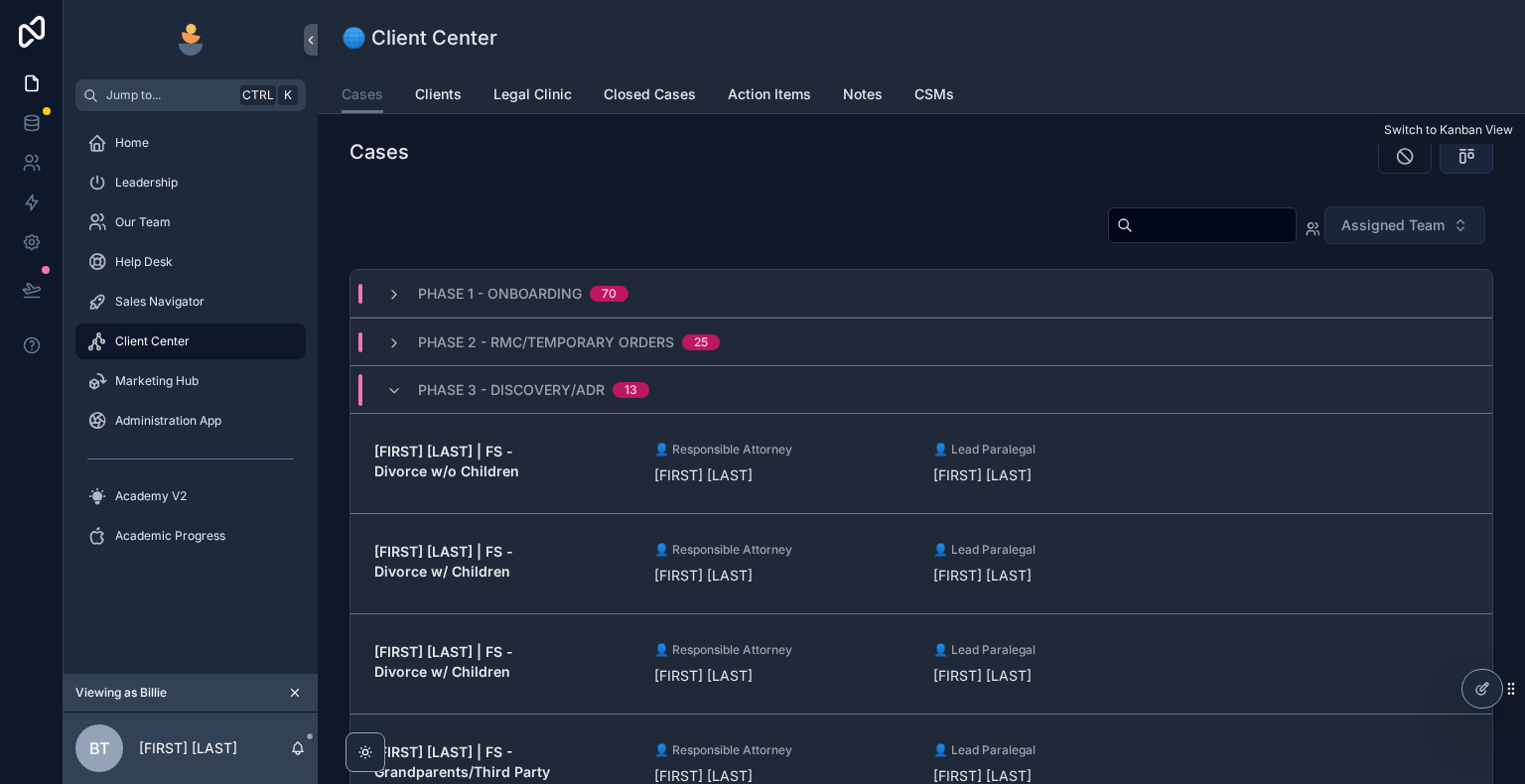 click at bounding box center [1466, 156] 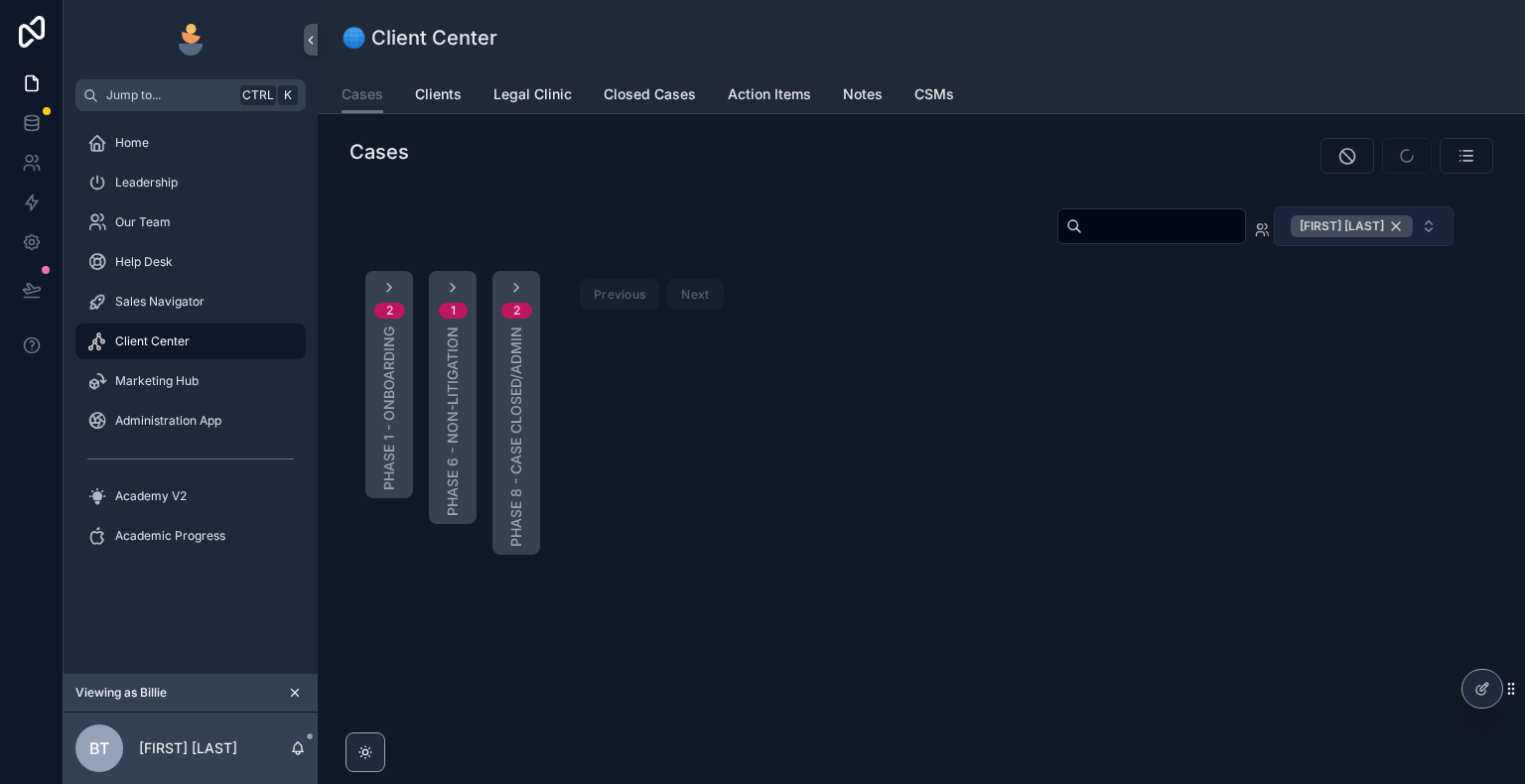 click on "[FIRST] [LAST]" at bounding box center (1351, 226) 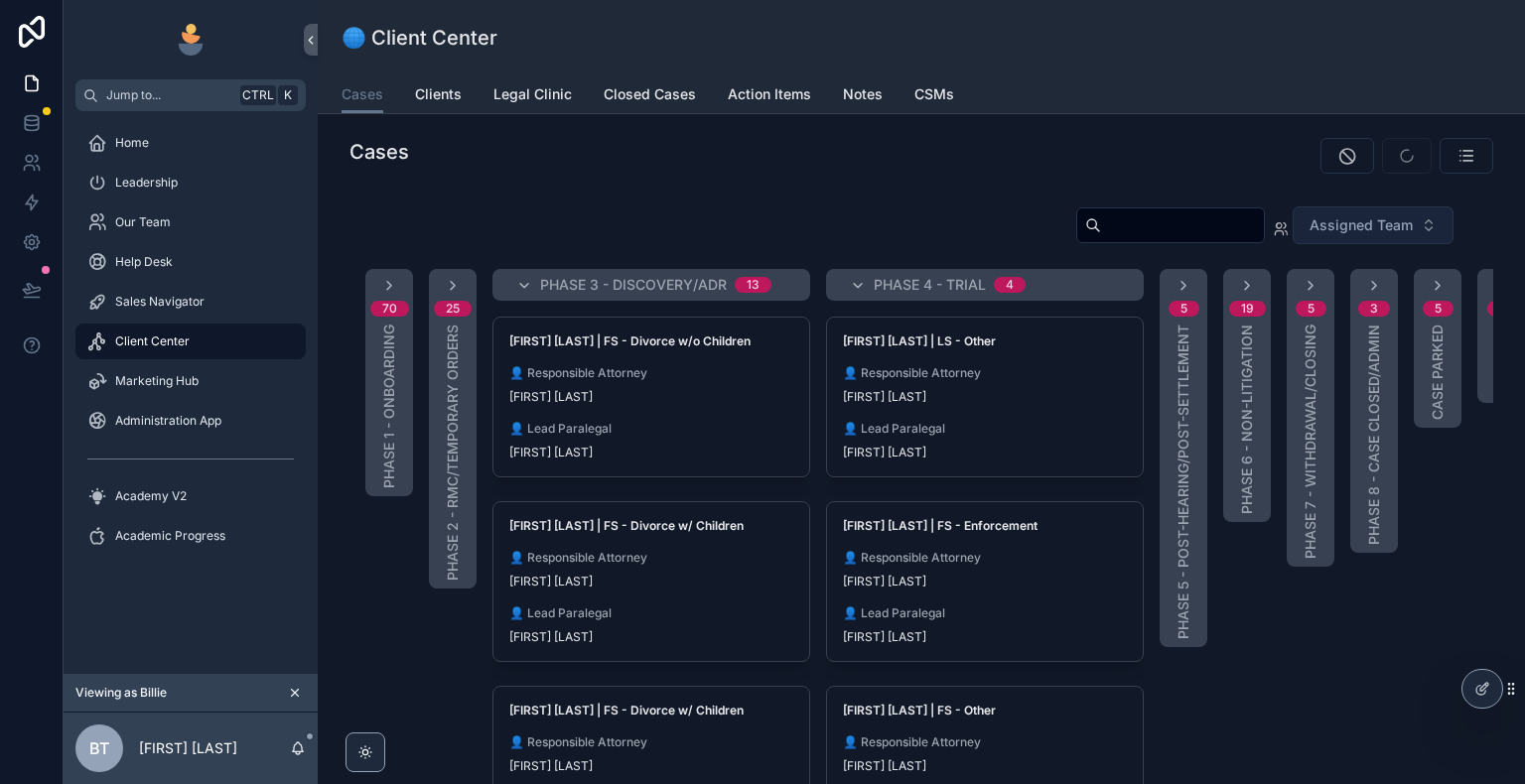 click on "25 Phase 2 - RMC/Temporary Orders" at bounding box center [453, 429] 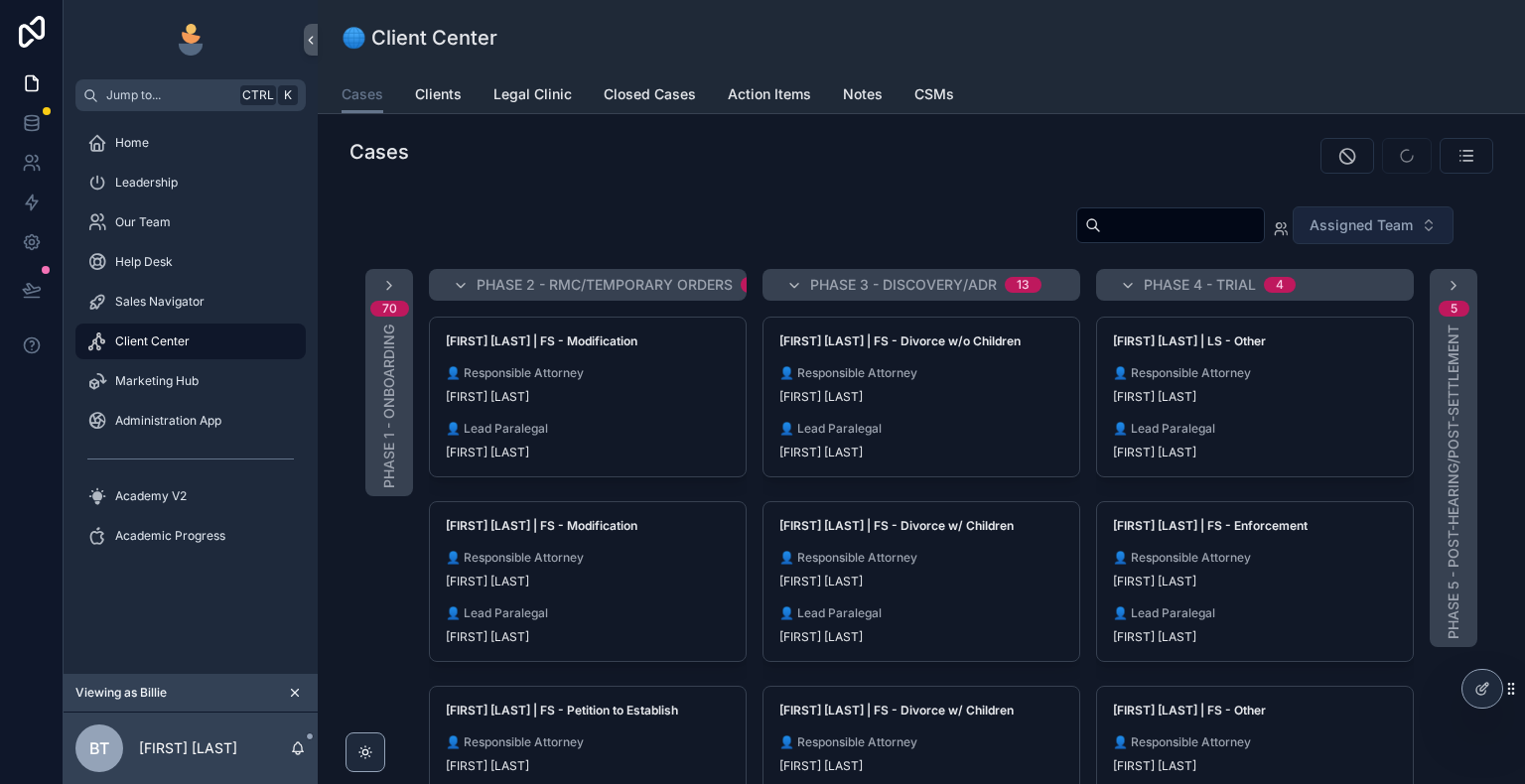 click on "70 Phase 1 - Onboarding" at bounding box center (389, 382) 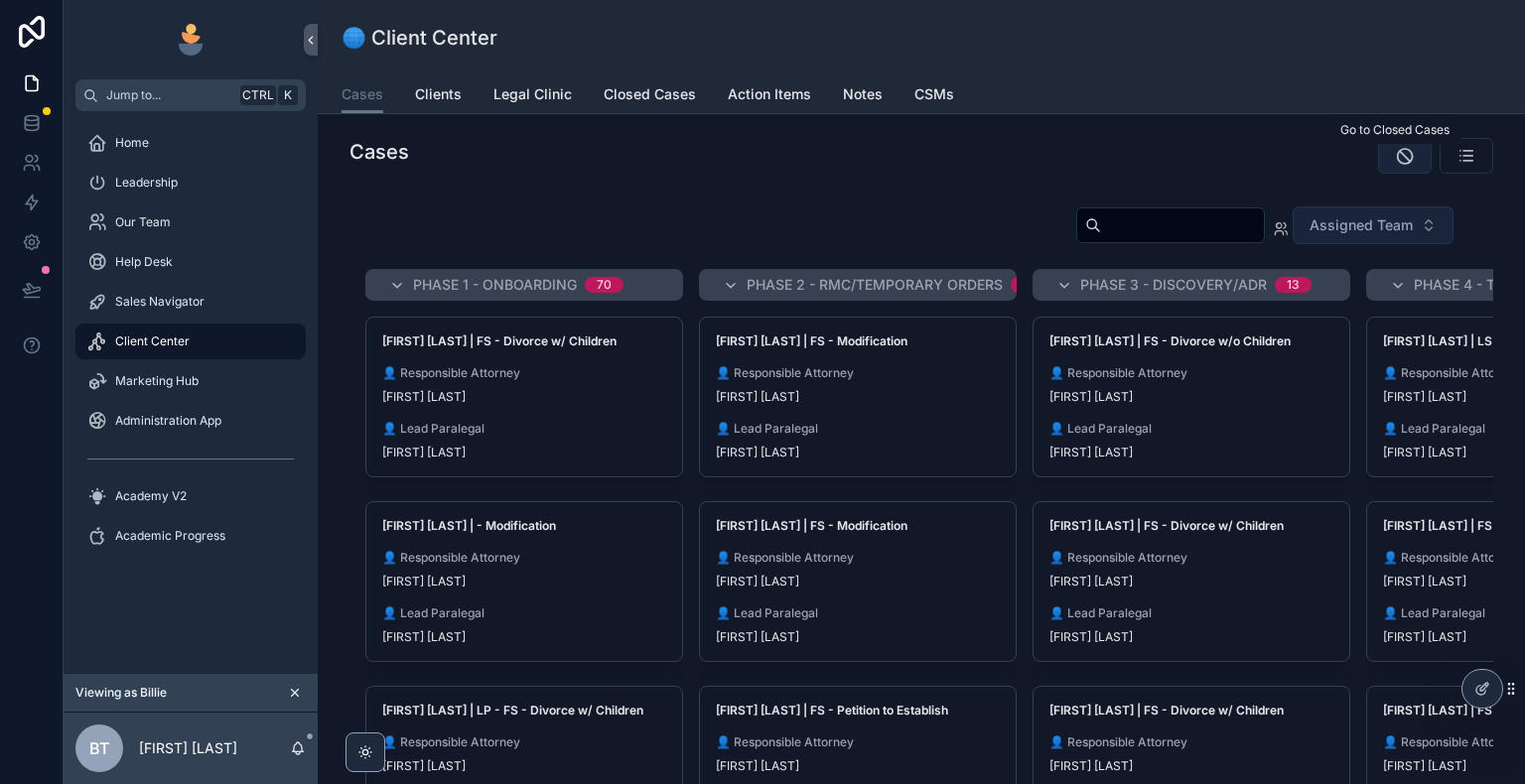 click at bounding box center (1405, 156) 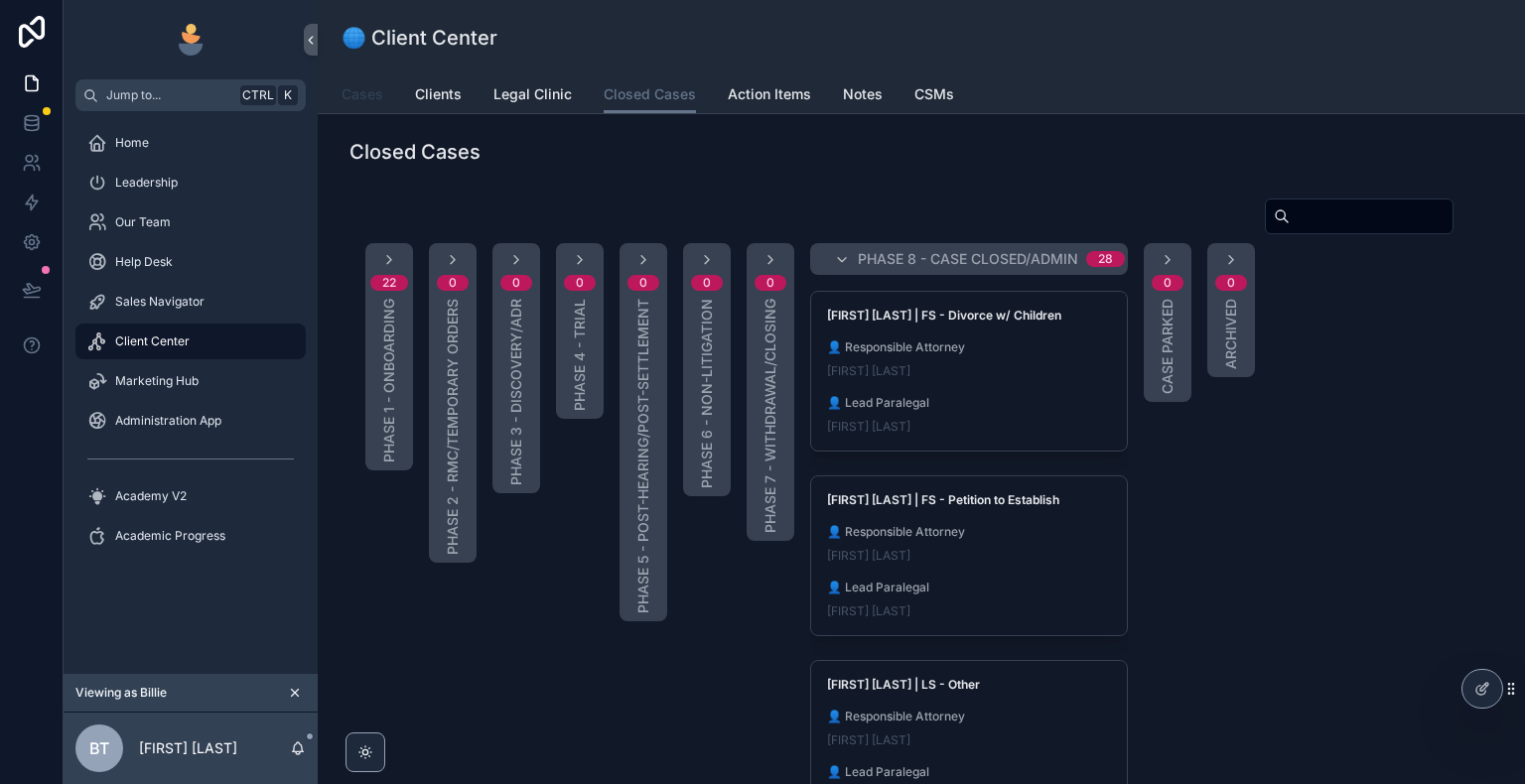 click on "Cases" at bounding box center [362, 94] 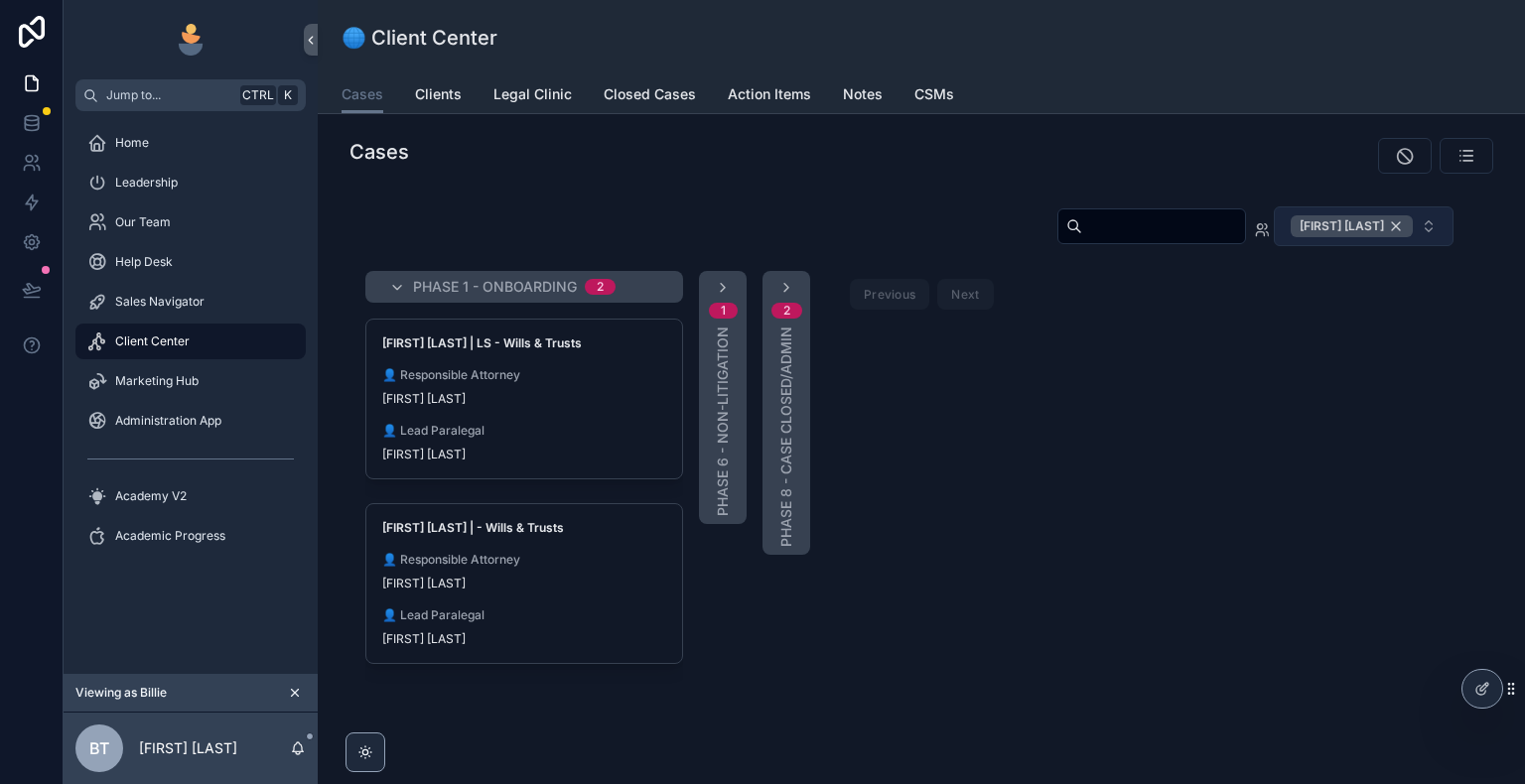 click on "[FIRST] [LAST]" at bounding box center [1351, 226] 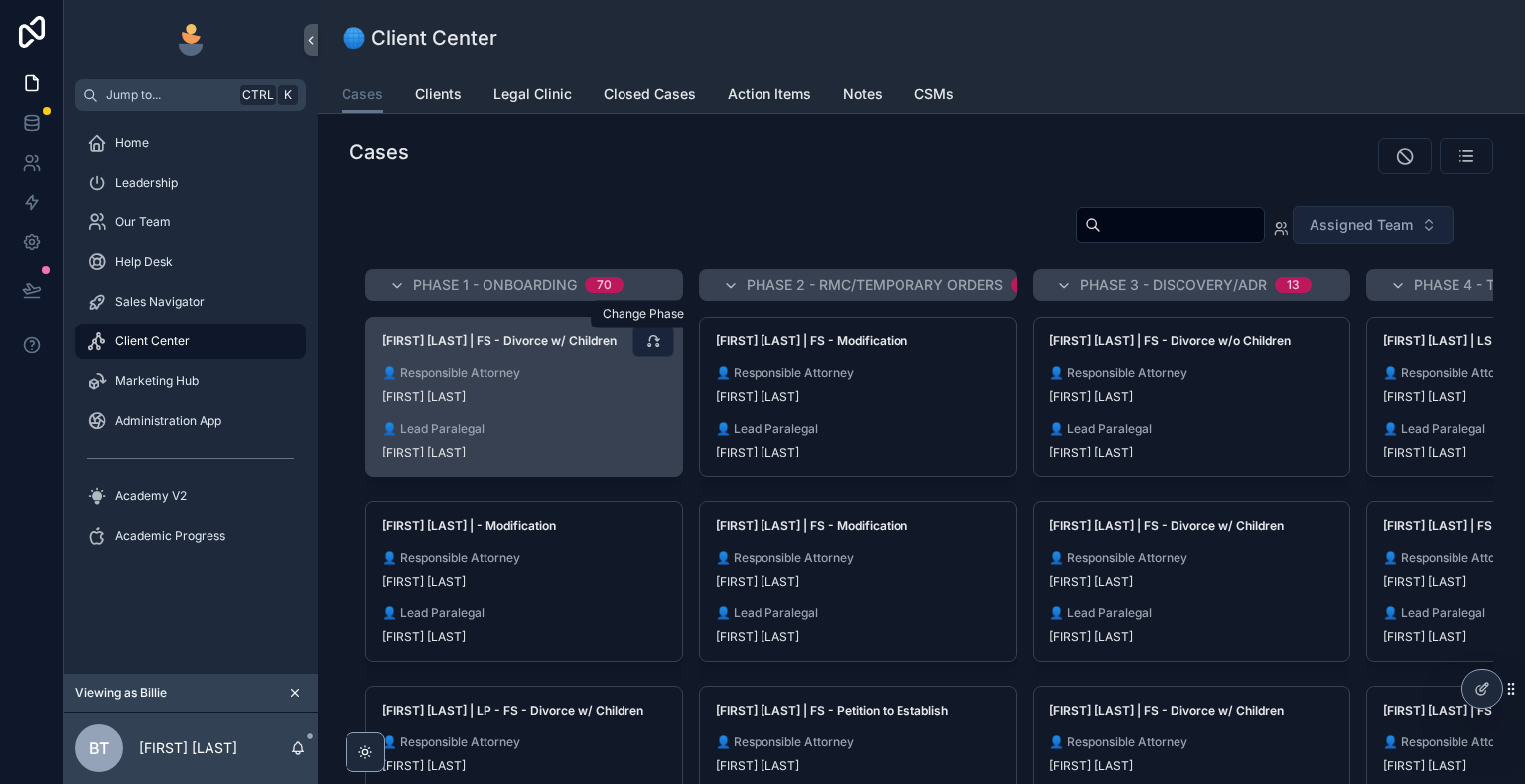click at bounding box center (653, 341) 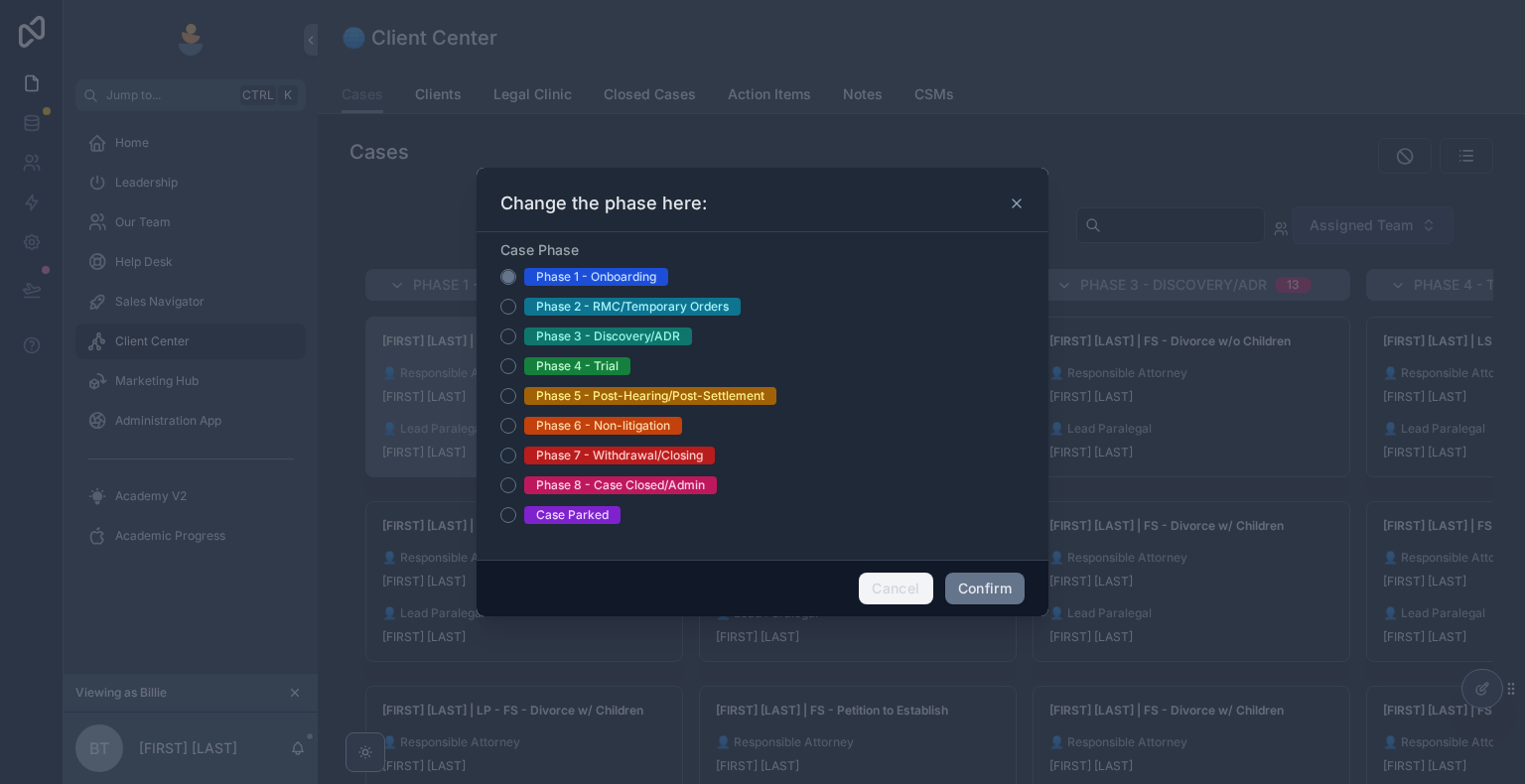 click on "Cancel" at bounding box center [896, 588] 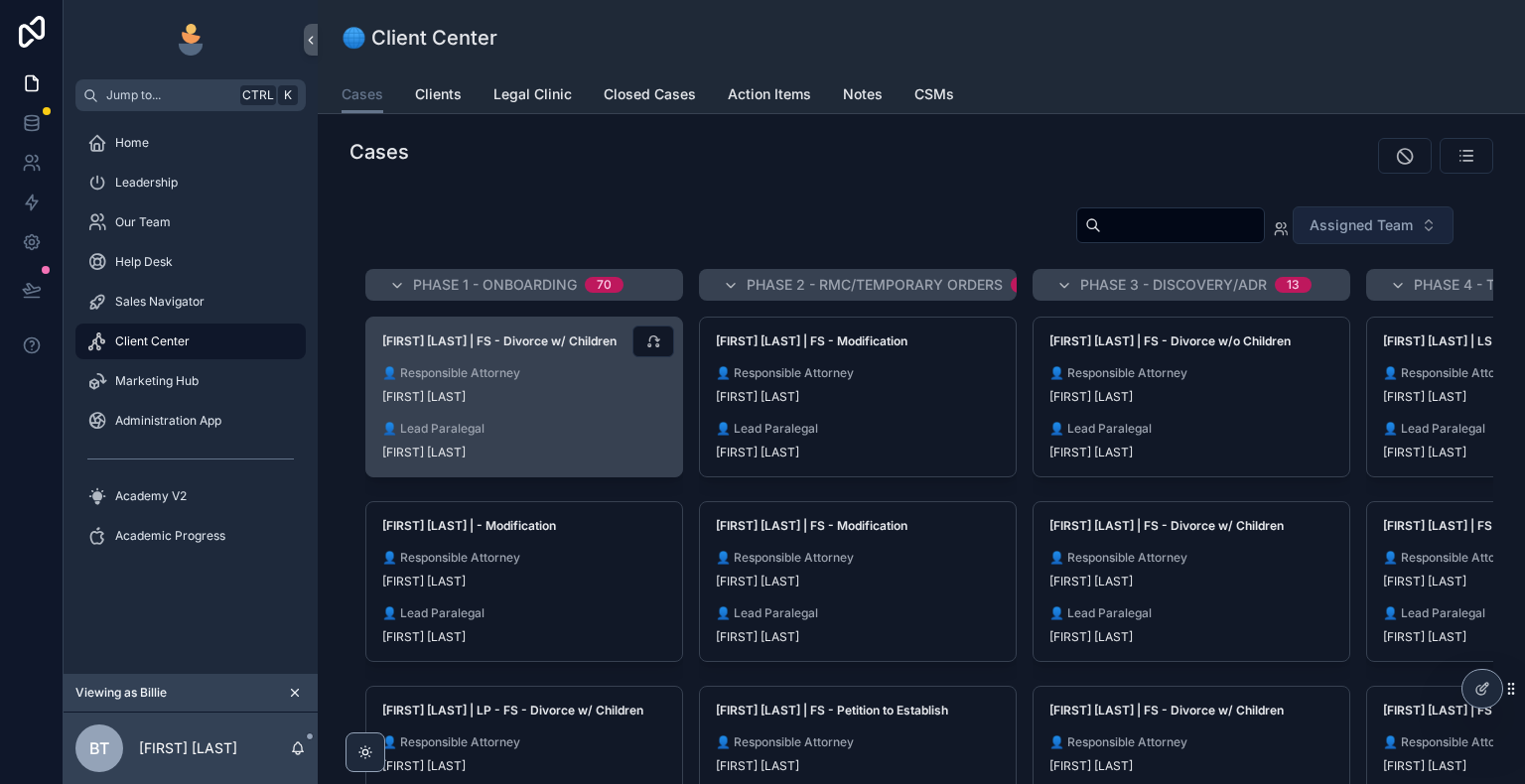 click on "👤 Lead Paralegal" at bounding box center (524, 429) 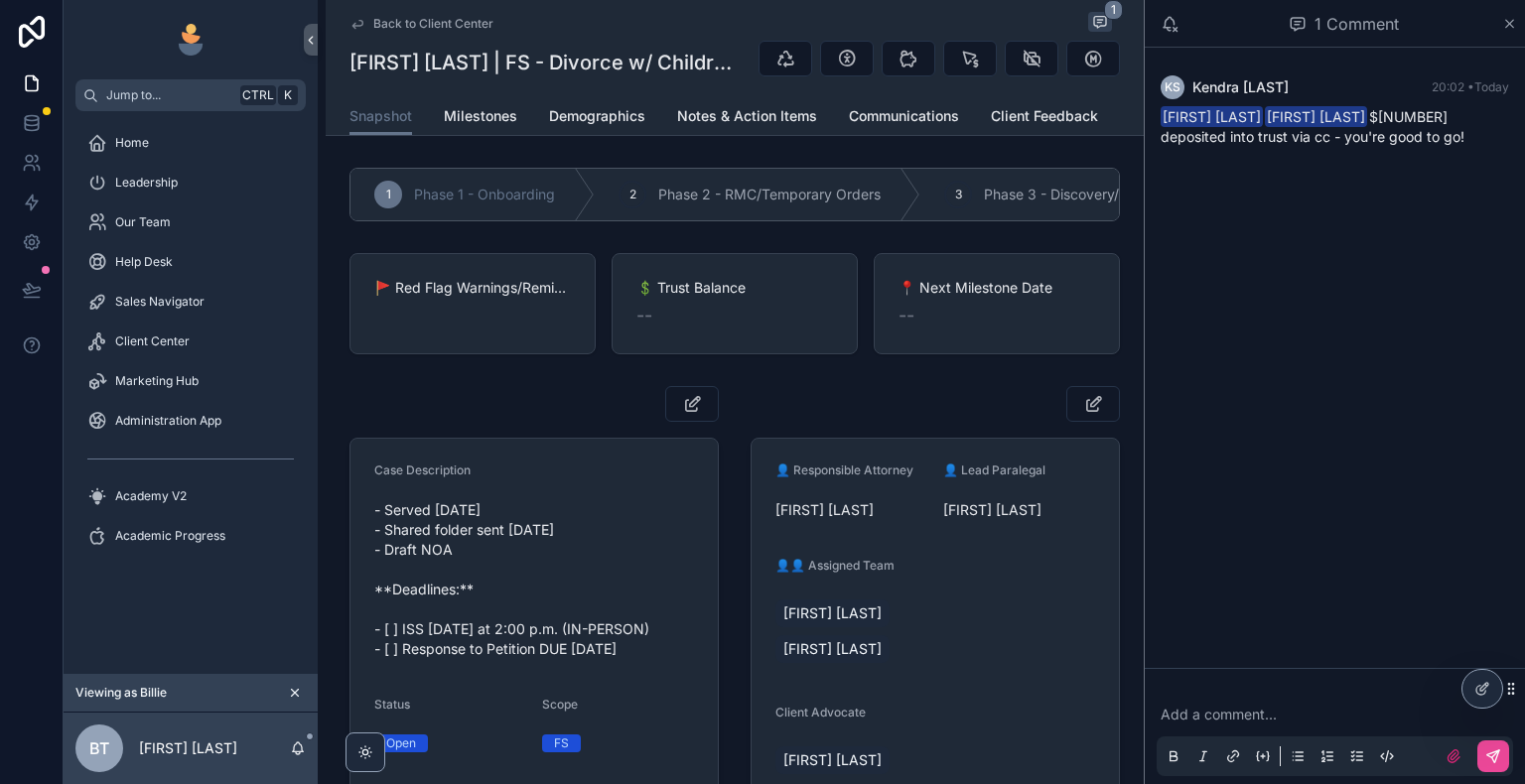 click on "Back to Client Center" at bounding box center [421, 24] 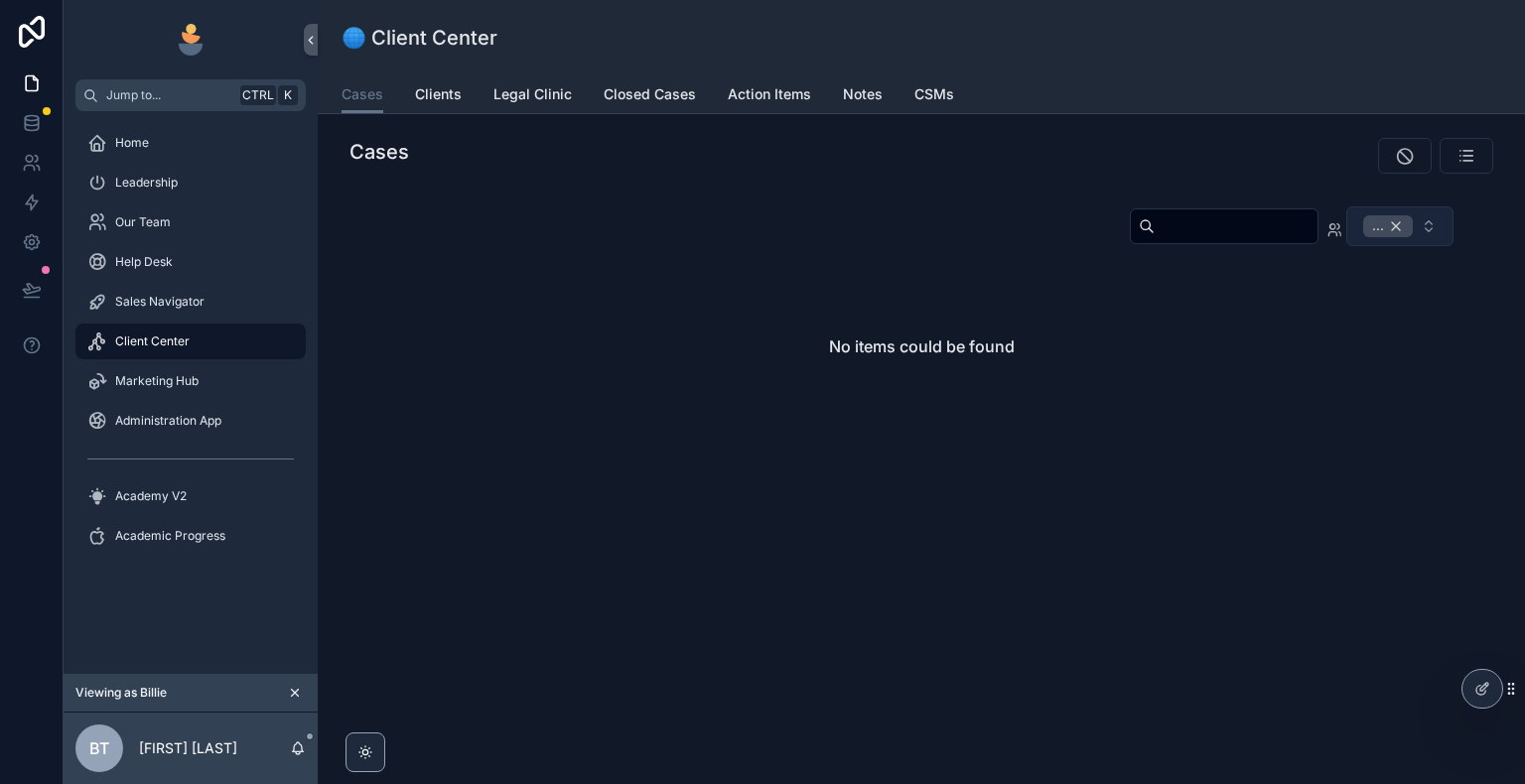 click on "..." at bounding box center (1388, 226) 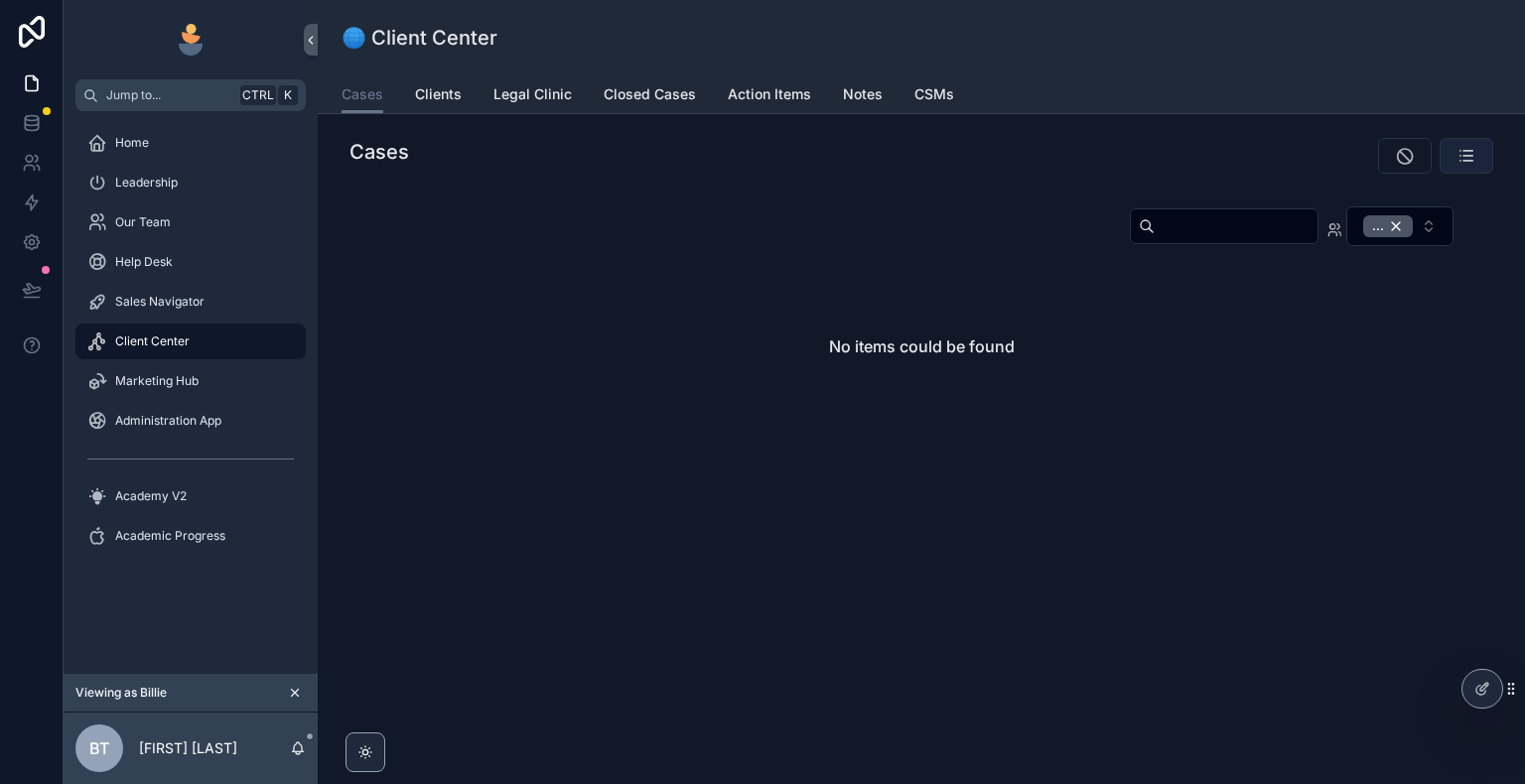 click at bounding box center [1466, 156] 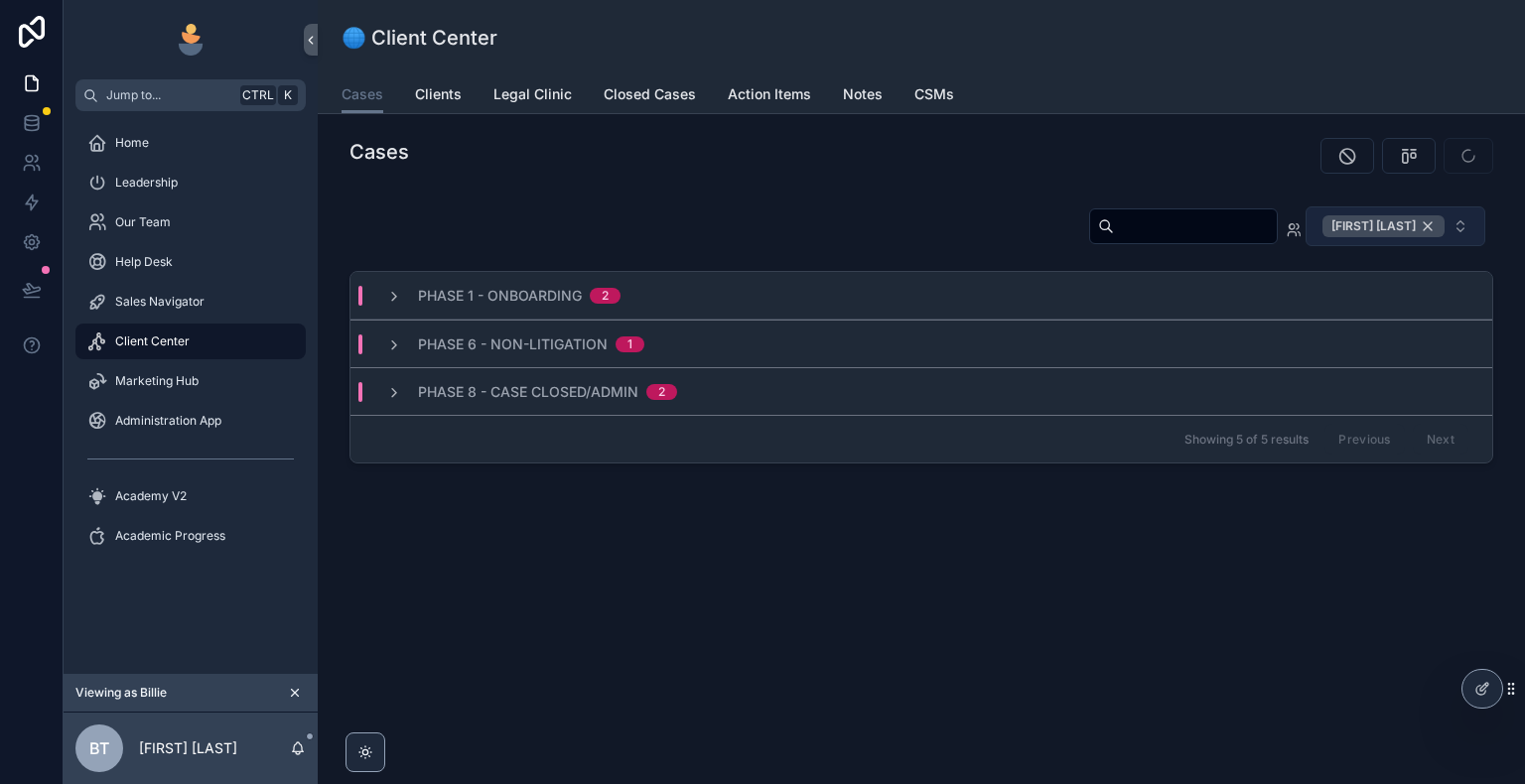 click on "[FIRST] [LAST]" at bounding box center (1383, 226) 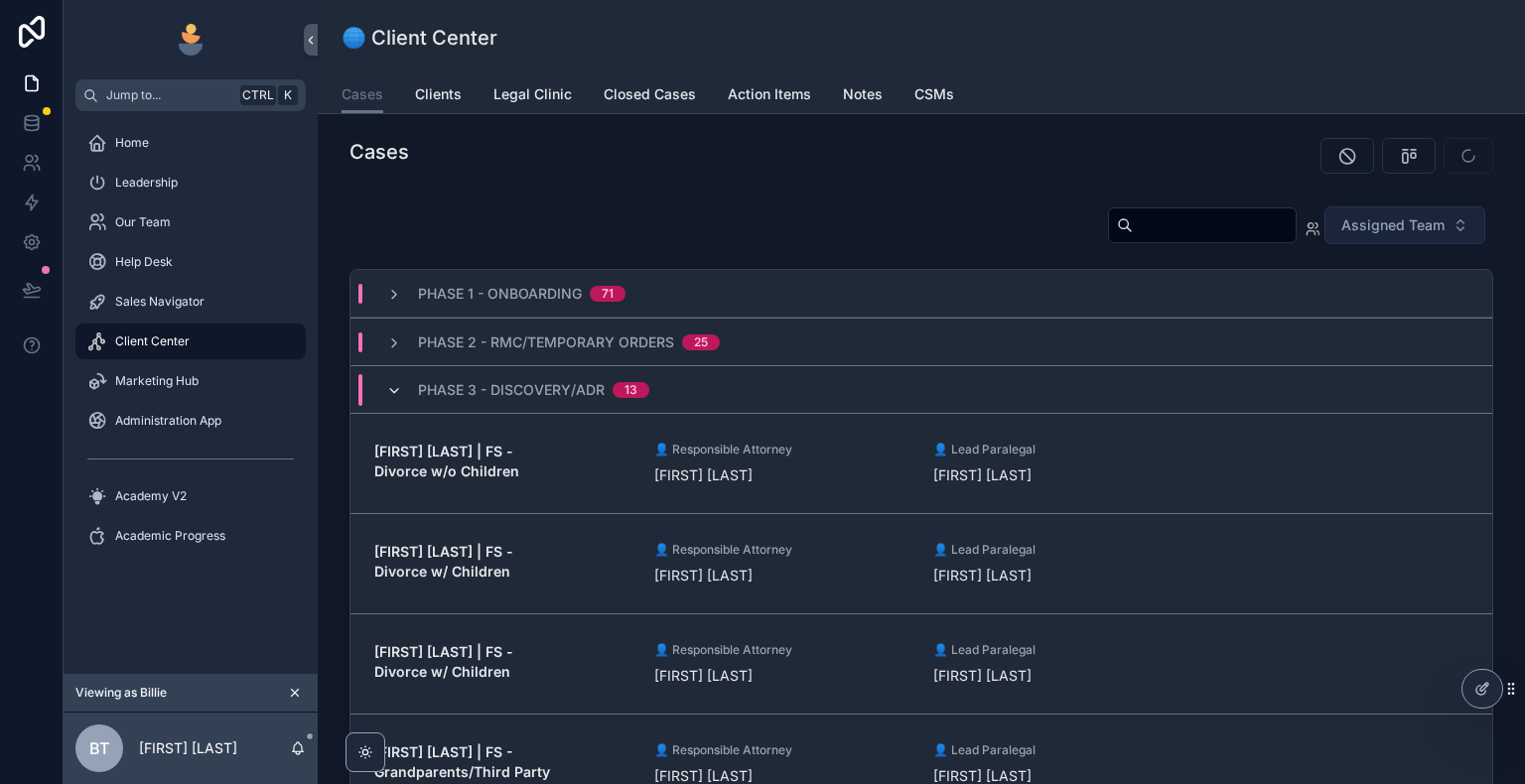 click at bounding box center (394, 391) 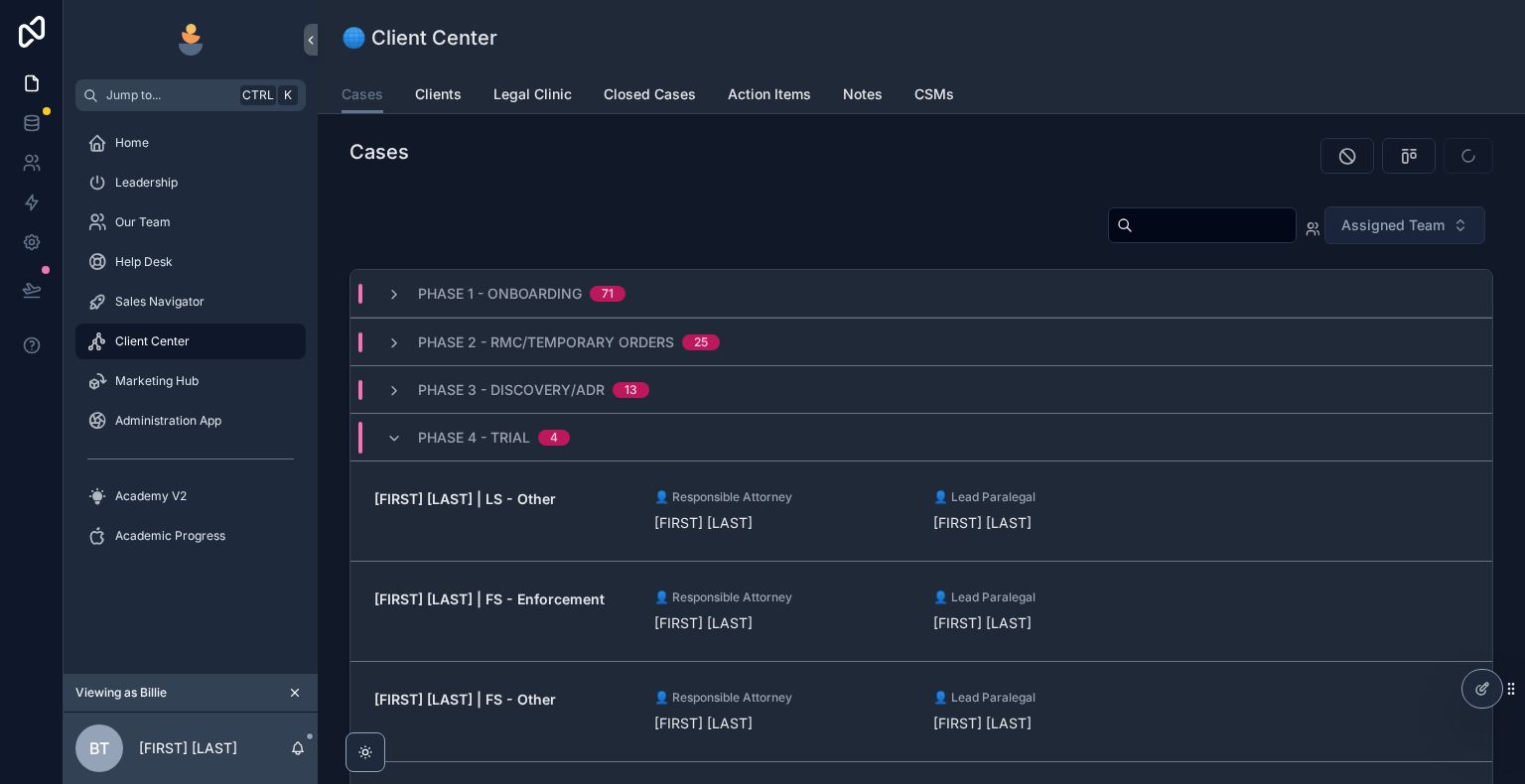 click on "Phase 4 - Trial 4" at bounding box center (478, 438) 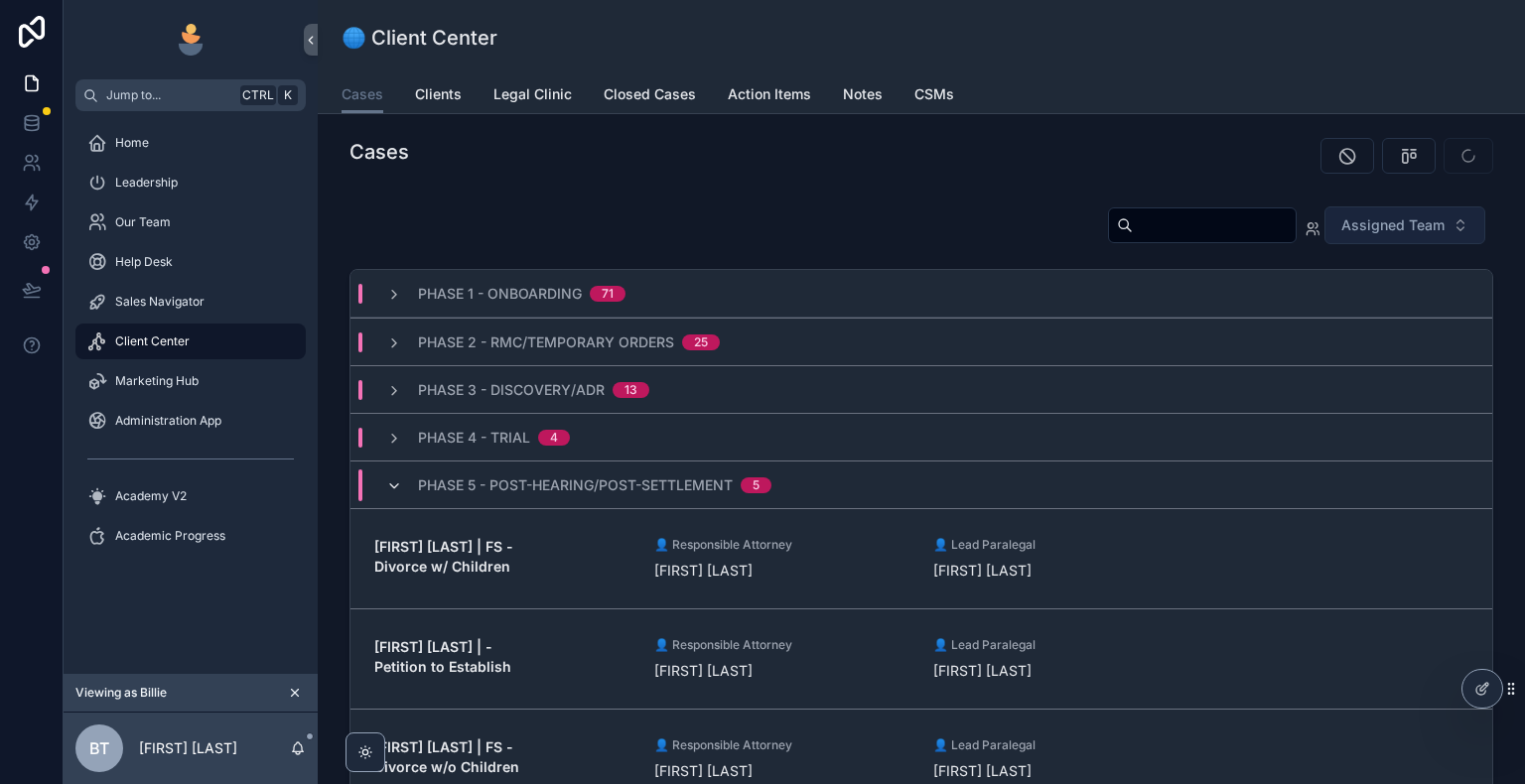 click at bounding box center (394, 486) 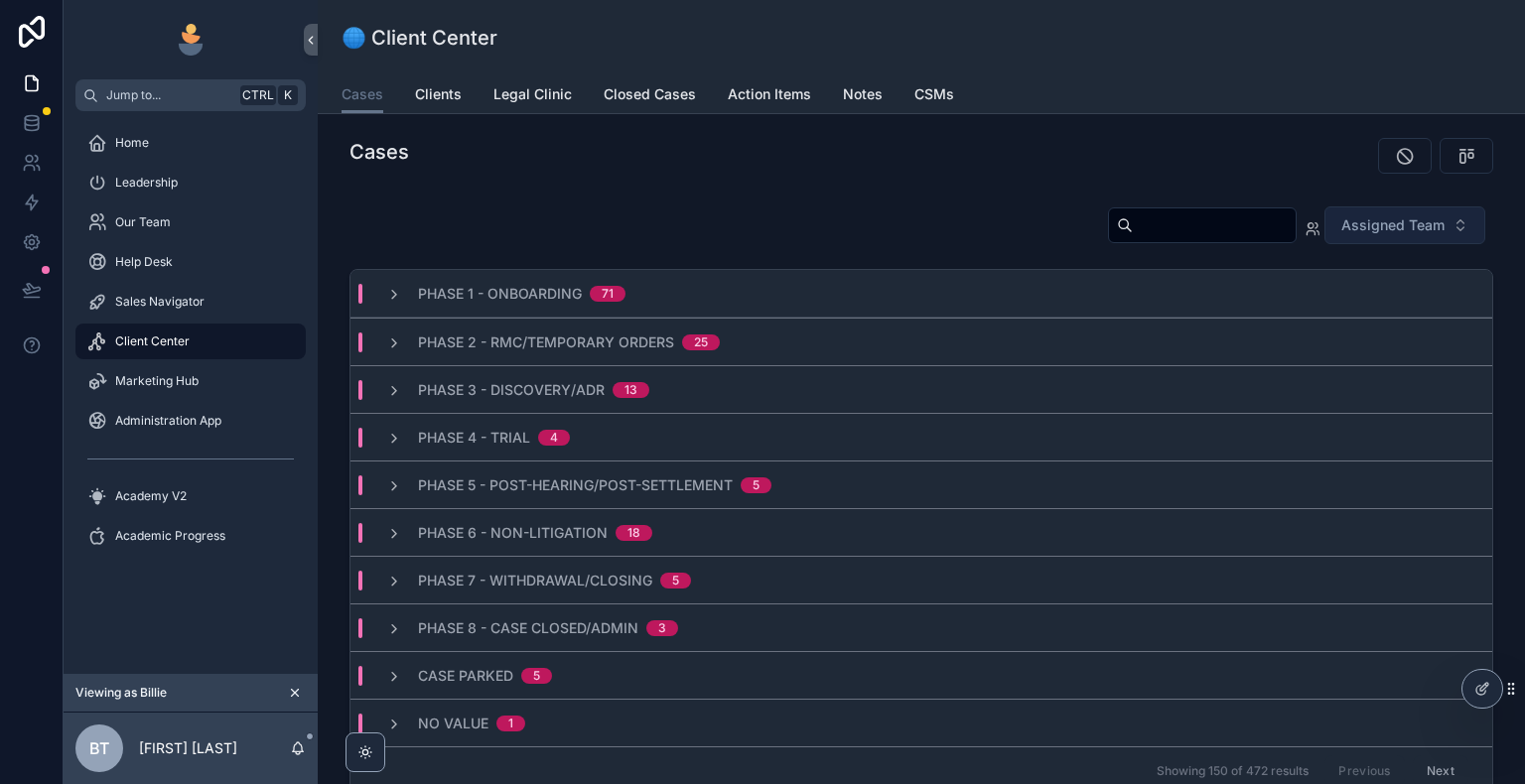 click on "Phase 1 - Onboarding" at bounding box center [499, 294] 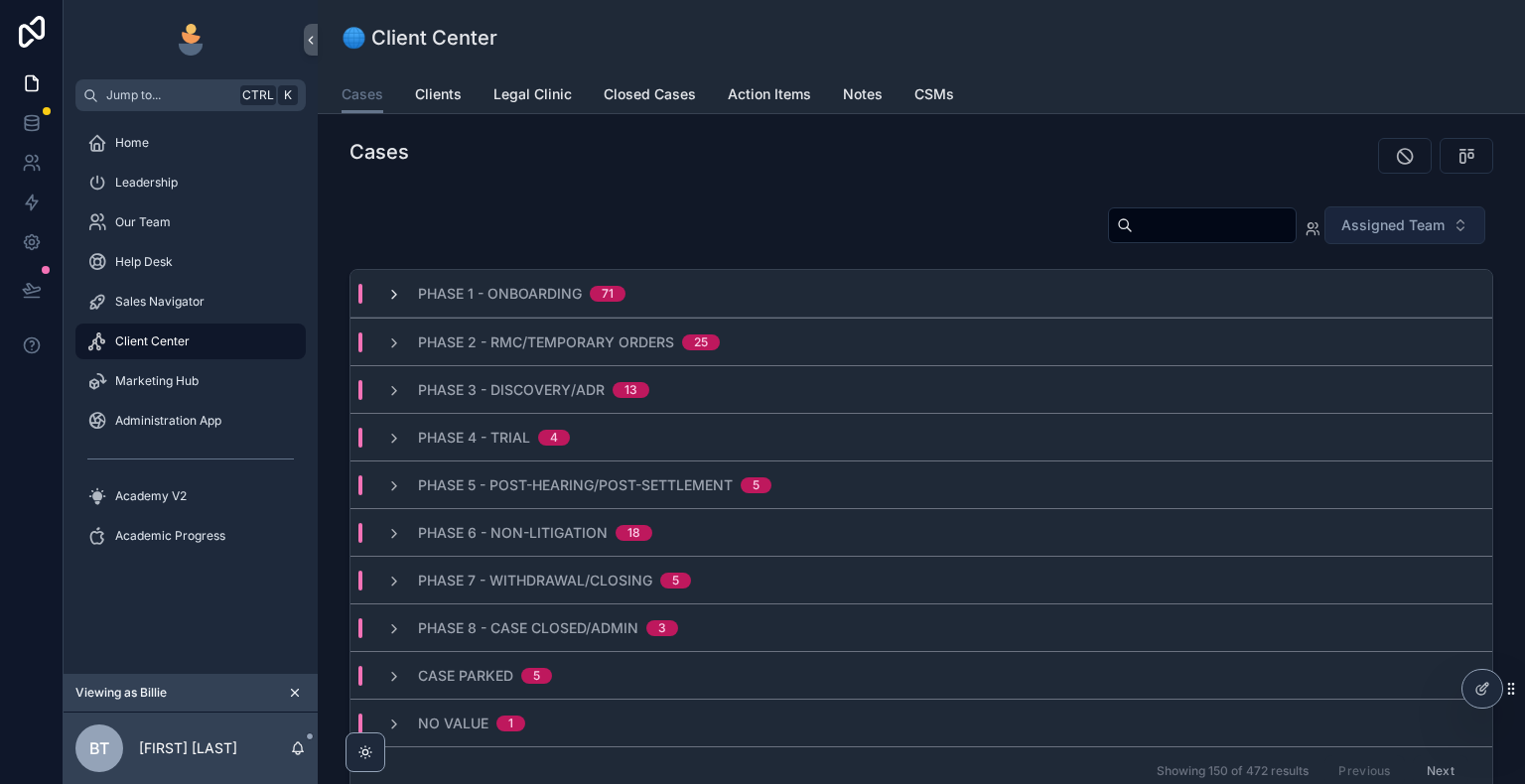 click at bounding box center (394, 295) 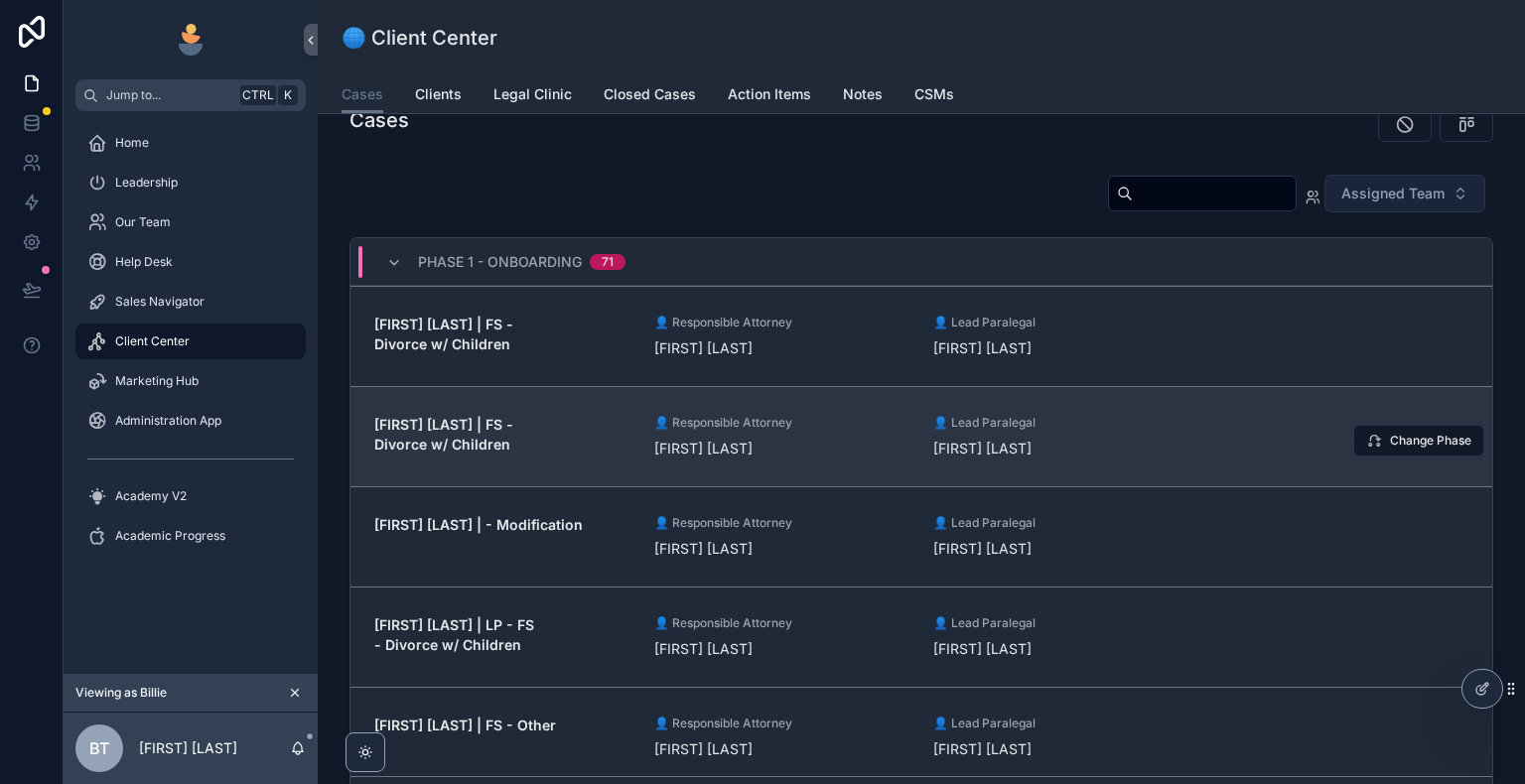 scroll, scrollTop: 0, scrollLeft: 0, axis: both 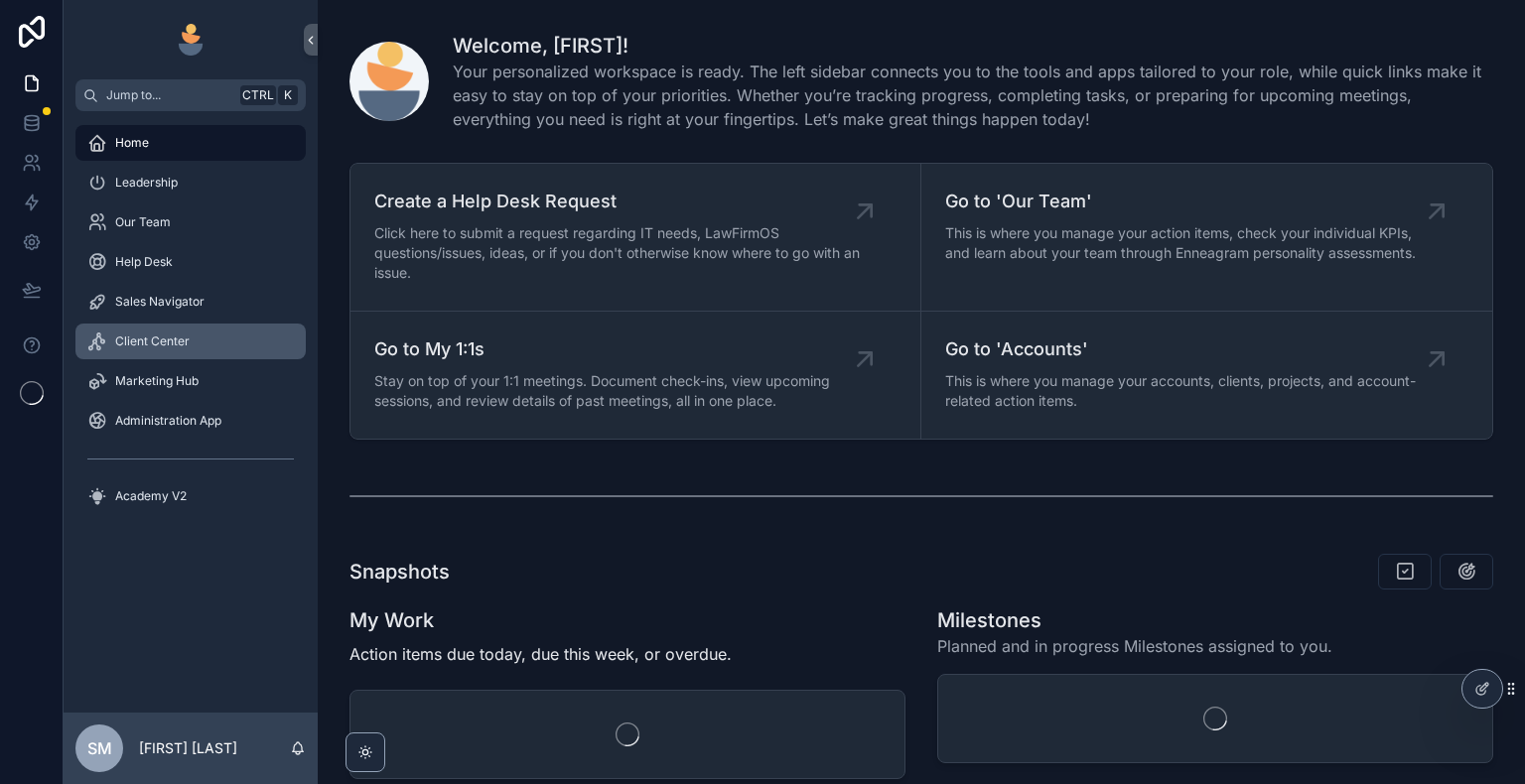 click on "Client Center" at bounding box center (191, 341) 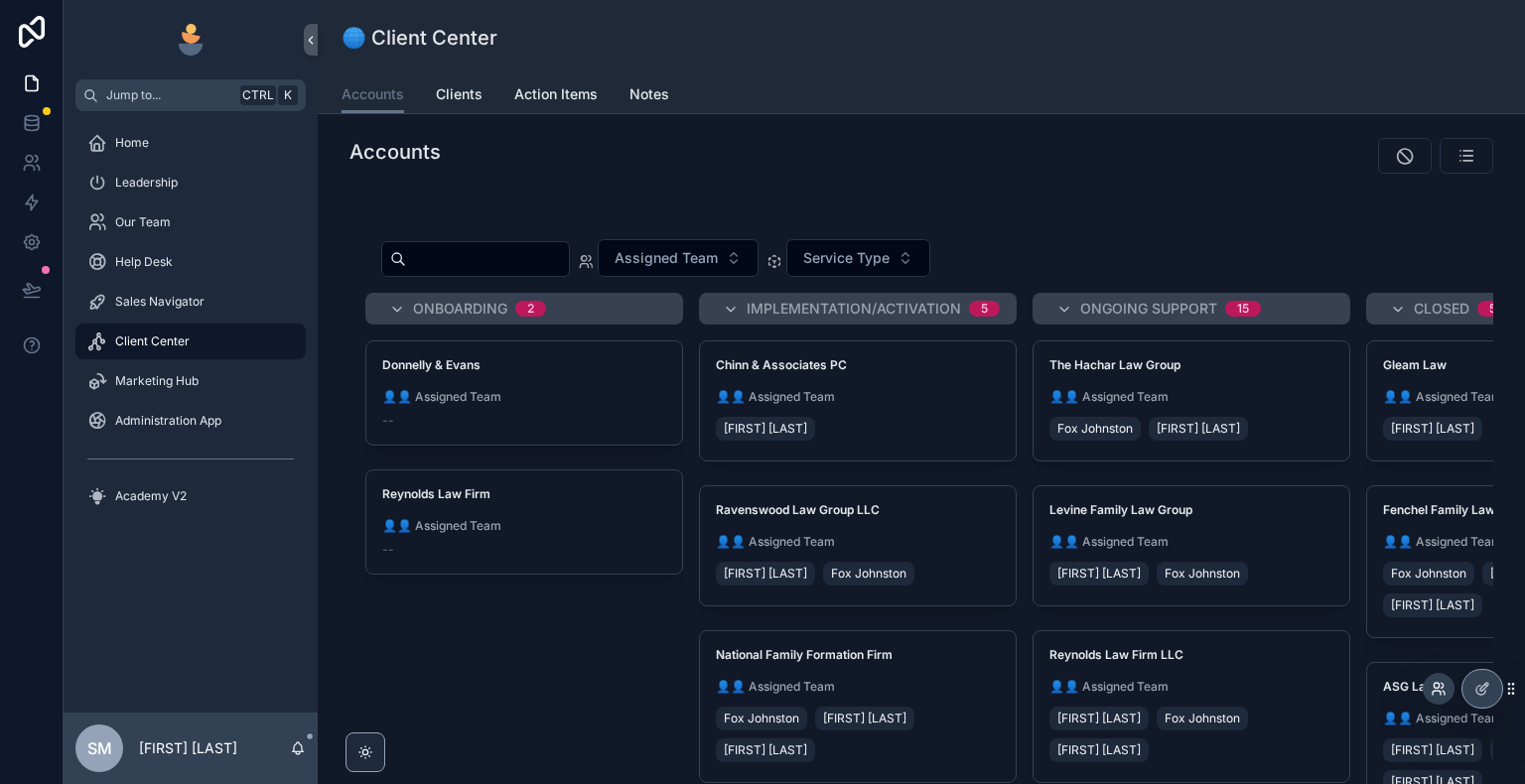 click 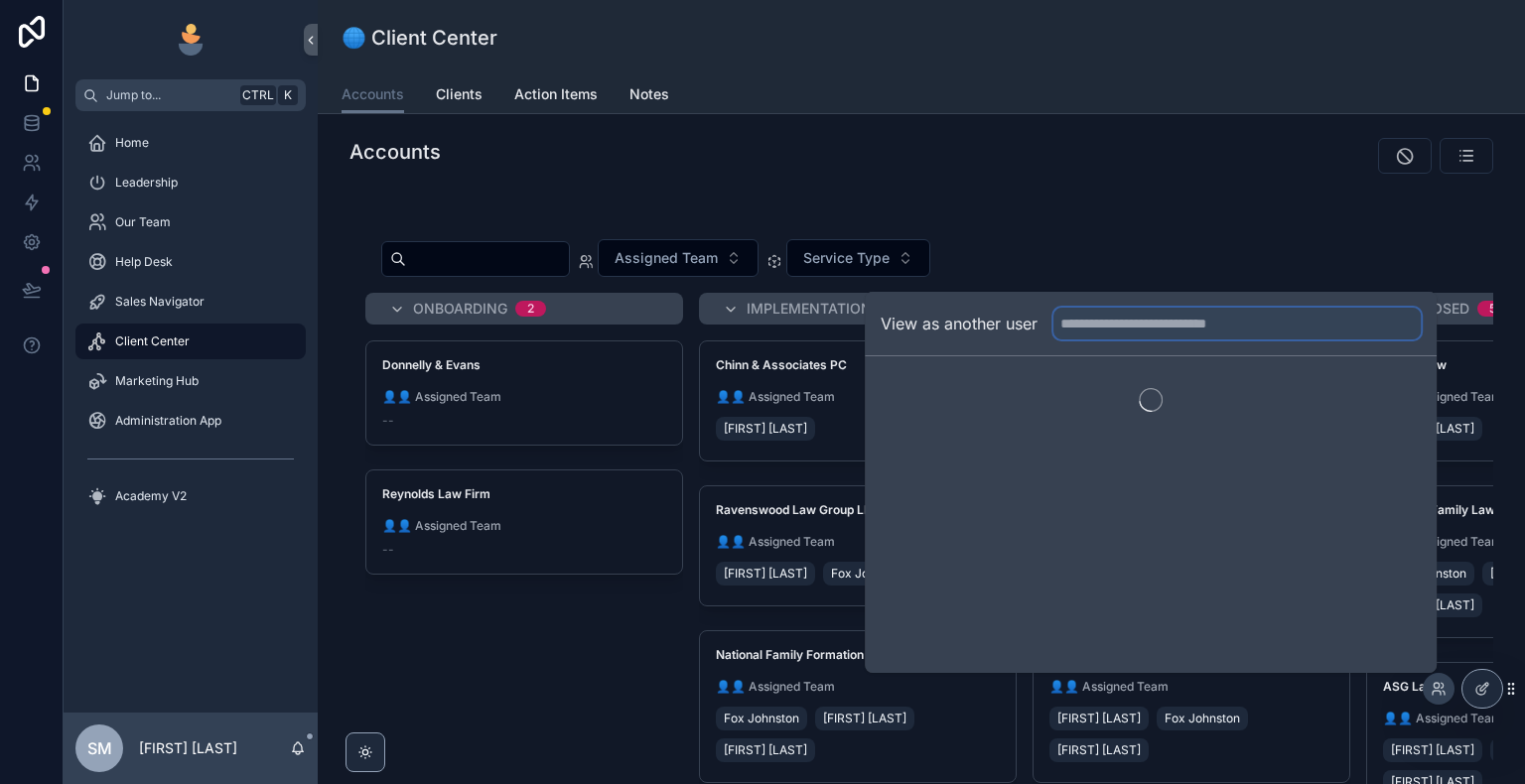 click at bounding box center [1237, 324] 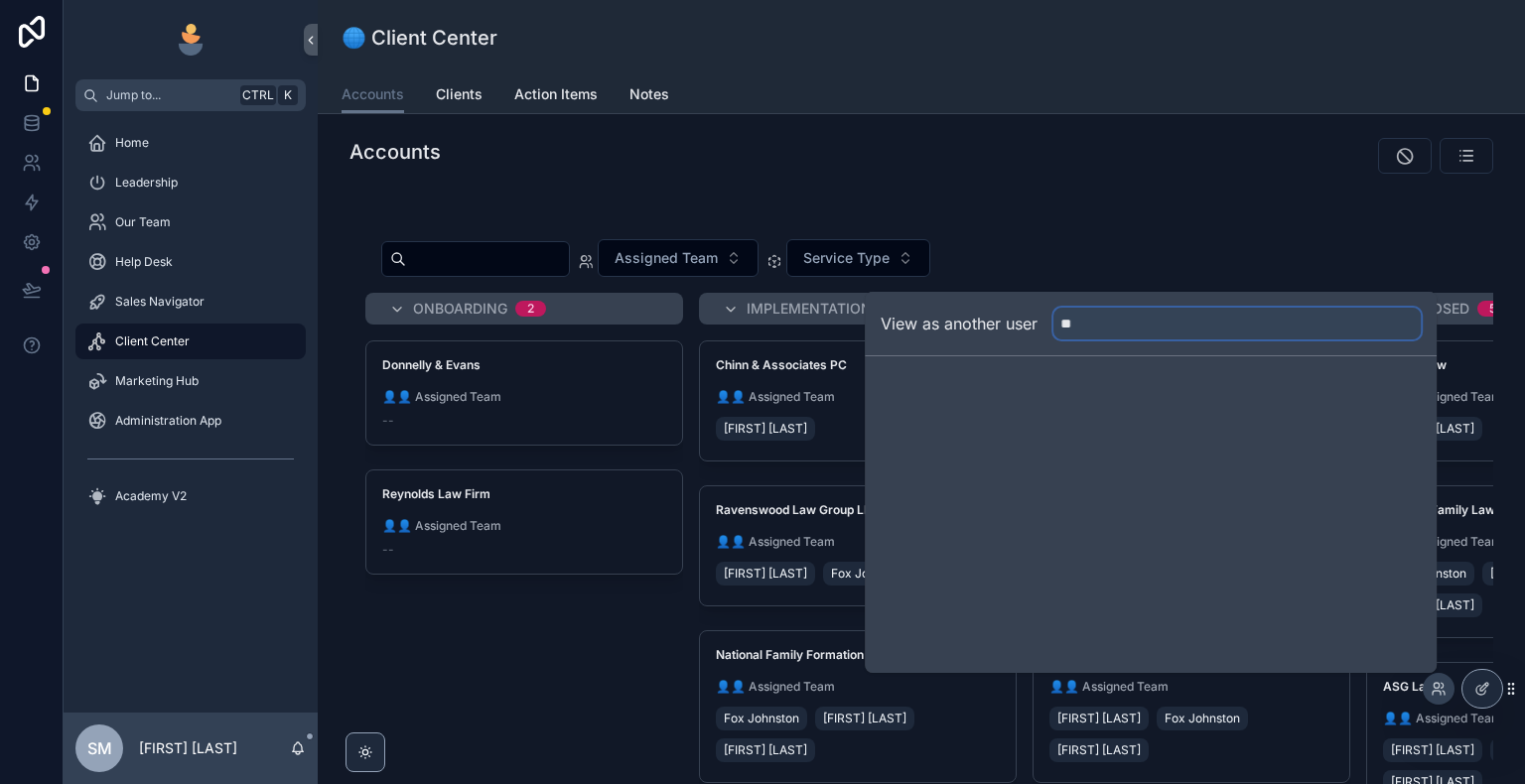 type on "*" 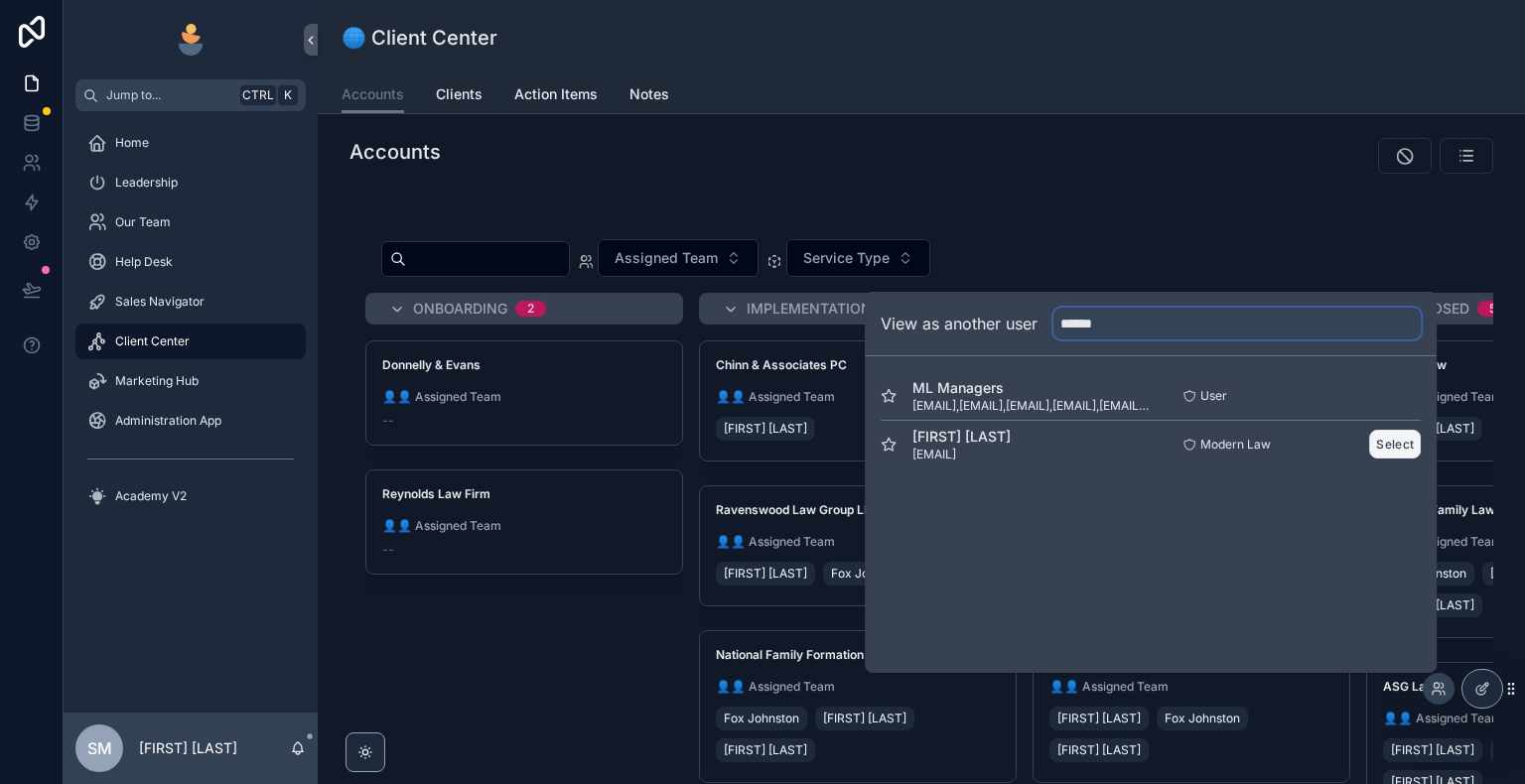 type on "******" 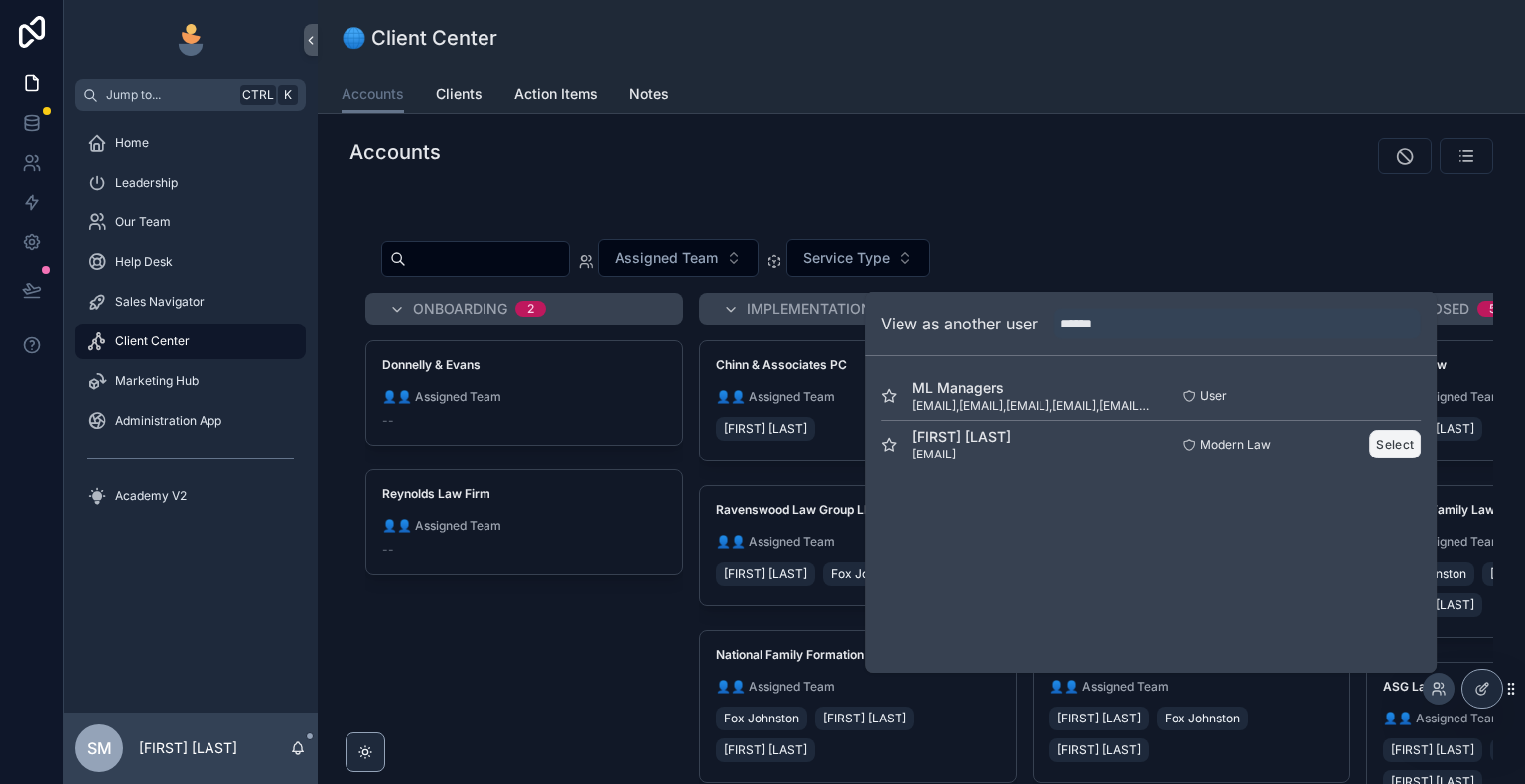 click on "Select" at bounding box center (1395, 444) 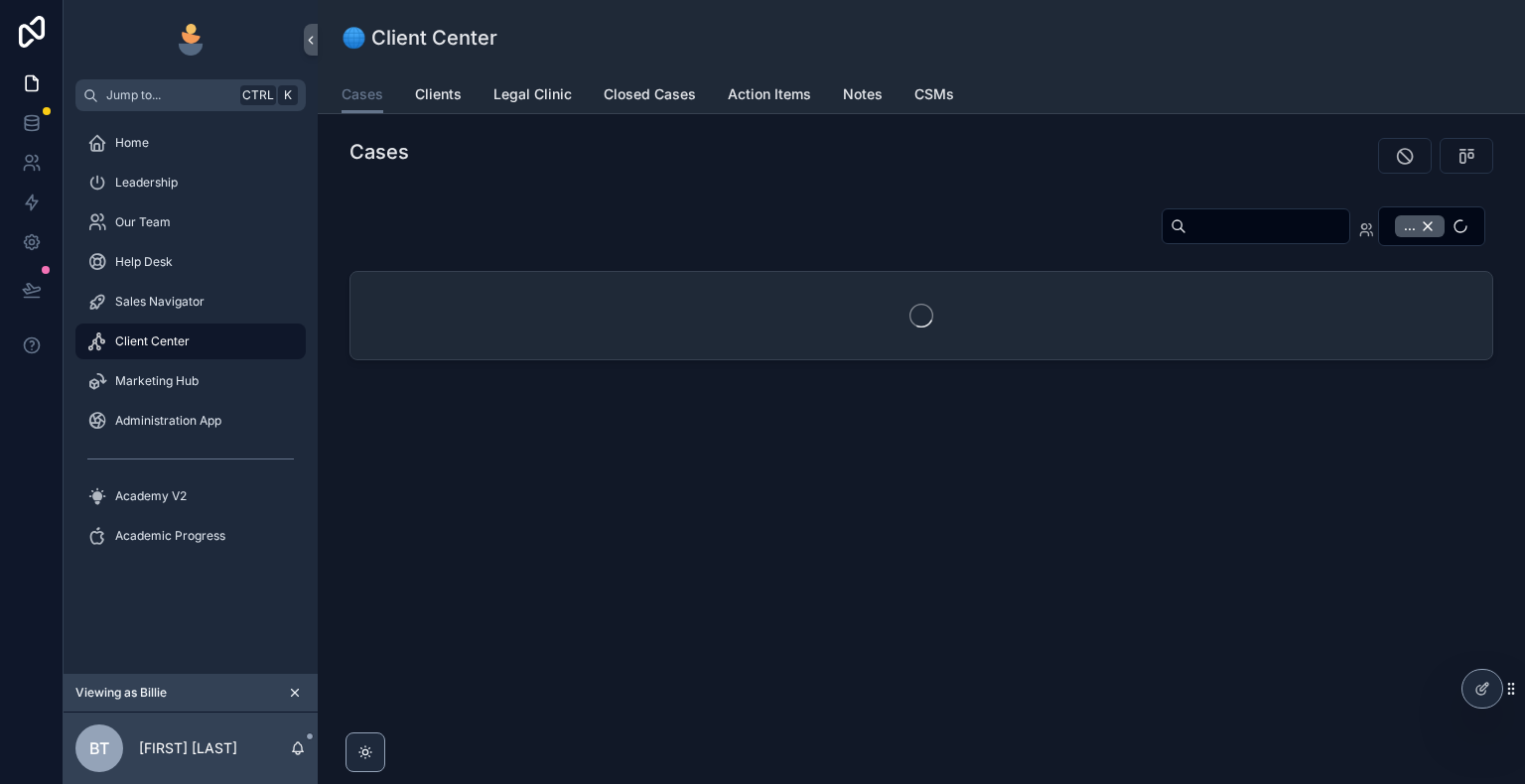 scroll, scrollTop: 0, scrollLeft: 0, axis: both 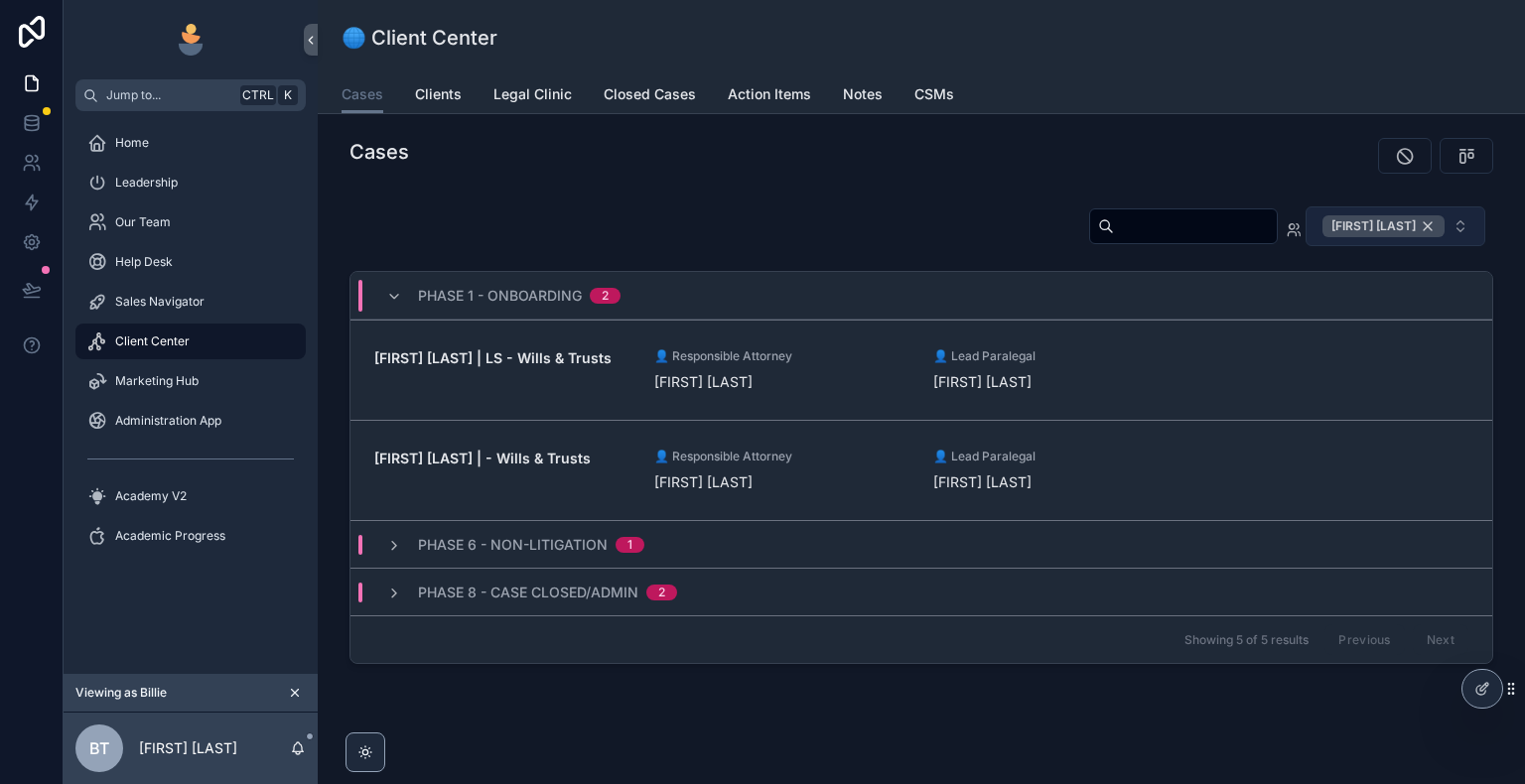 click on "[FIRST] [LAST]" at bounding box center (1383, 226) 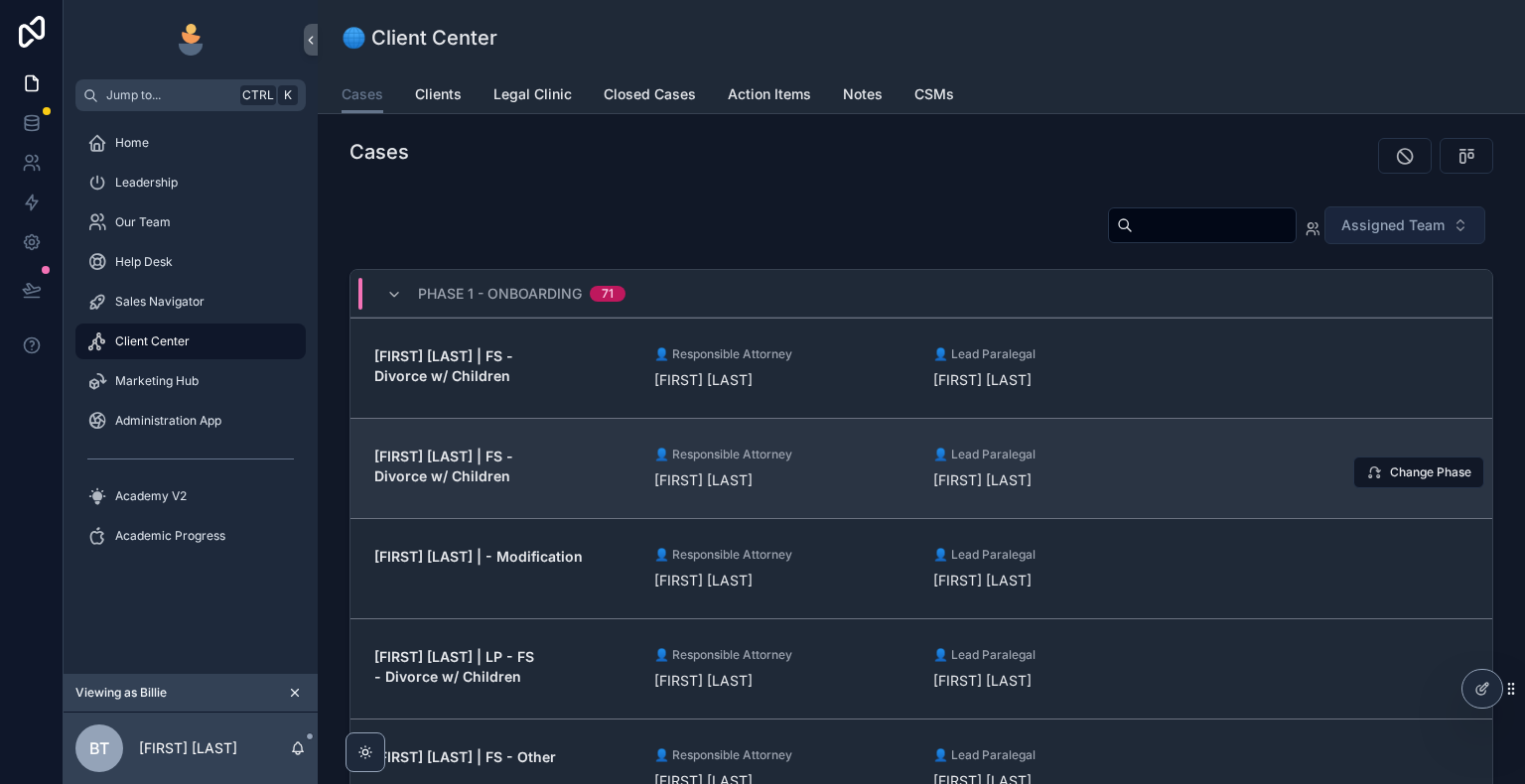 click on "[FIRST] [LAST] | FS - Divorce w/ Children" at bounding box center (502, 468) 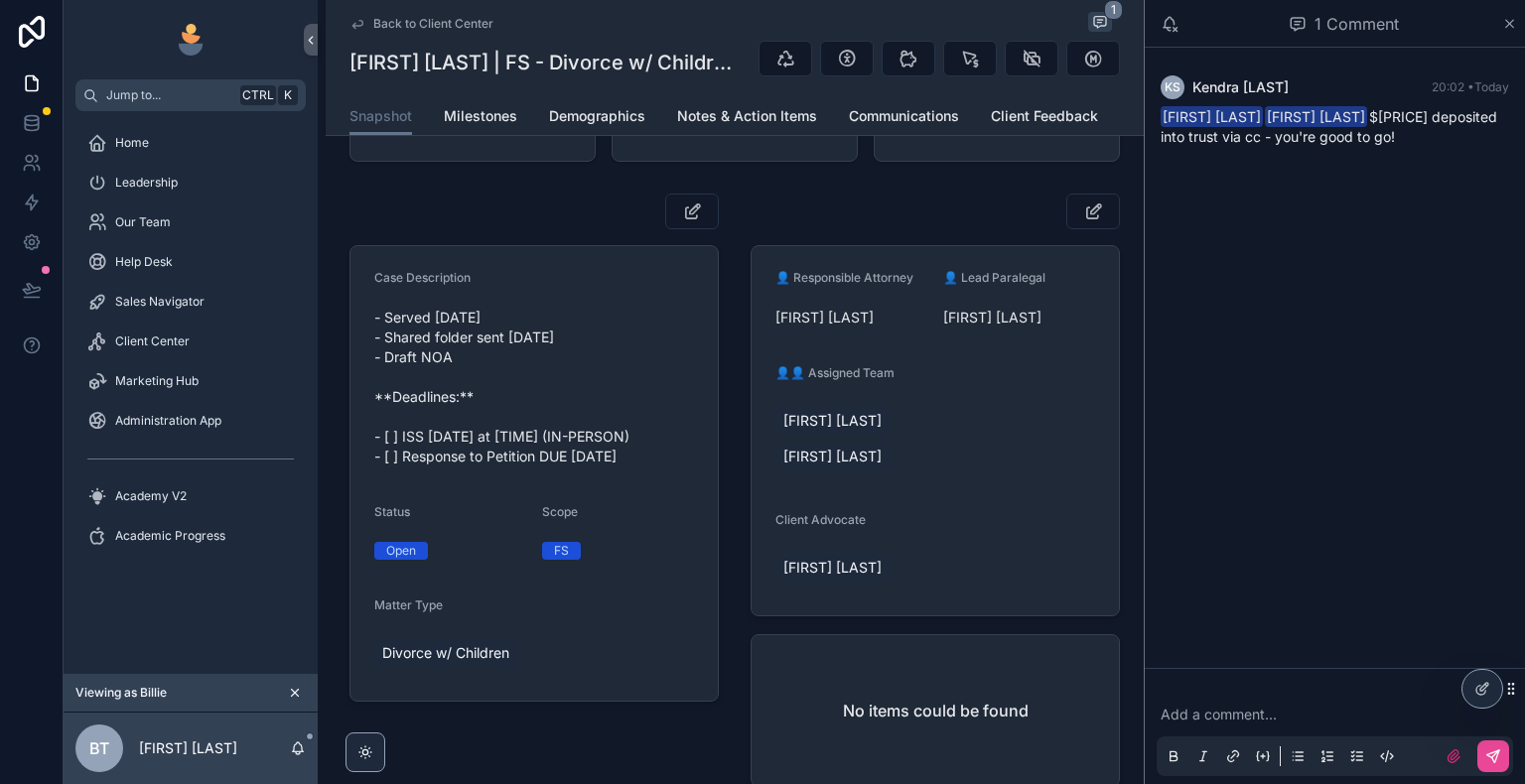 scroll, scrollTop: 183, scrollLeft: 0, axis: vertical 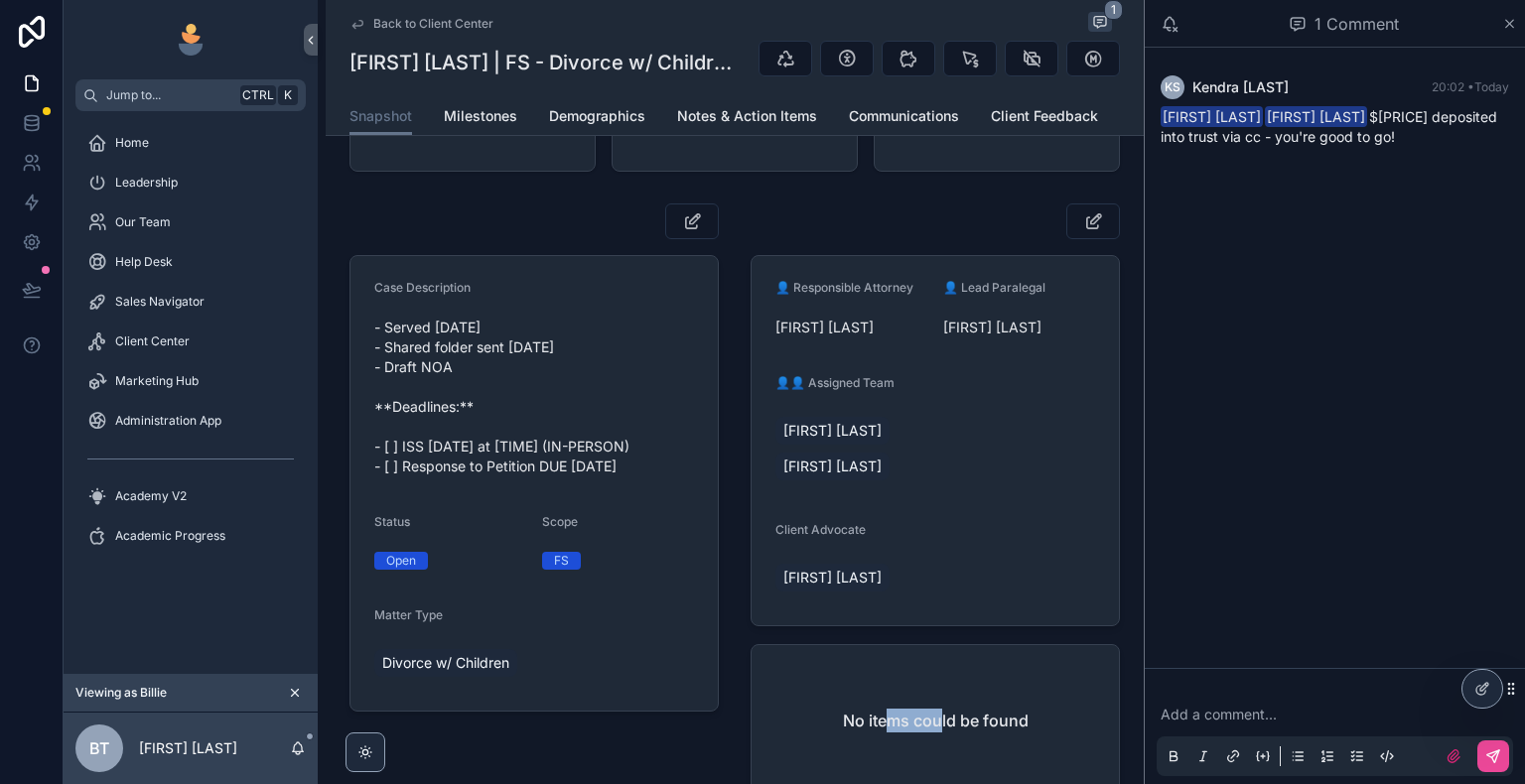 drag, startPoint x: 877, startPoint y: 744, endPoint x: 929, endPoint y: 739, distance: 52.239832 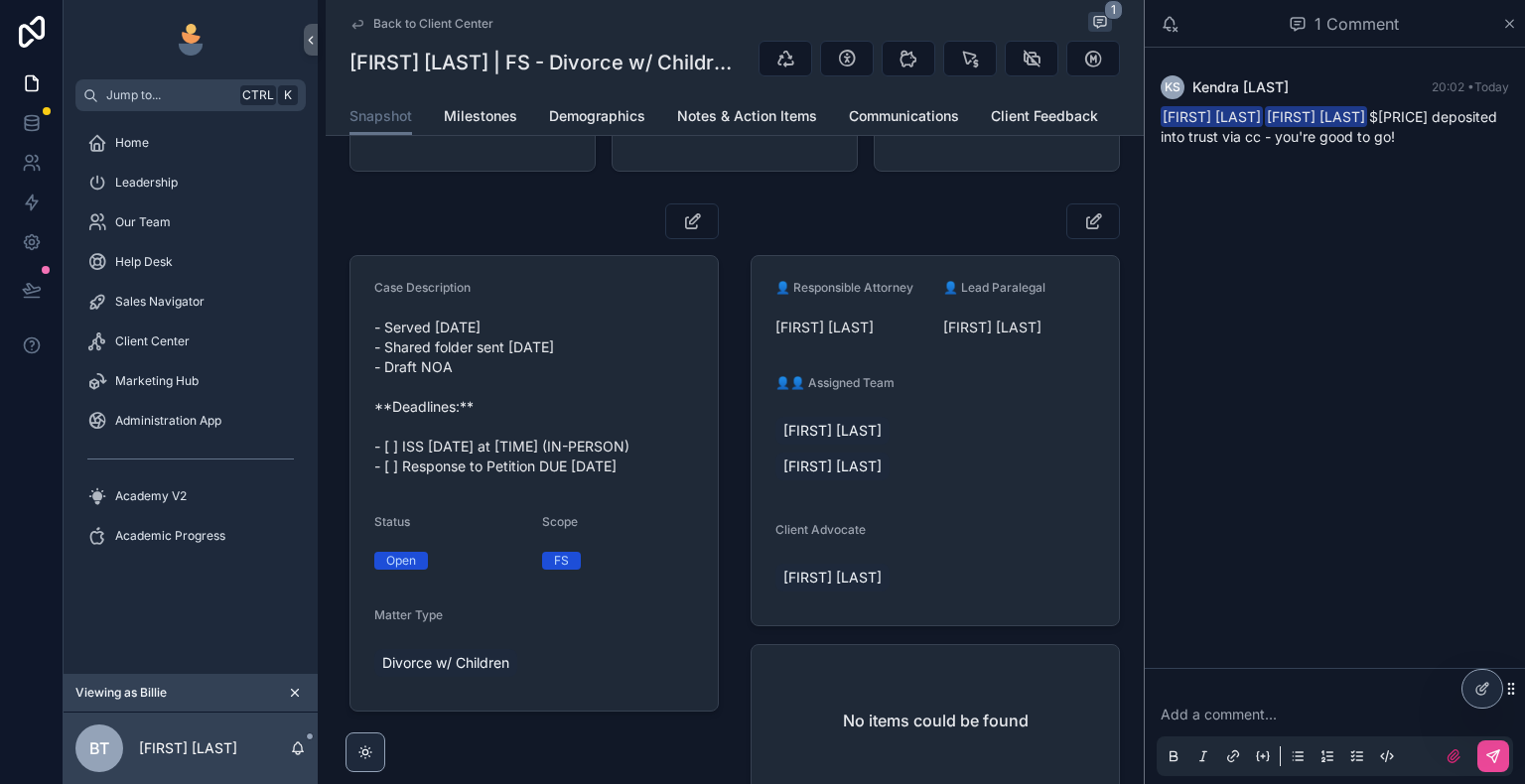 click 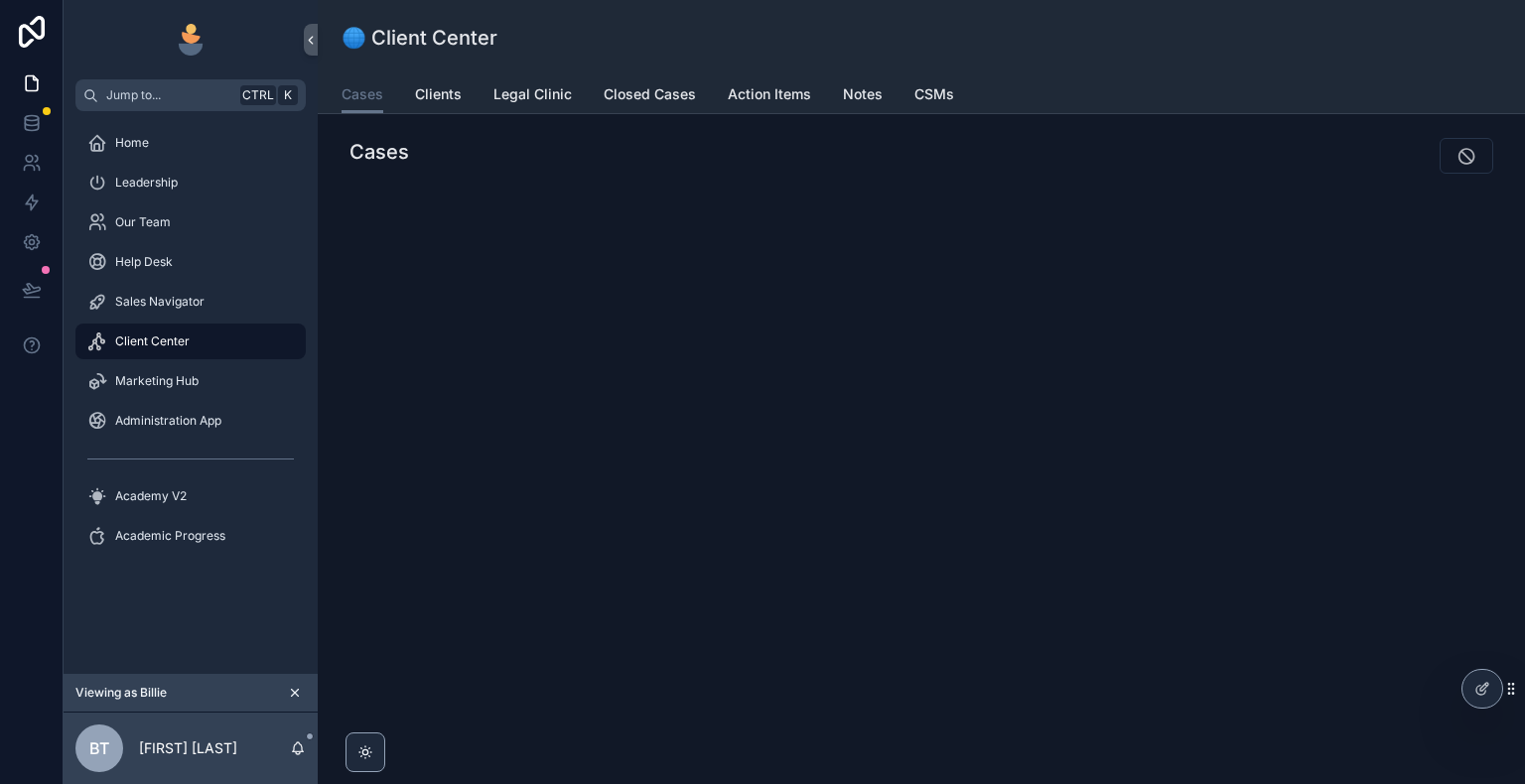scroll, scrollTop: 0, scrollLeft: 0, axis: both 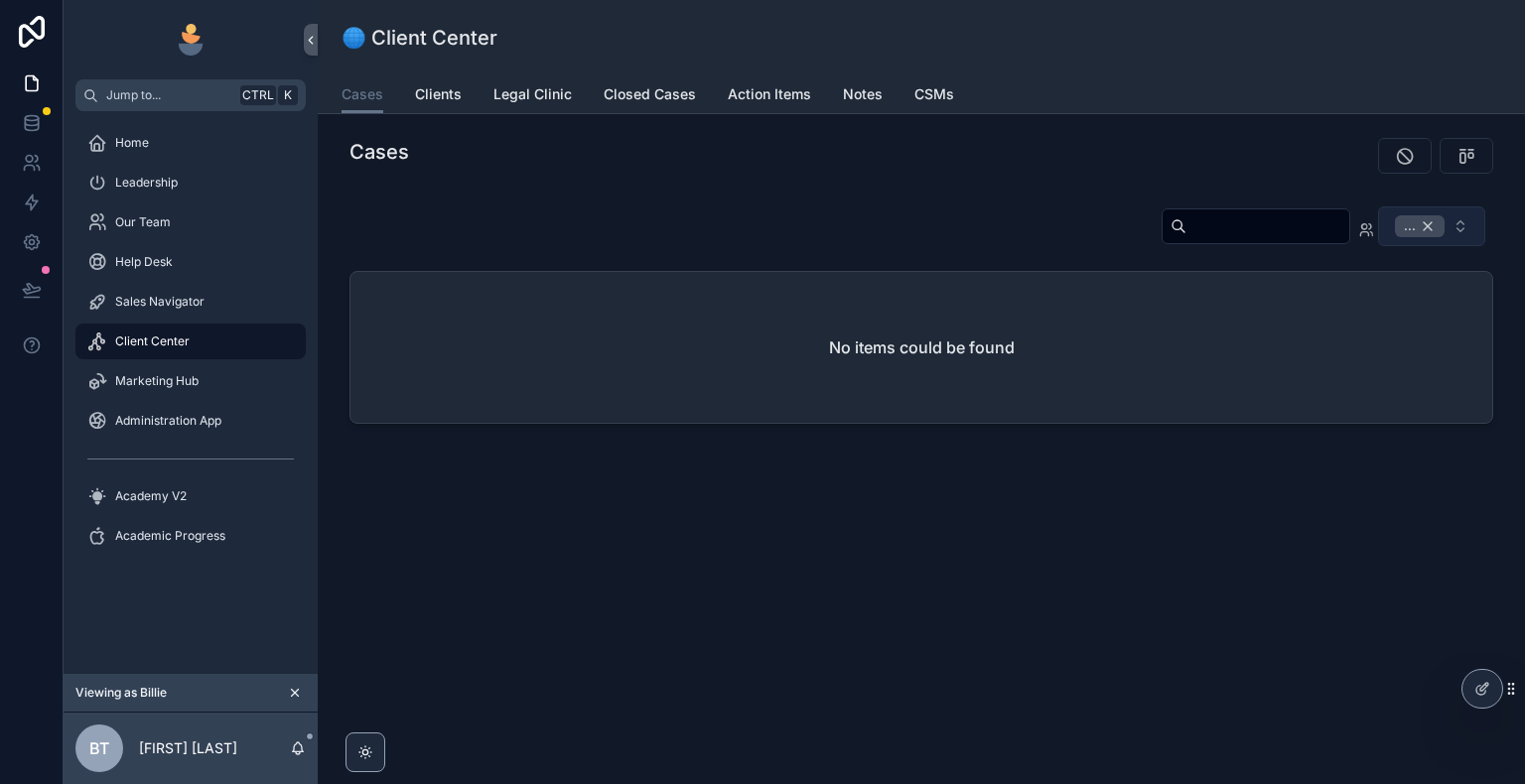 click on "..." at bounding box center [1420, 226] 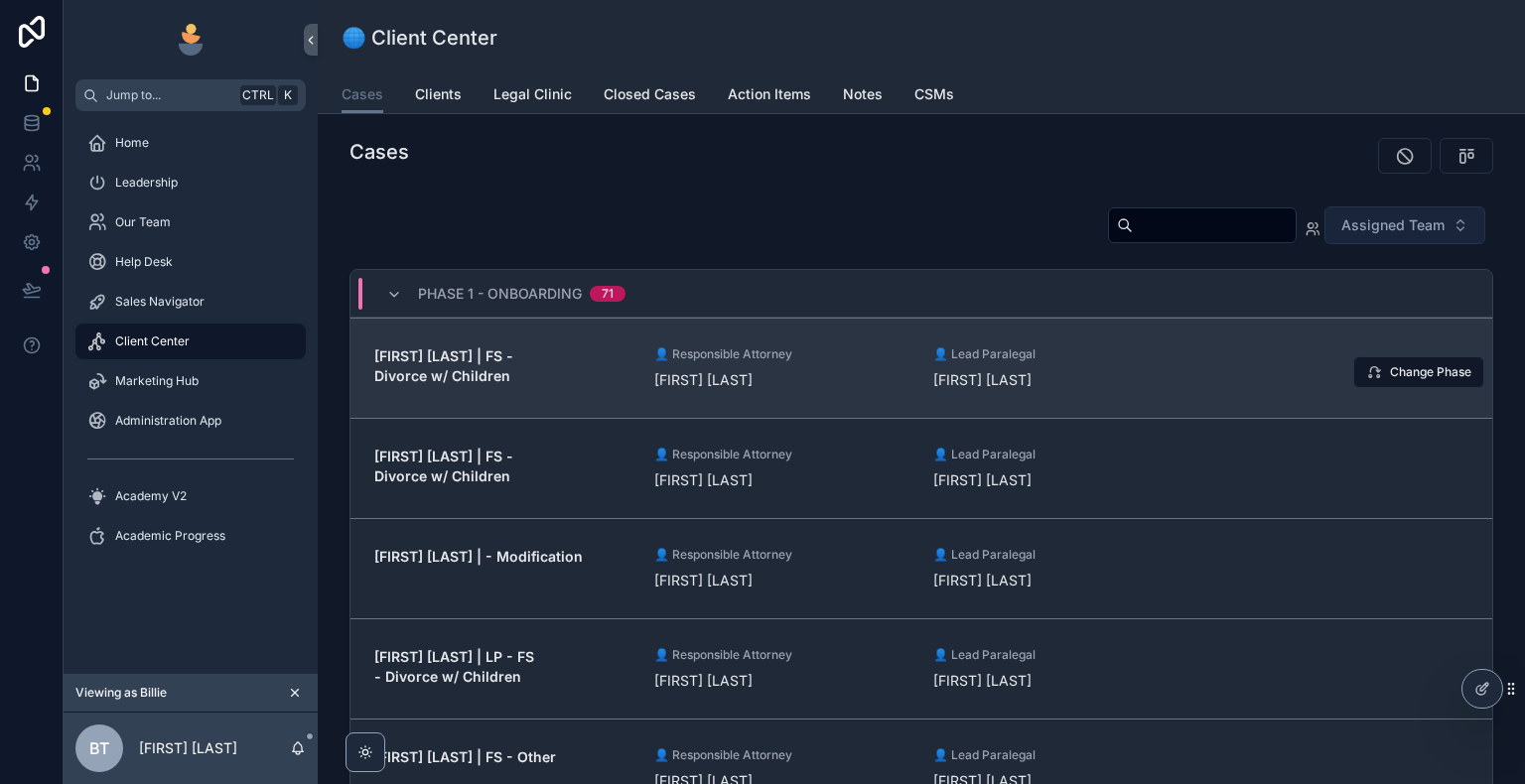 click on "[FIRST] [LAST]" at bounding box center (782, 380) 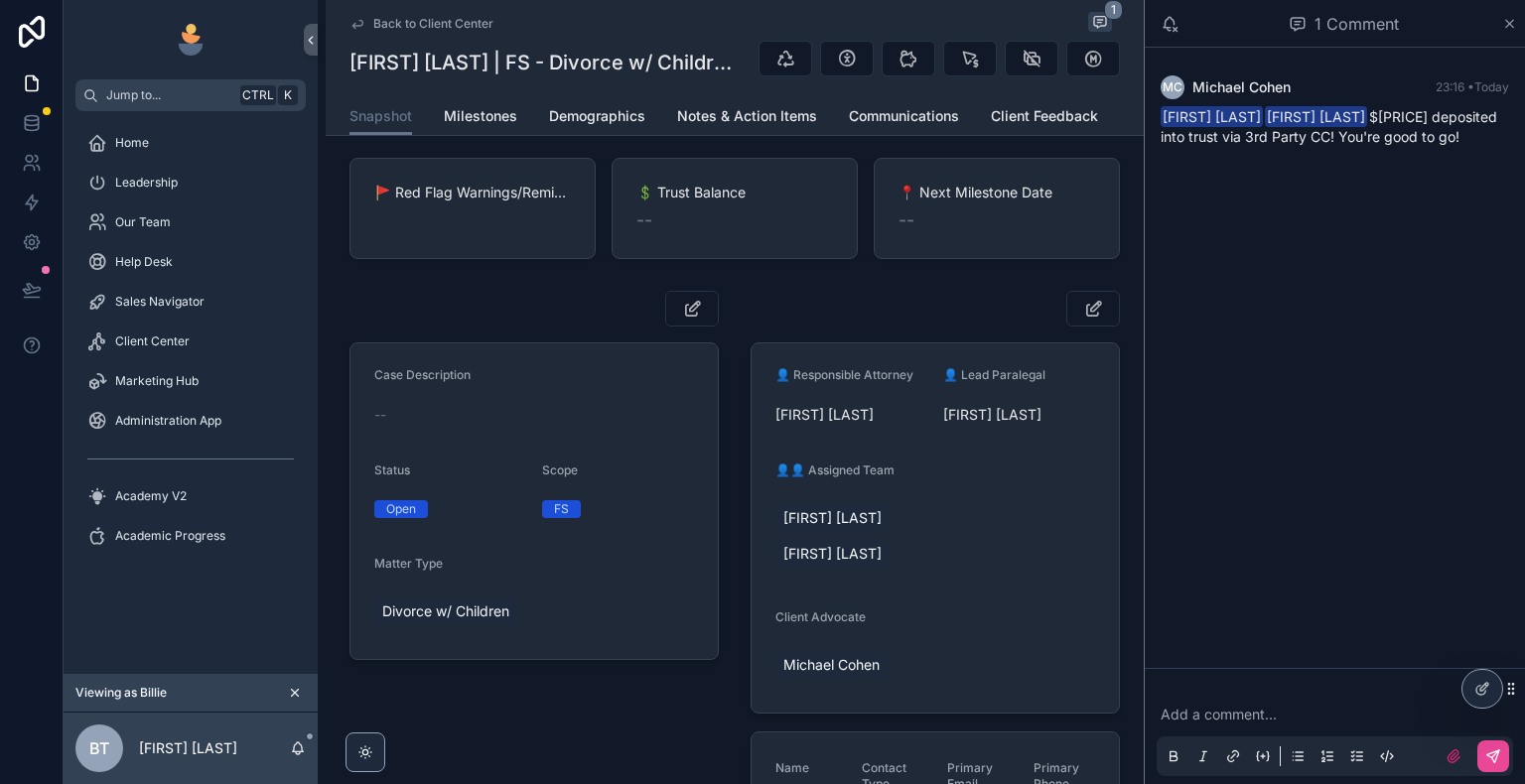 scroll, scrollTop: 0, scrollLeft: 0, axis: both 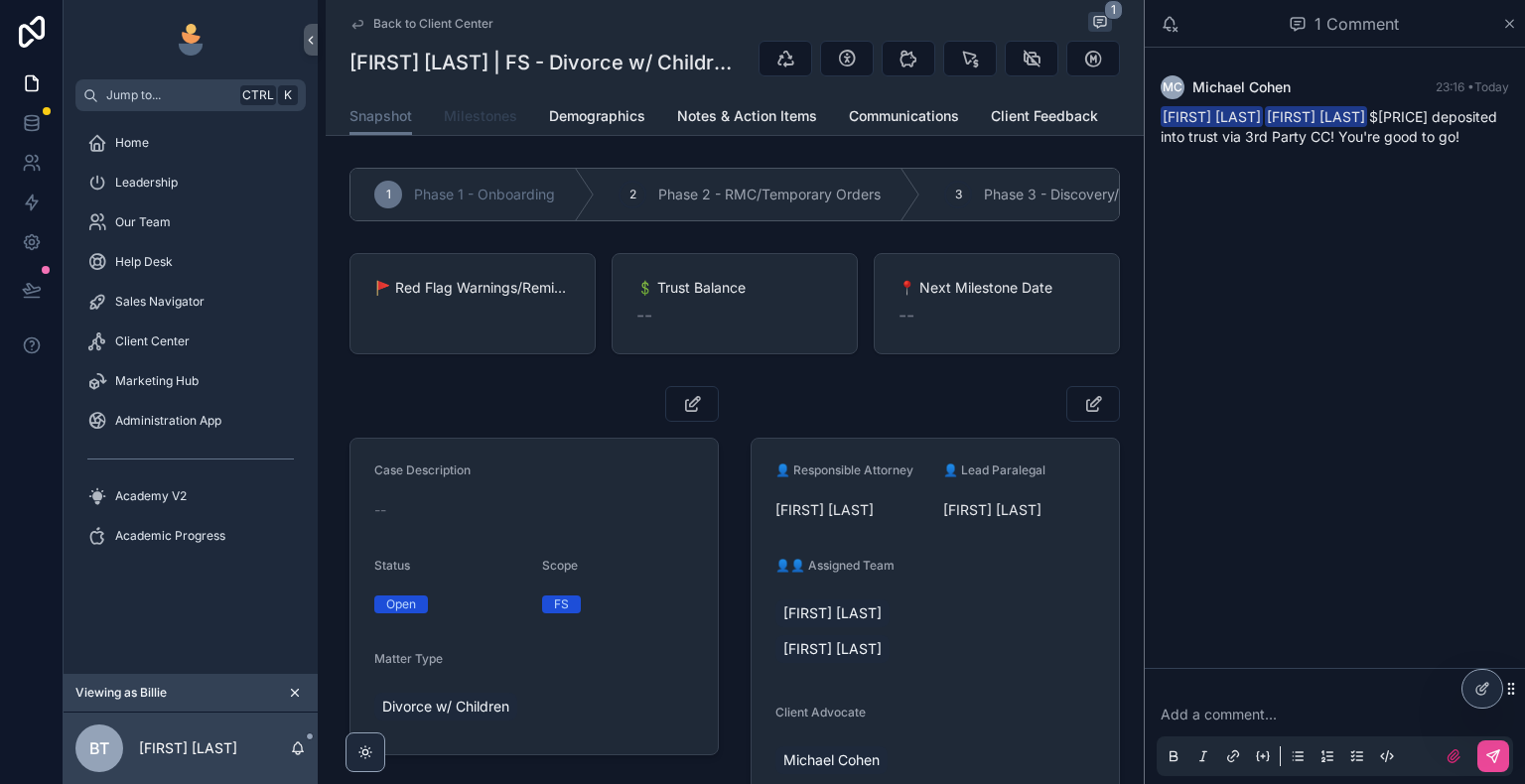 click on "Milestones" at bounding box center (481, 116) 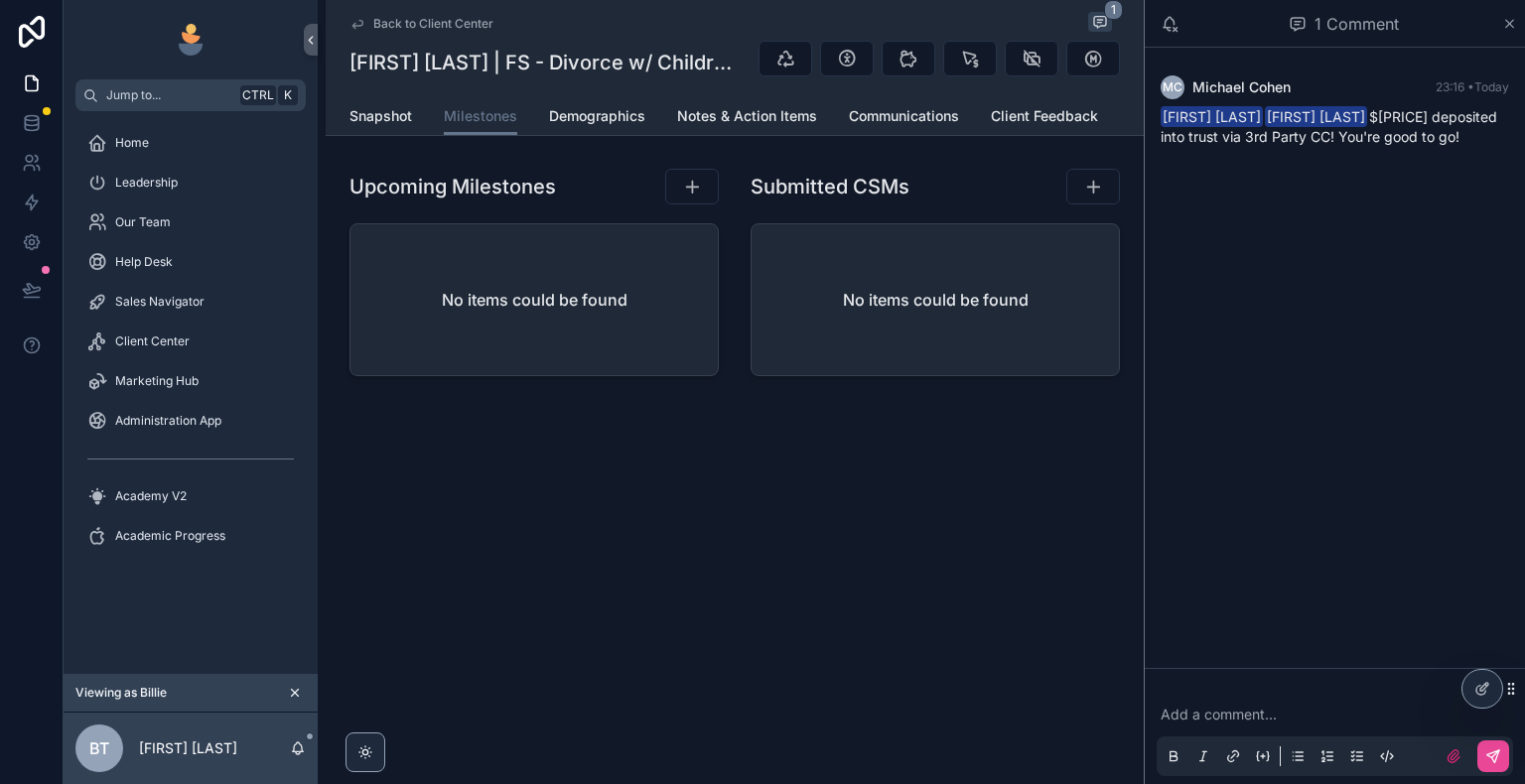 click 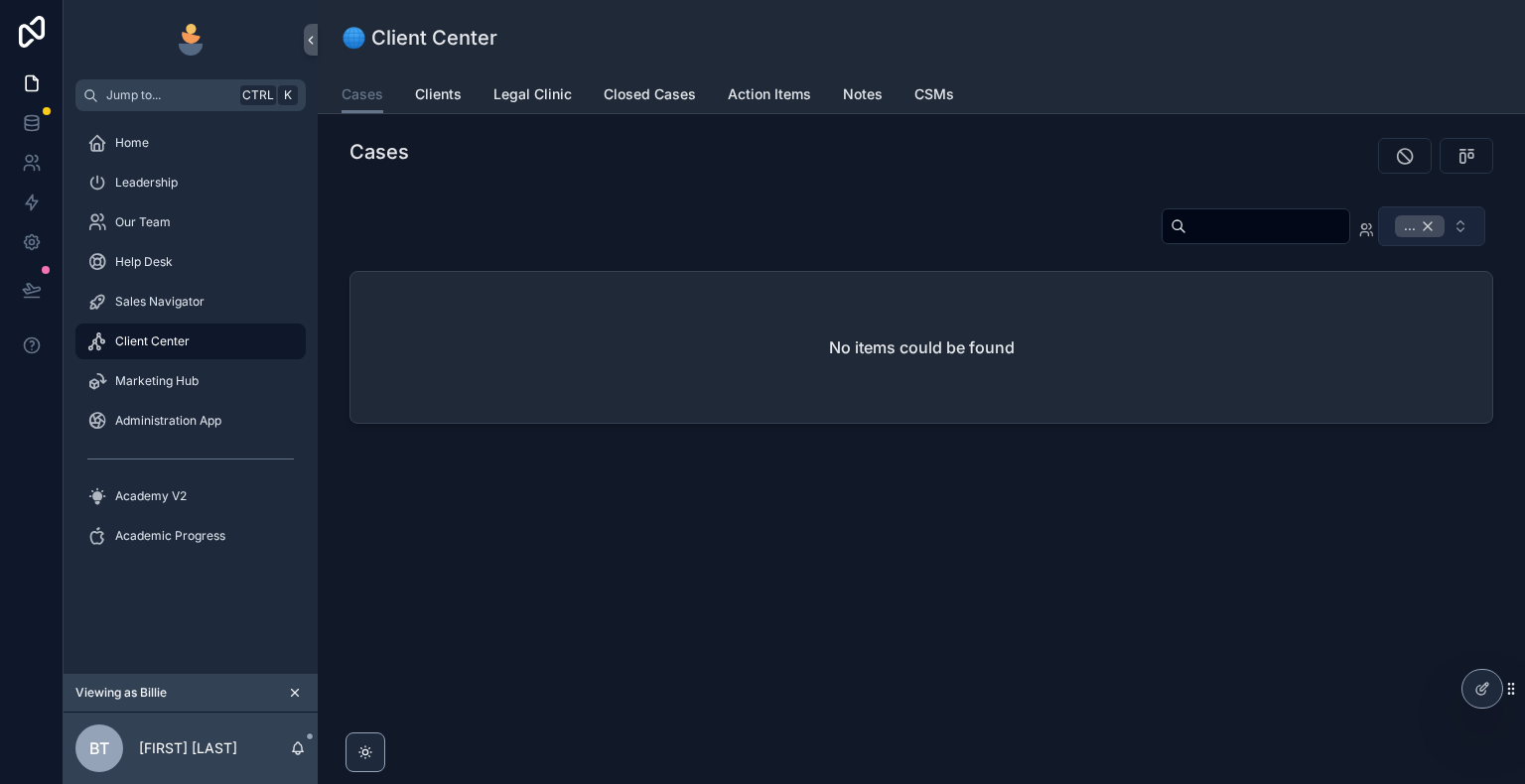 click on "..." at bounding box center [1420, 226] 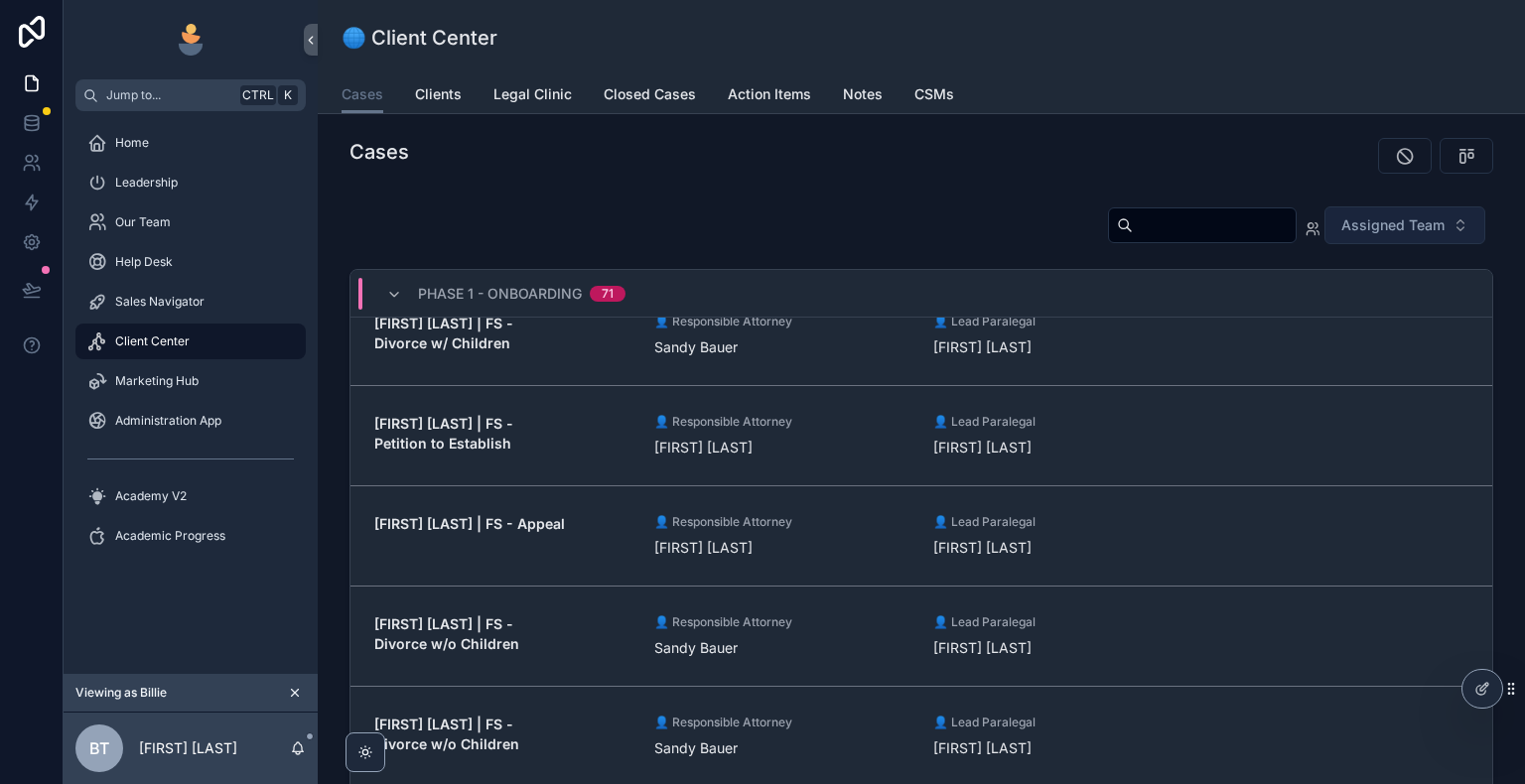 scroll, scrollTop: 936, scrollLeft: 0, axis: vertical 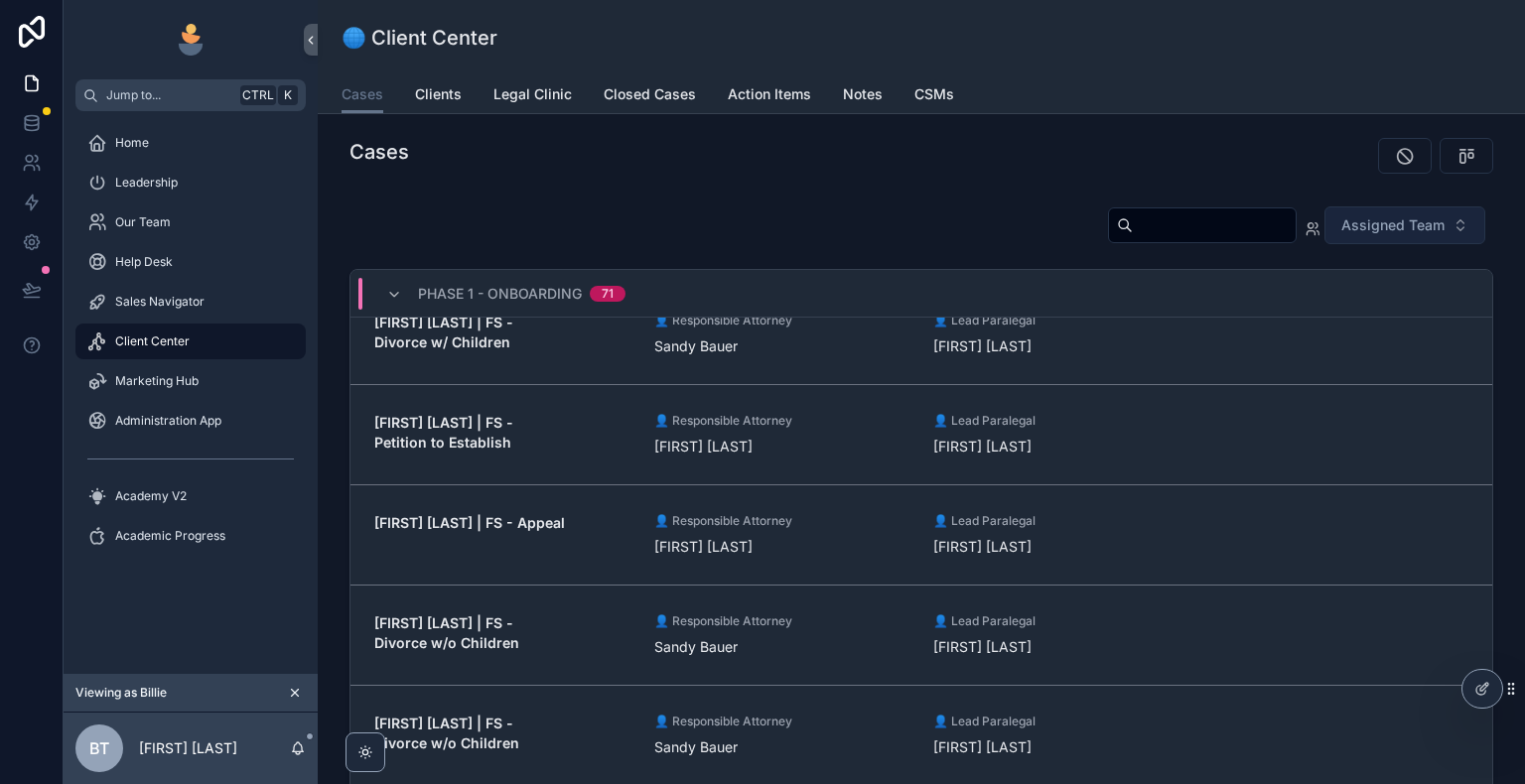 click on "Phase 1 - Onboarding" at bounding box center (499, 294) 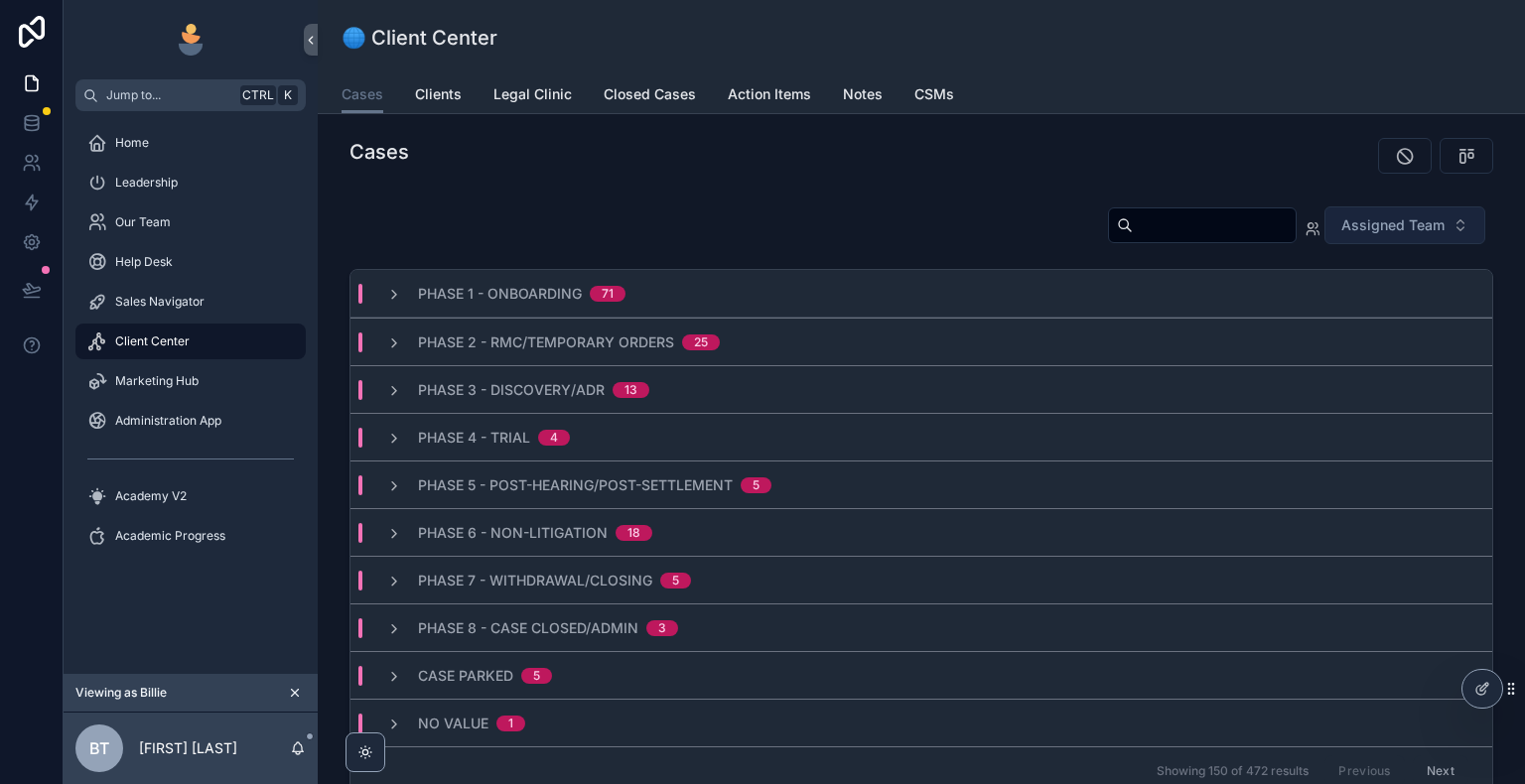 scroll, scrollTop: 0, scrollLeft: 0, axis: both 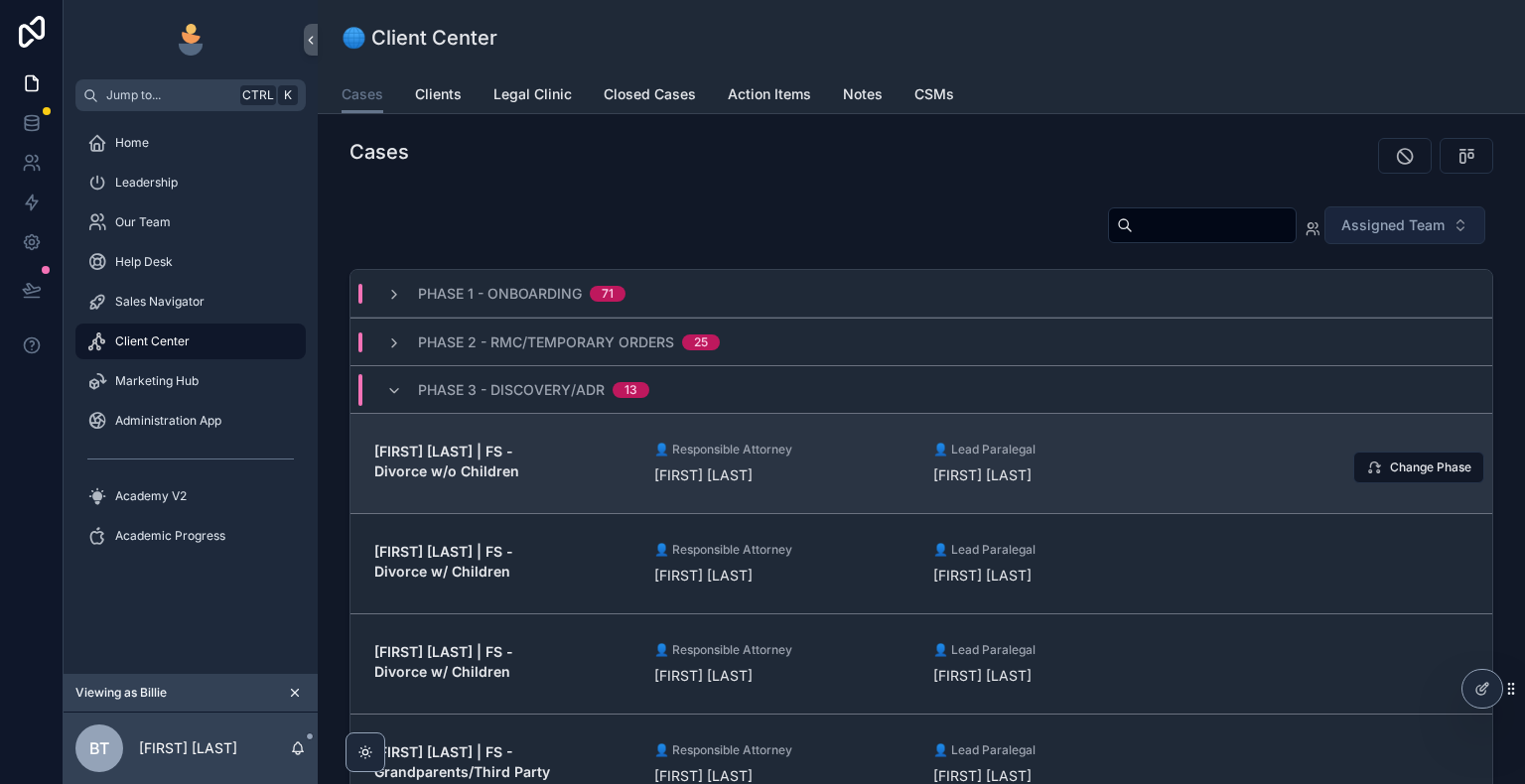 click on "[FIRST] [LAST] | FS - Divorce w/o Children 👤 Responsible Attorney [FIRST] [LAST] 👤 Lead Paralegal [FIRST] [LAST] Change Phase" at bounding box center (921, 462) 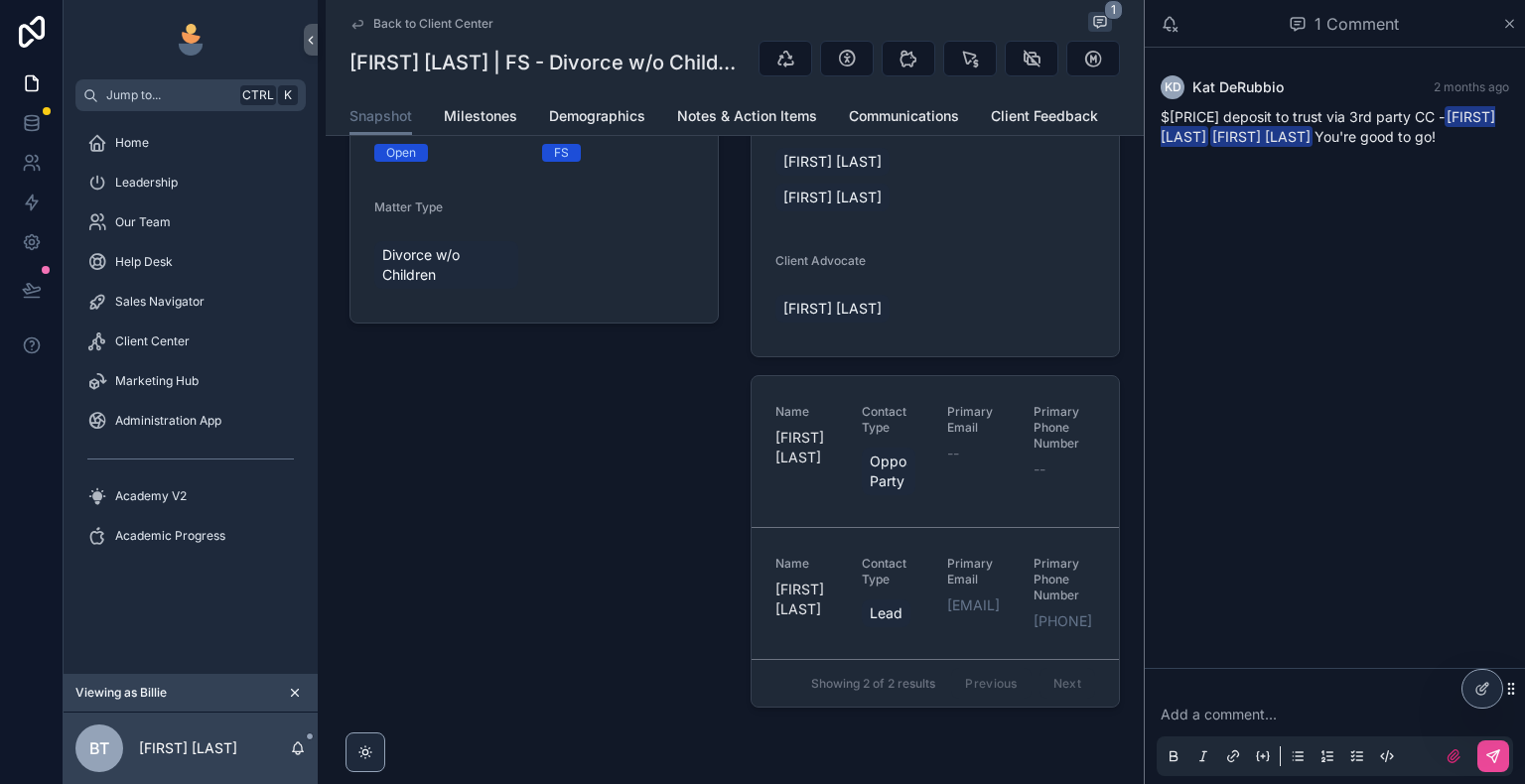 scroll, scrollTop: 0, scrollLeft: 0, axis: both 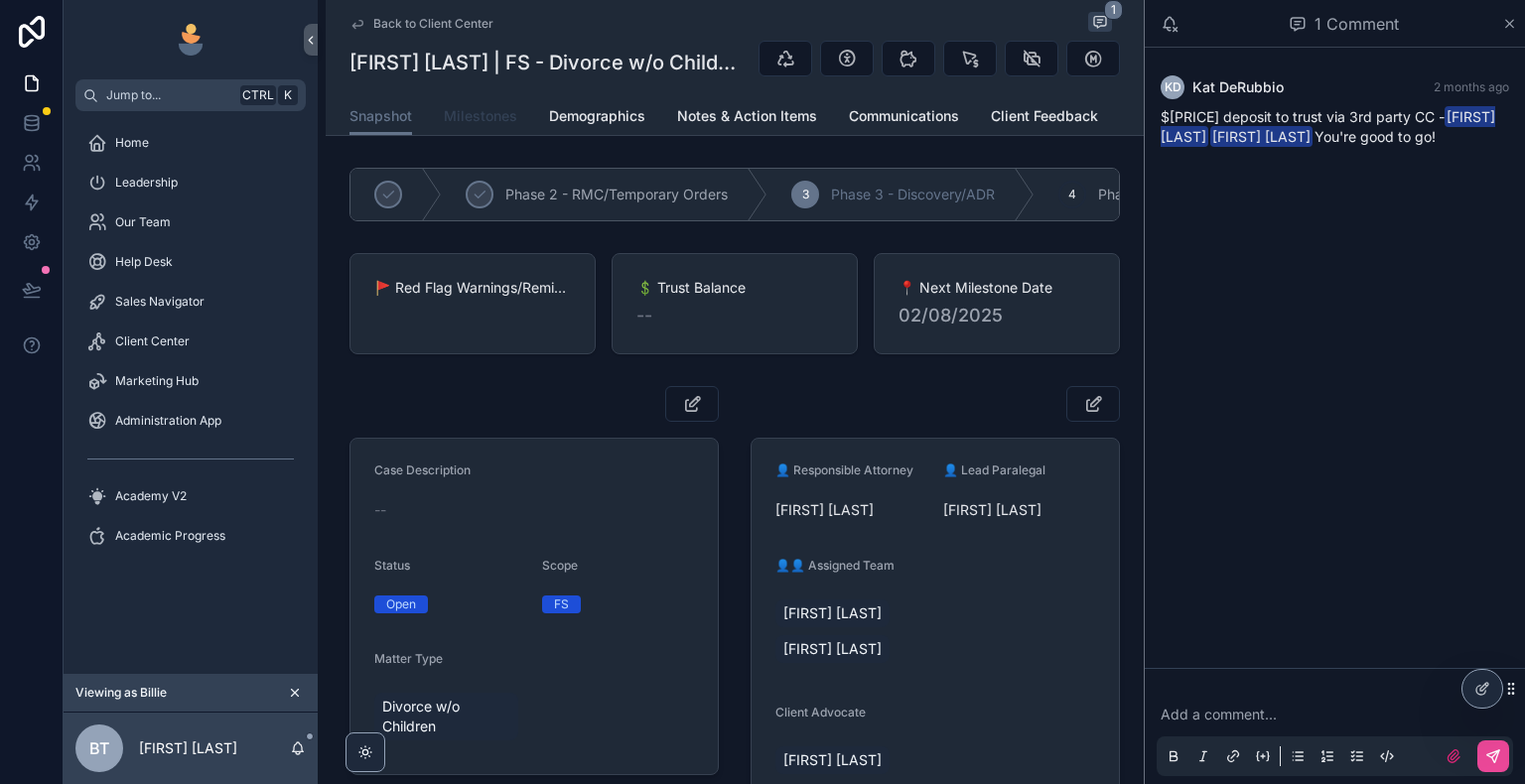 click on "Milestones" at bounding box center (481, 116) 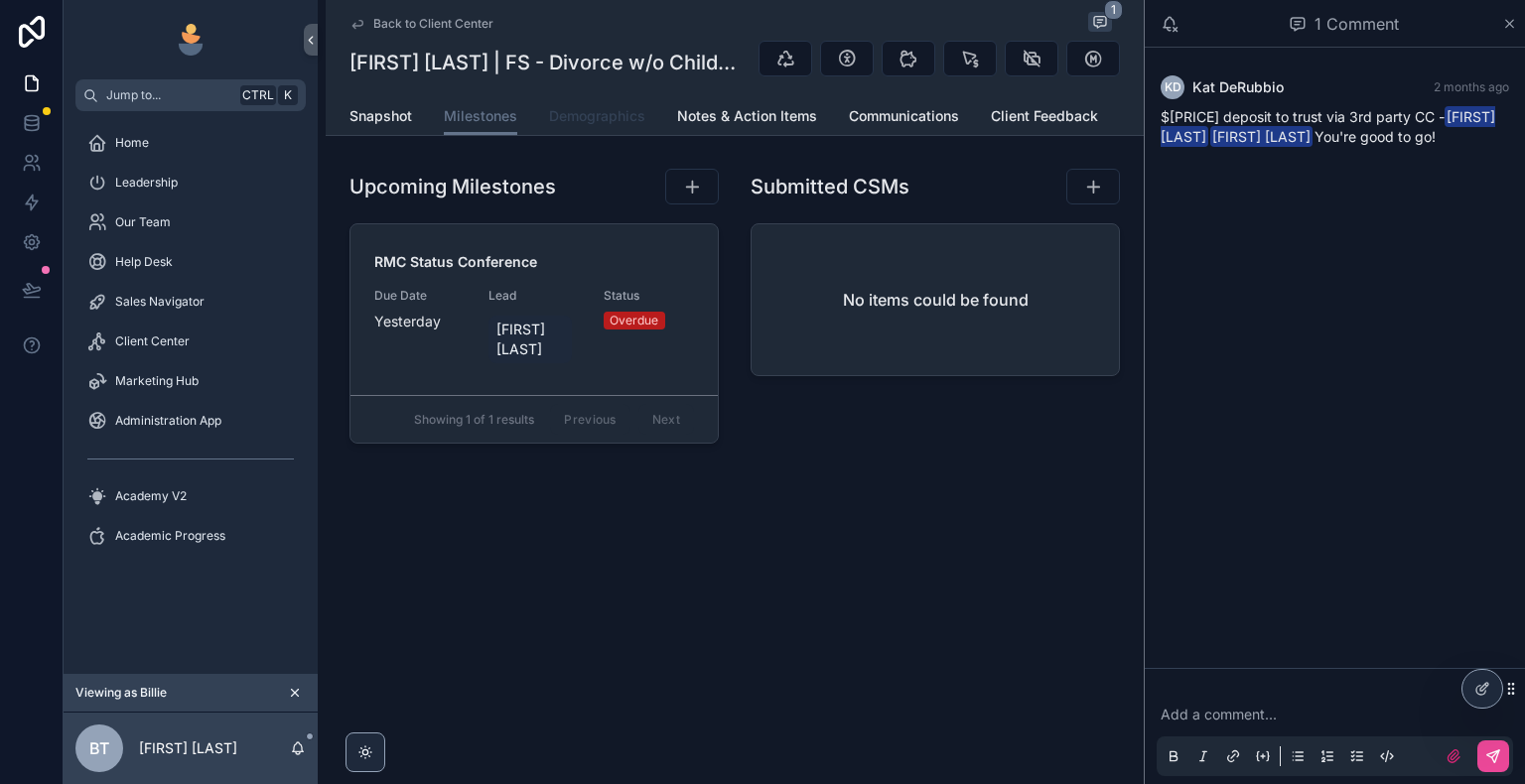 click on "Demographics" at bounding box center (597, 116) 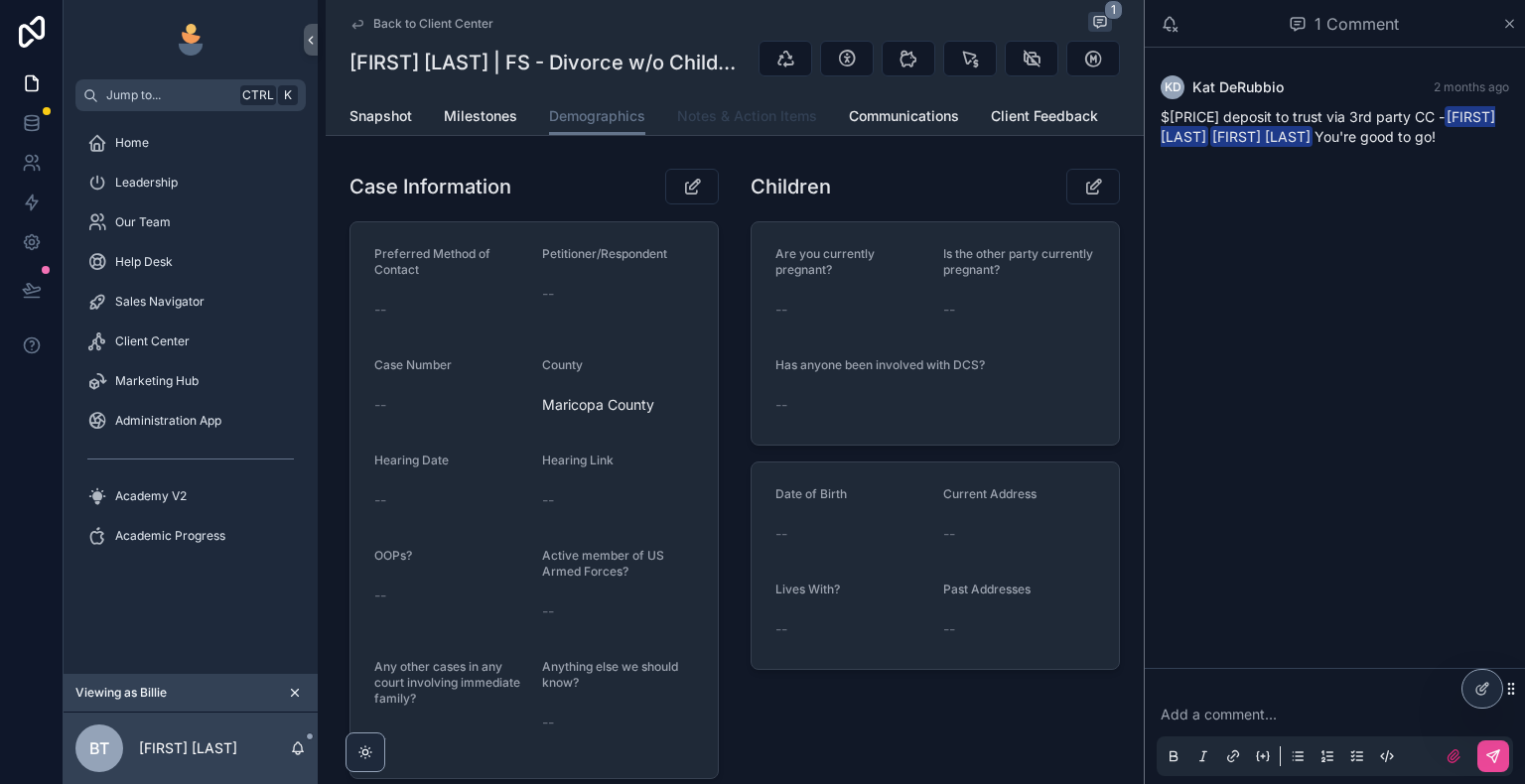 click on "Notes & Action Items" at bounding box center (747, 116) 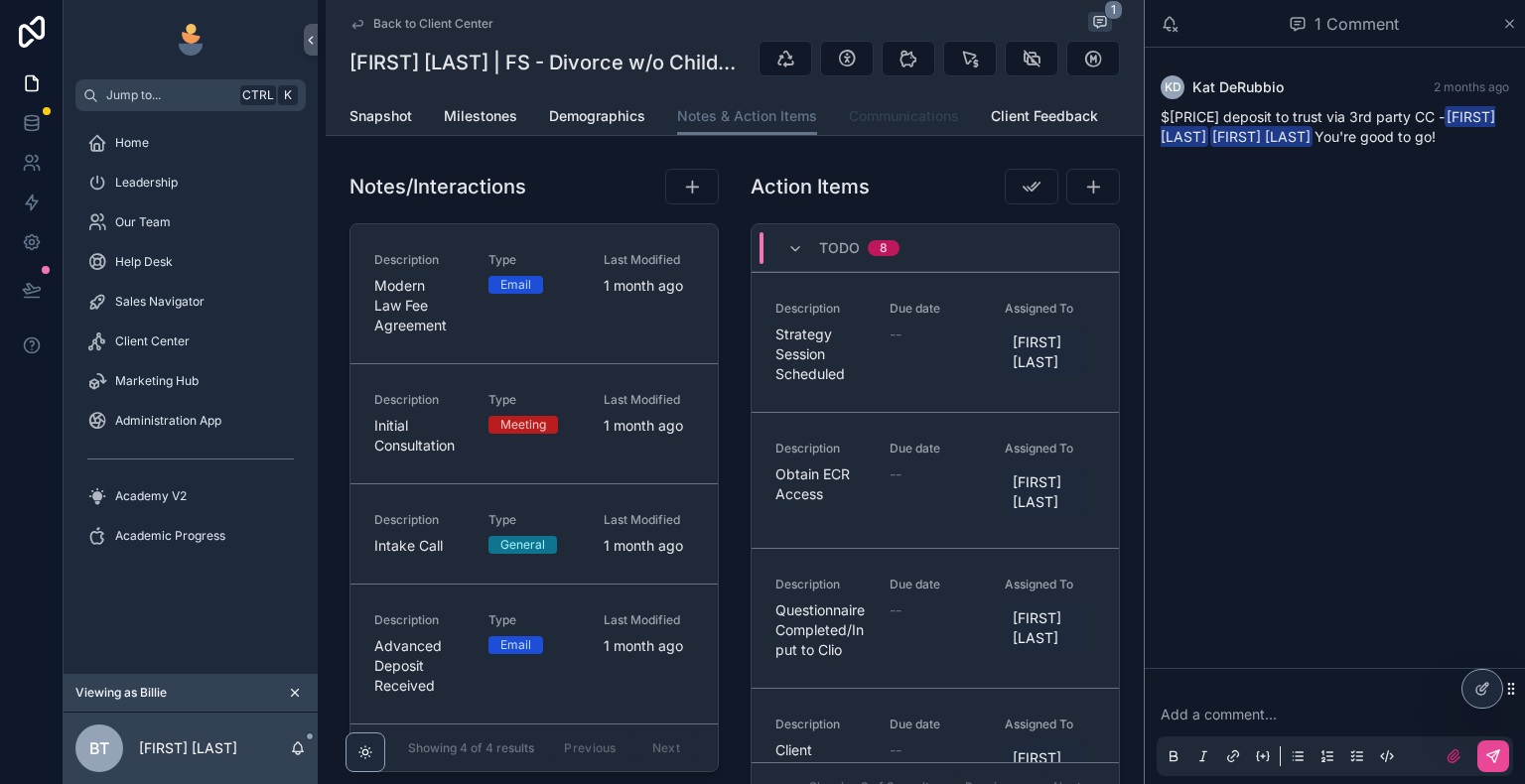 click on "Communications" at bounding box center [903, 116] 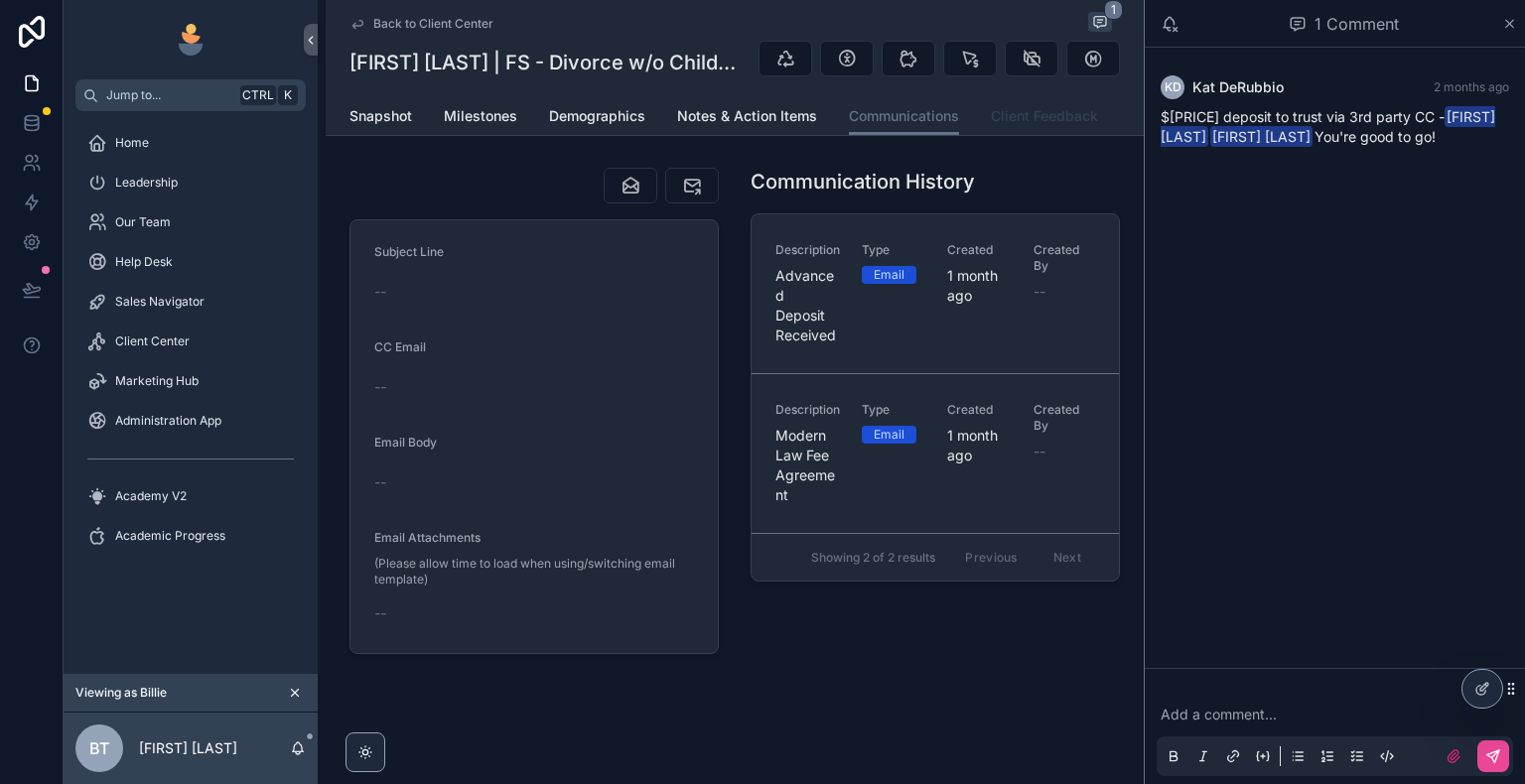 click on "Client Feedback" at bounding box center [1044, 118] 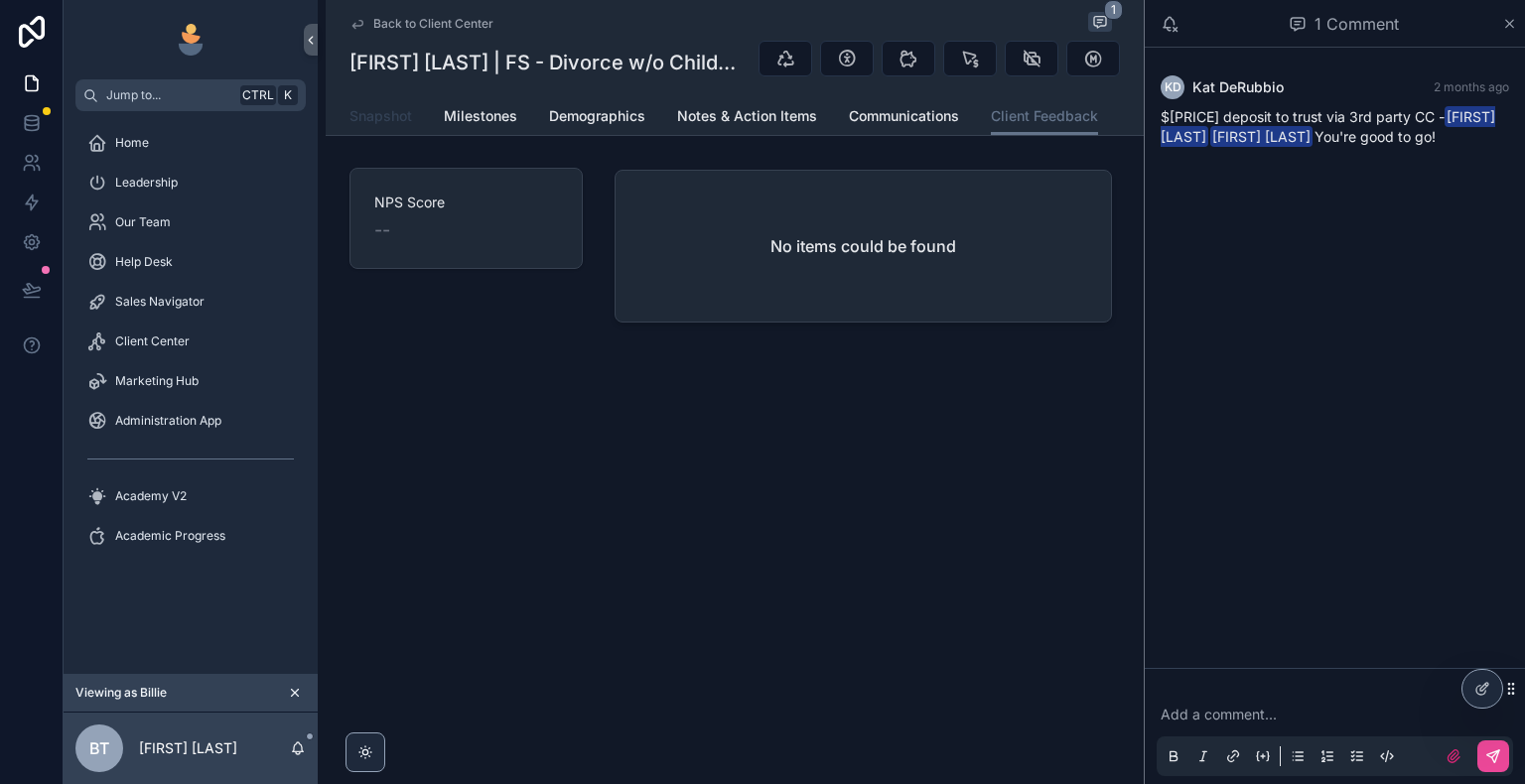 click on "Snapshot" at bounding box center (380, 116) 